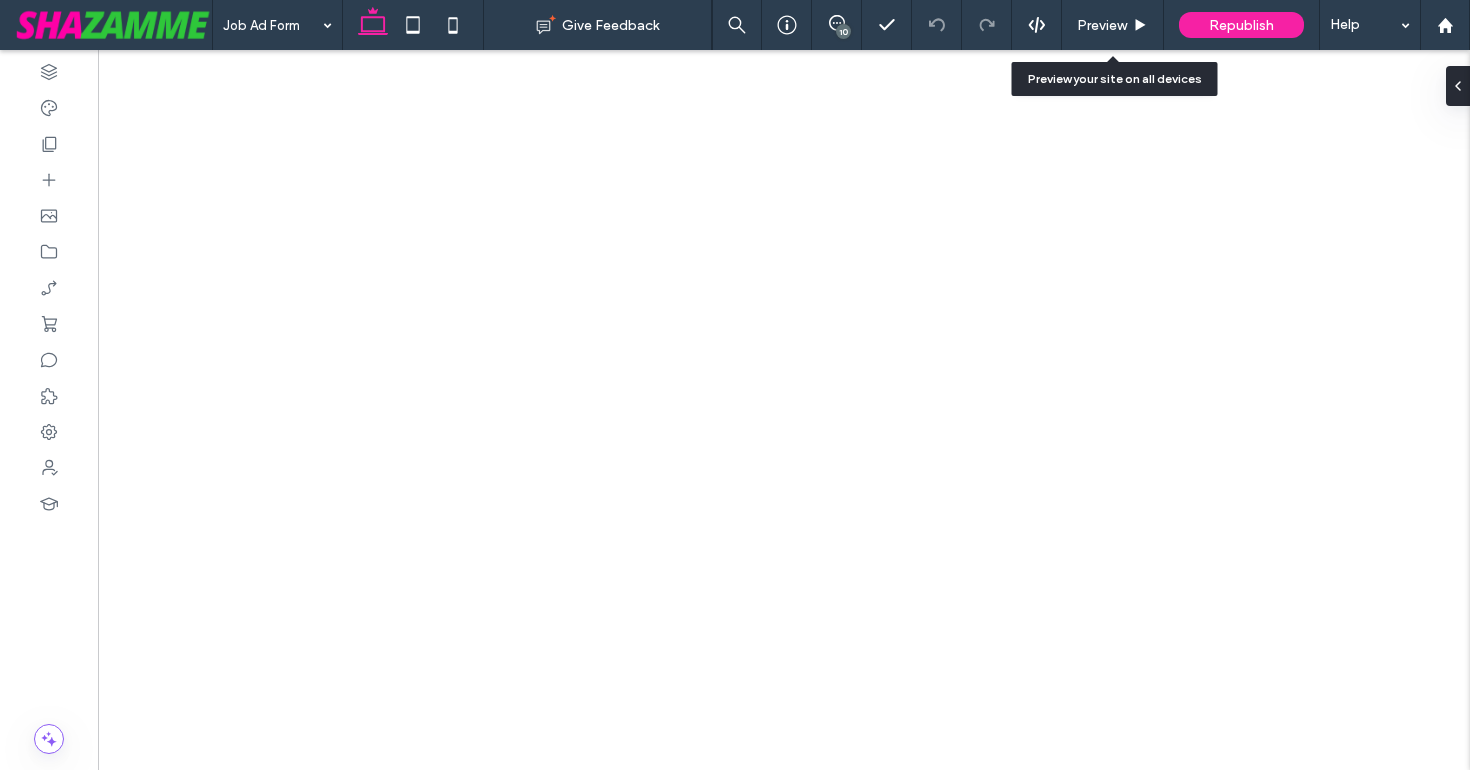 scroll, scrollTop: 0, scrollLeft: 0, axis: both 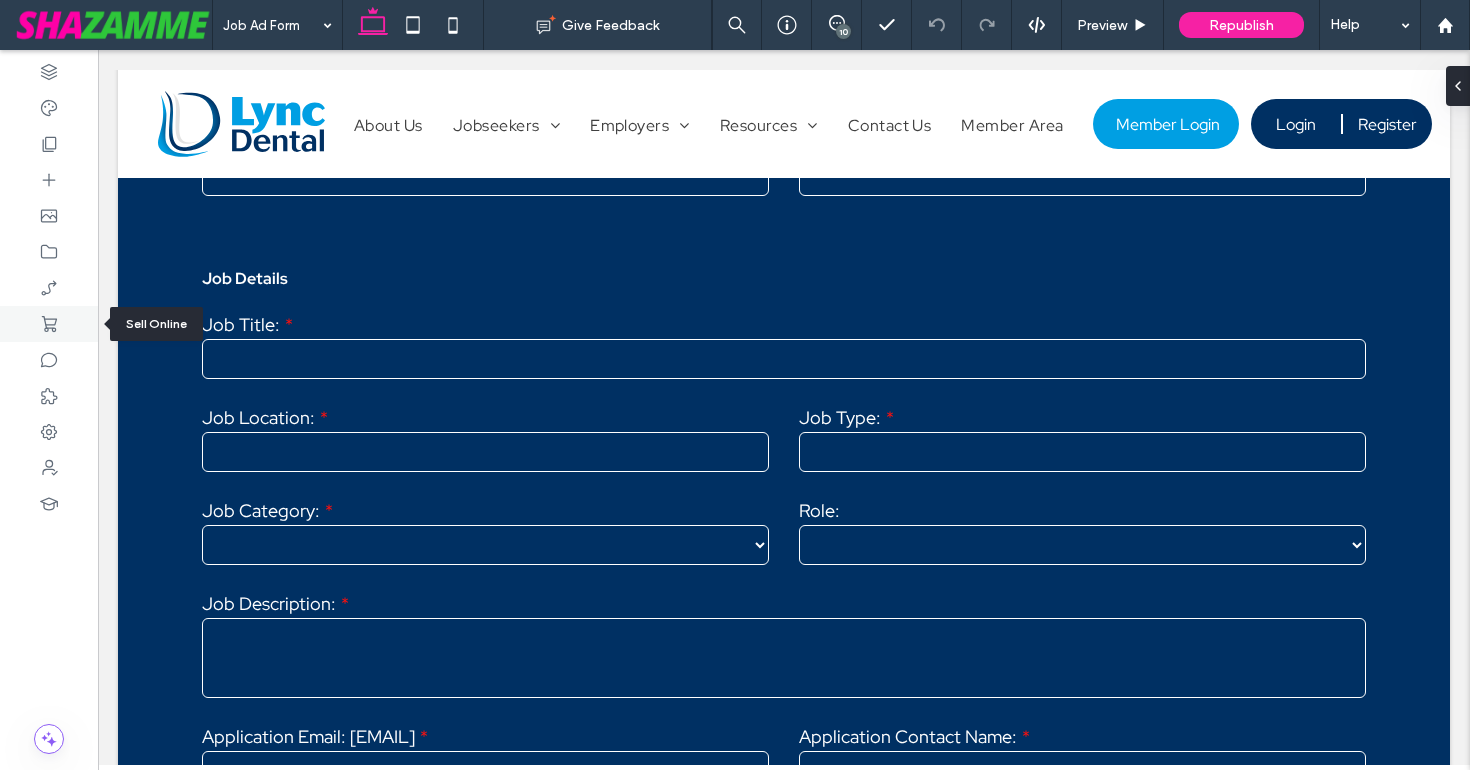 click 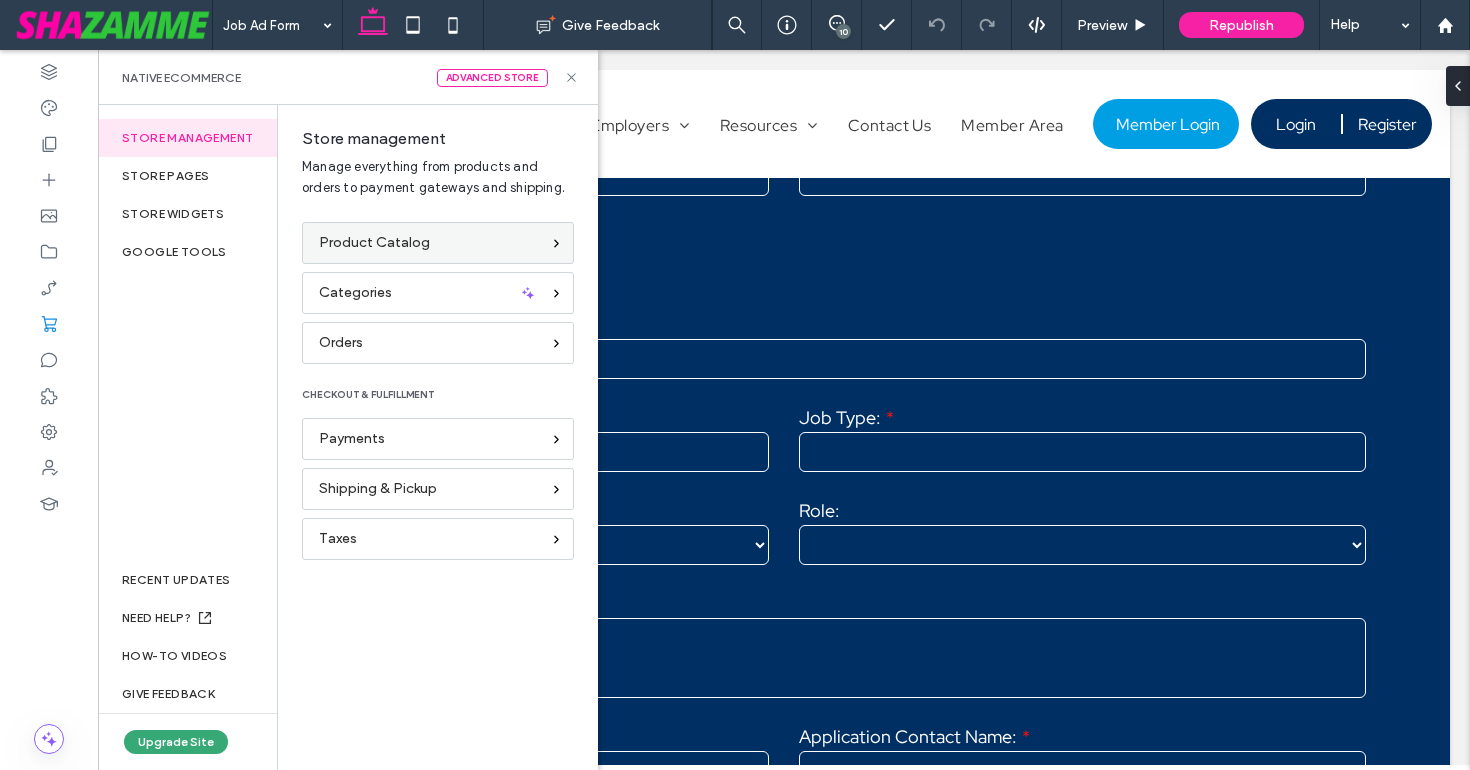 click on "Product Catalog" at bounding box center [374, 243] 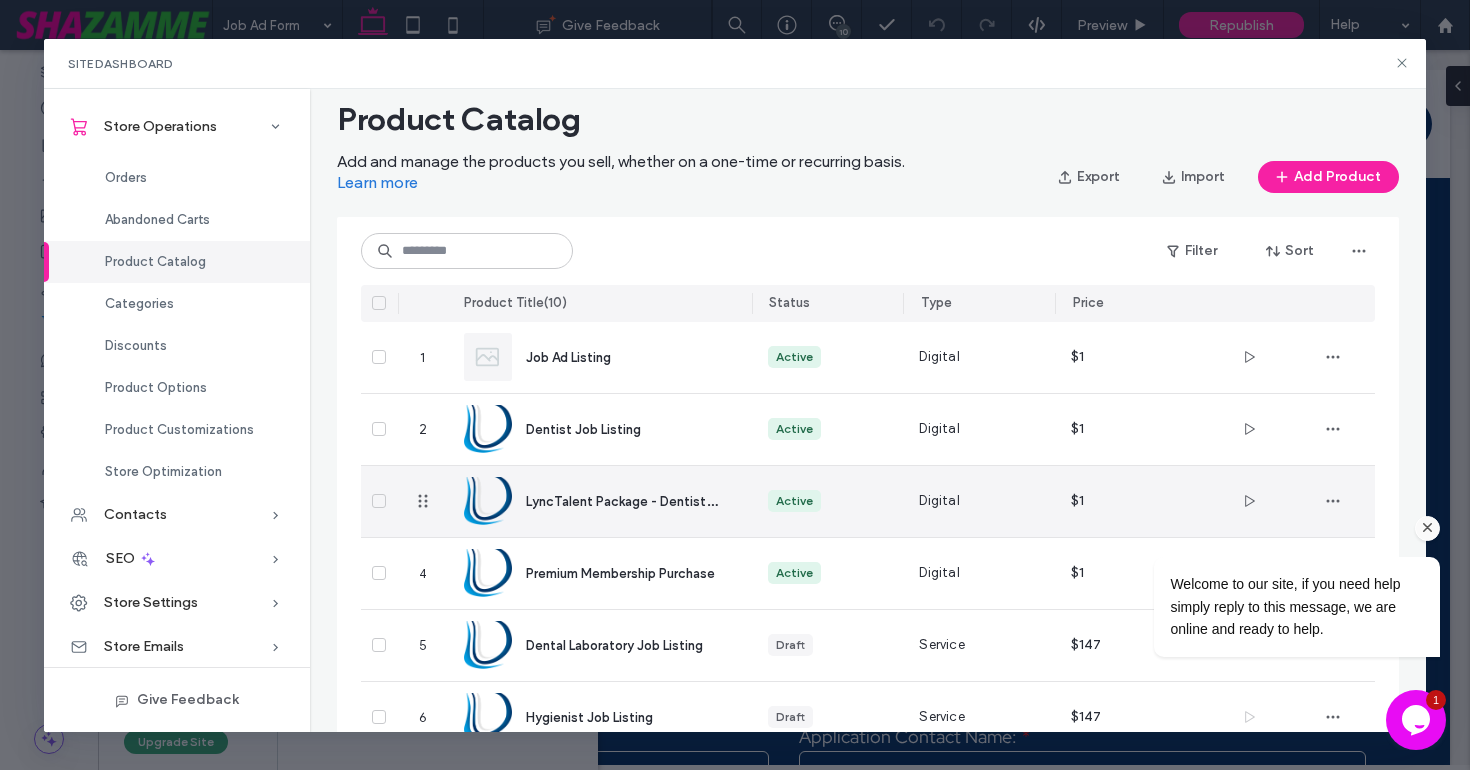 scroll, scrollTop: 0, scrollLeft: 0, axis: both 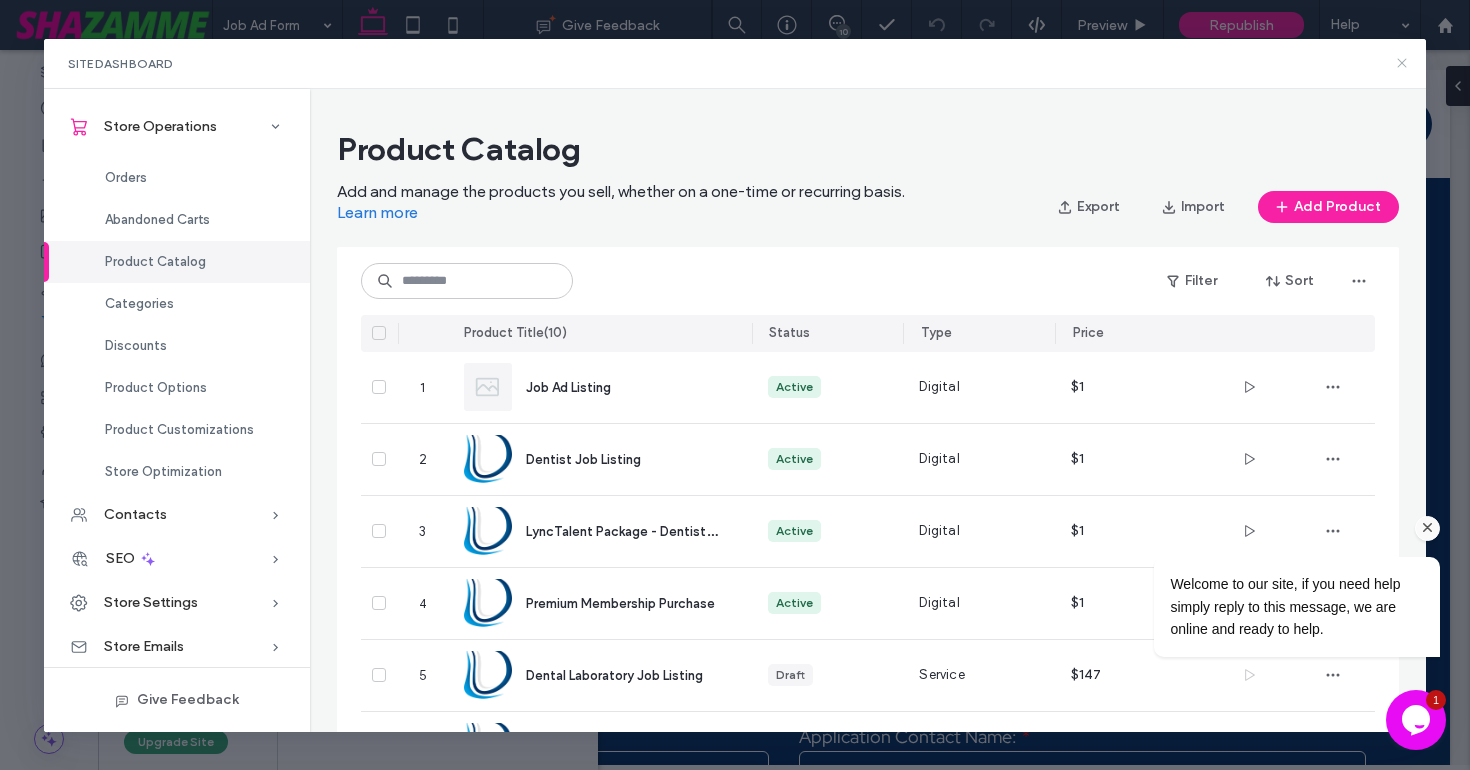click 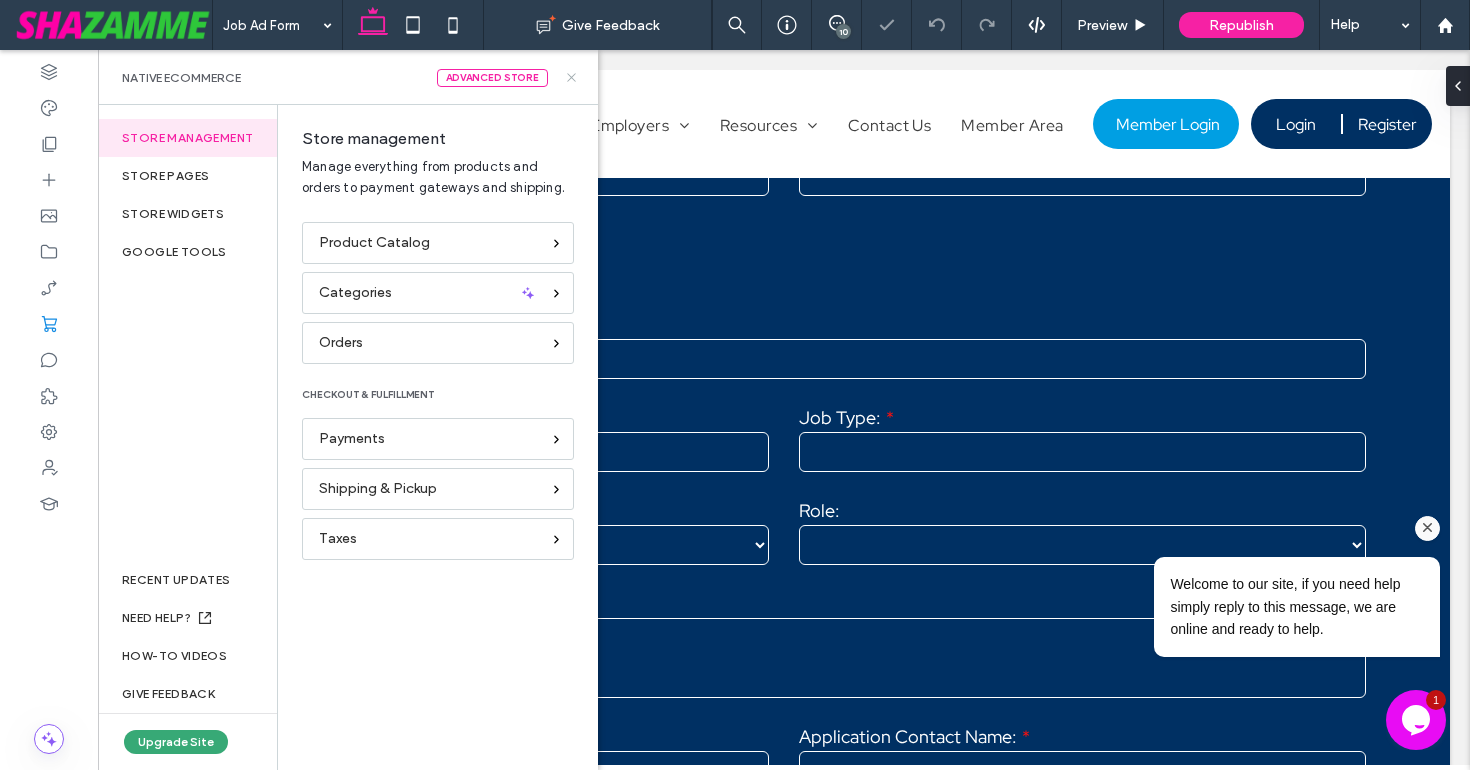 click 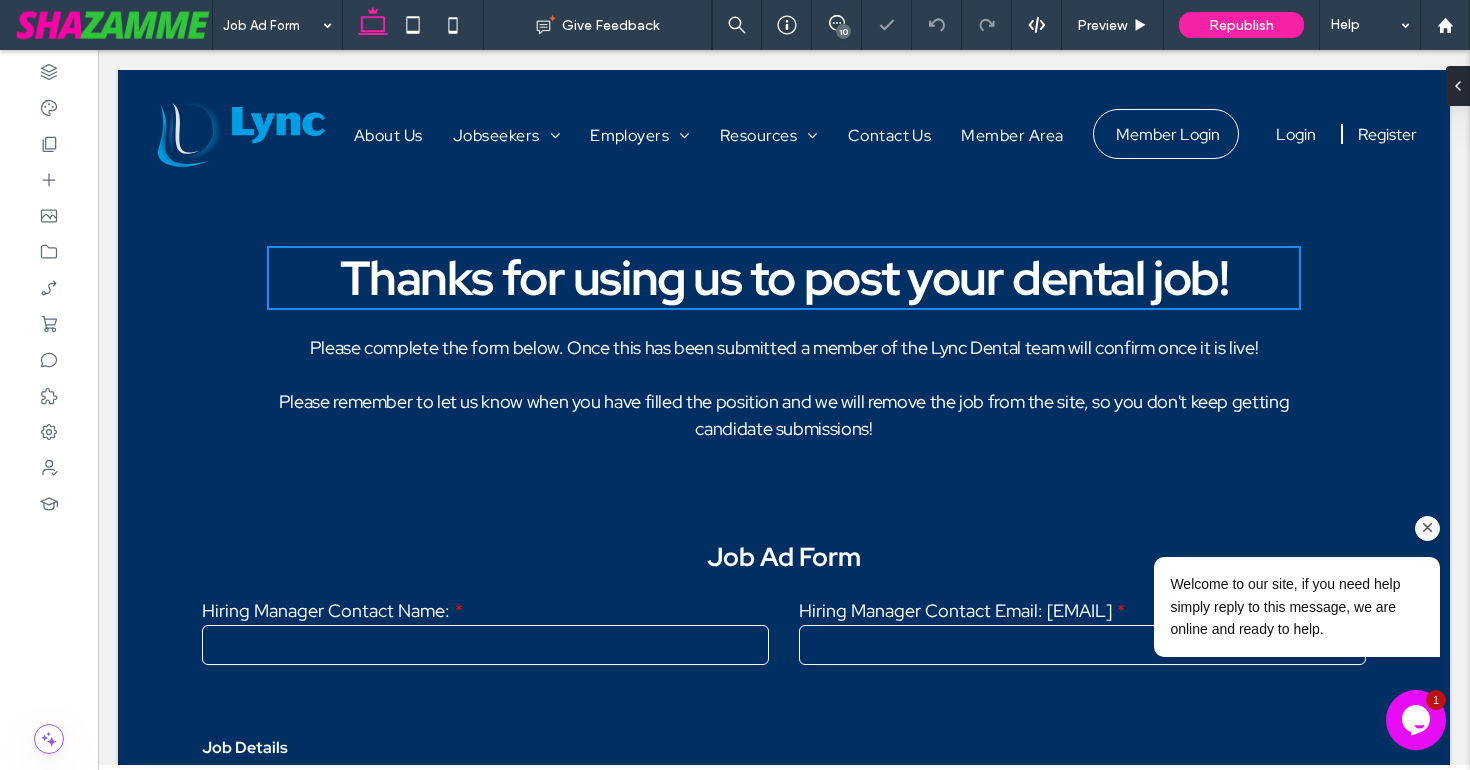 scroll, scrollTop: 0, scrollLeft: 0, axis: both 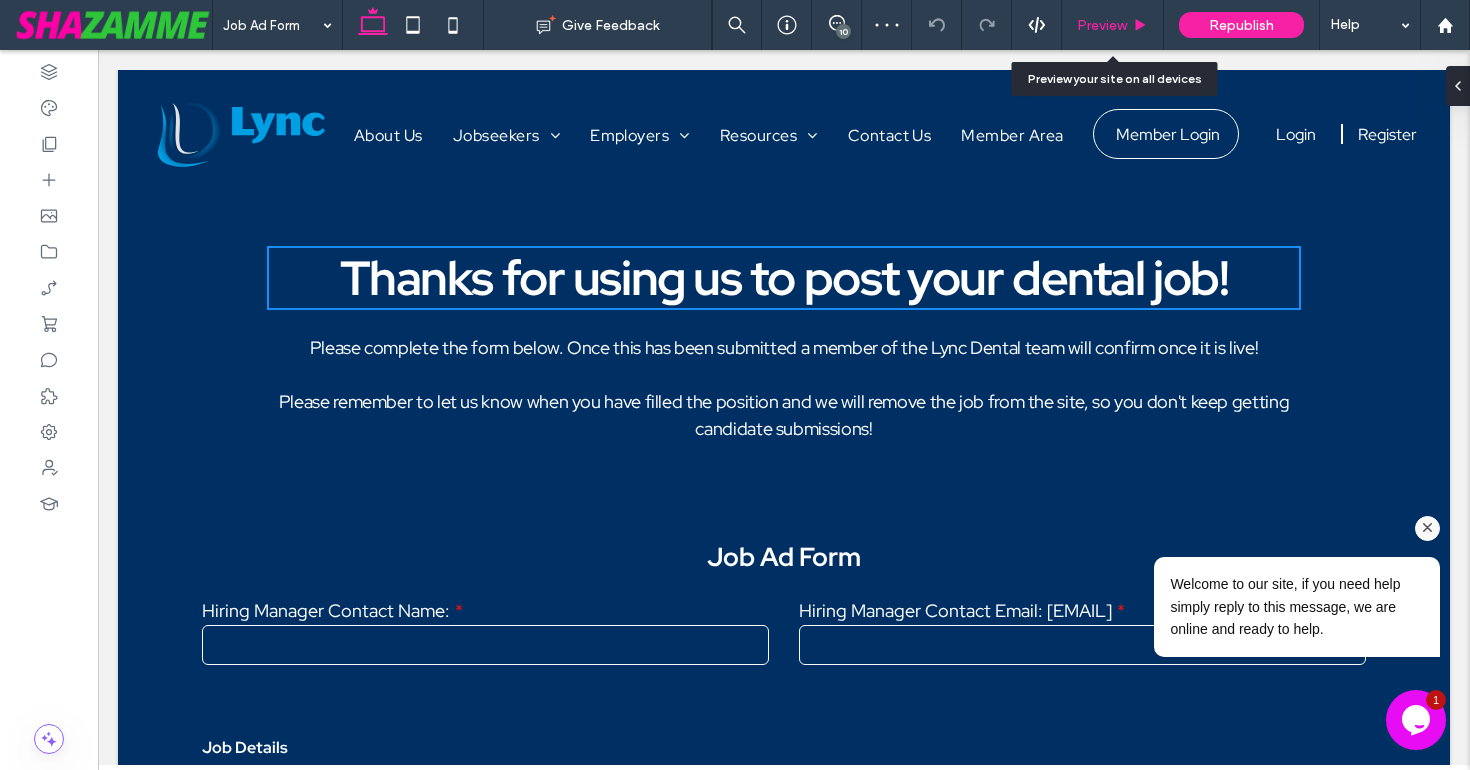 click on "Preview" at bounding box center (1102, 25) 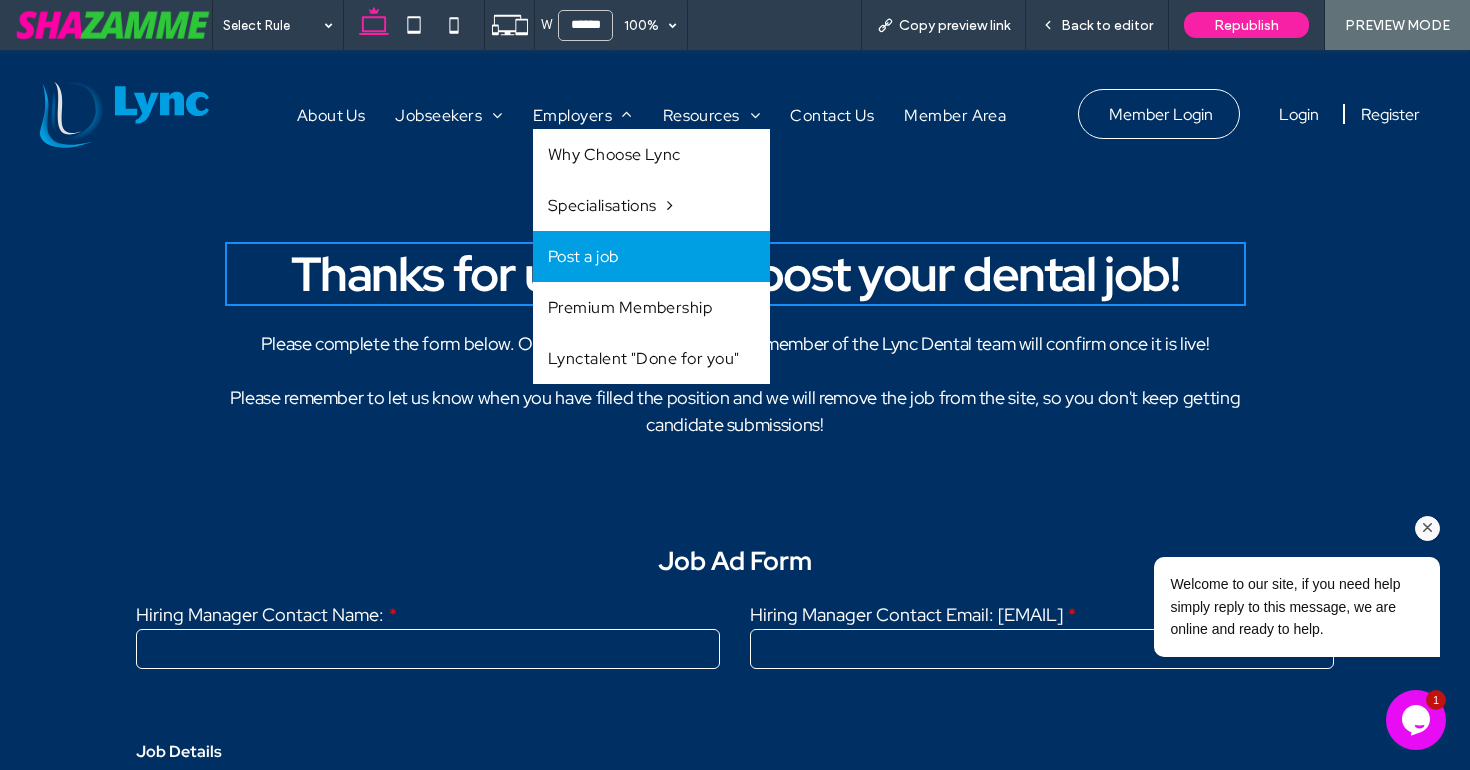 click on "Post a job" at bounding box center [651, 256] 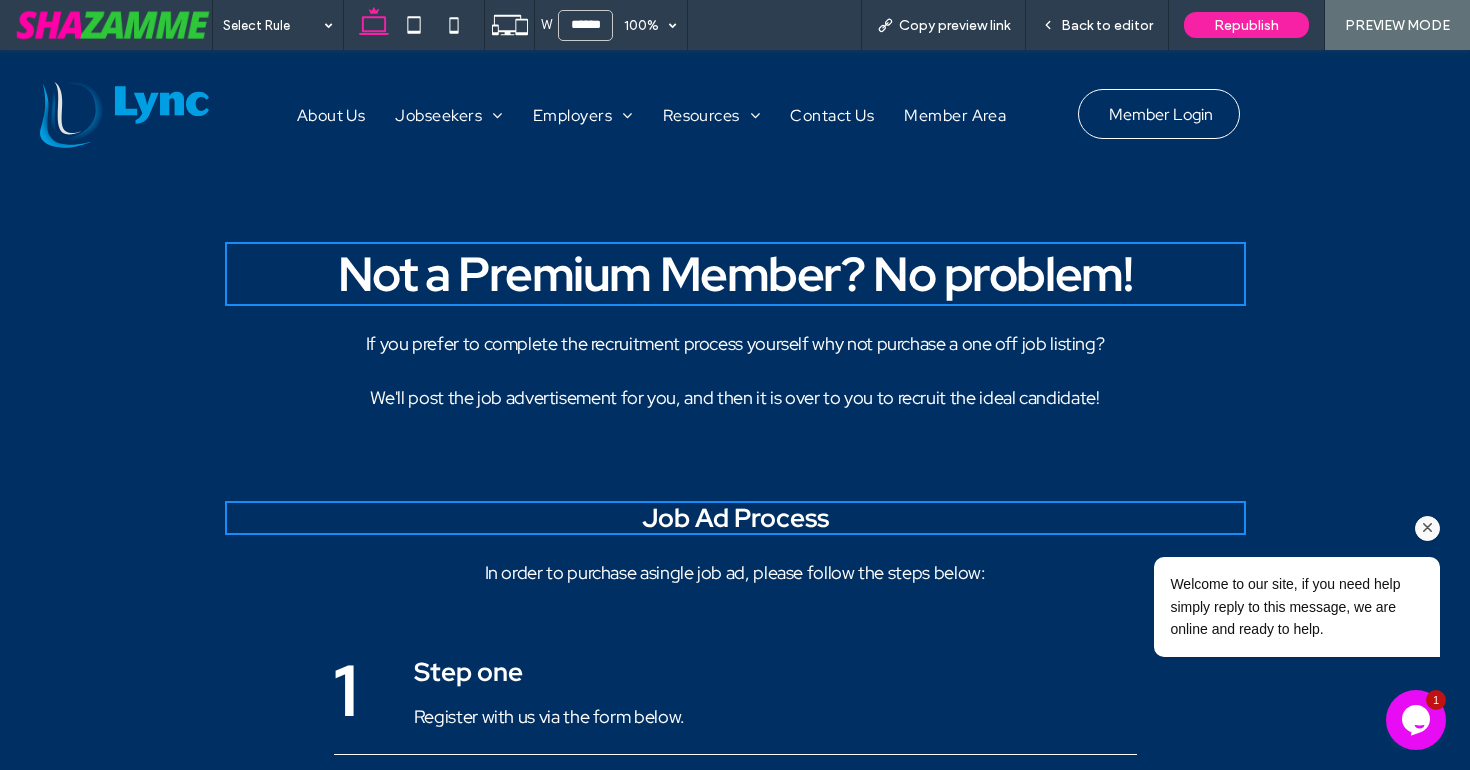 scroll, scrollTop: 0, scrollLeft: 0, axis: both 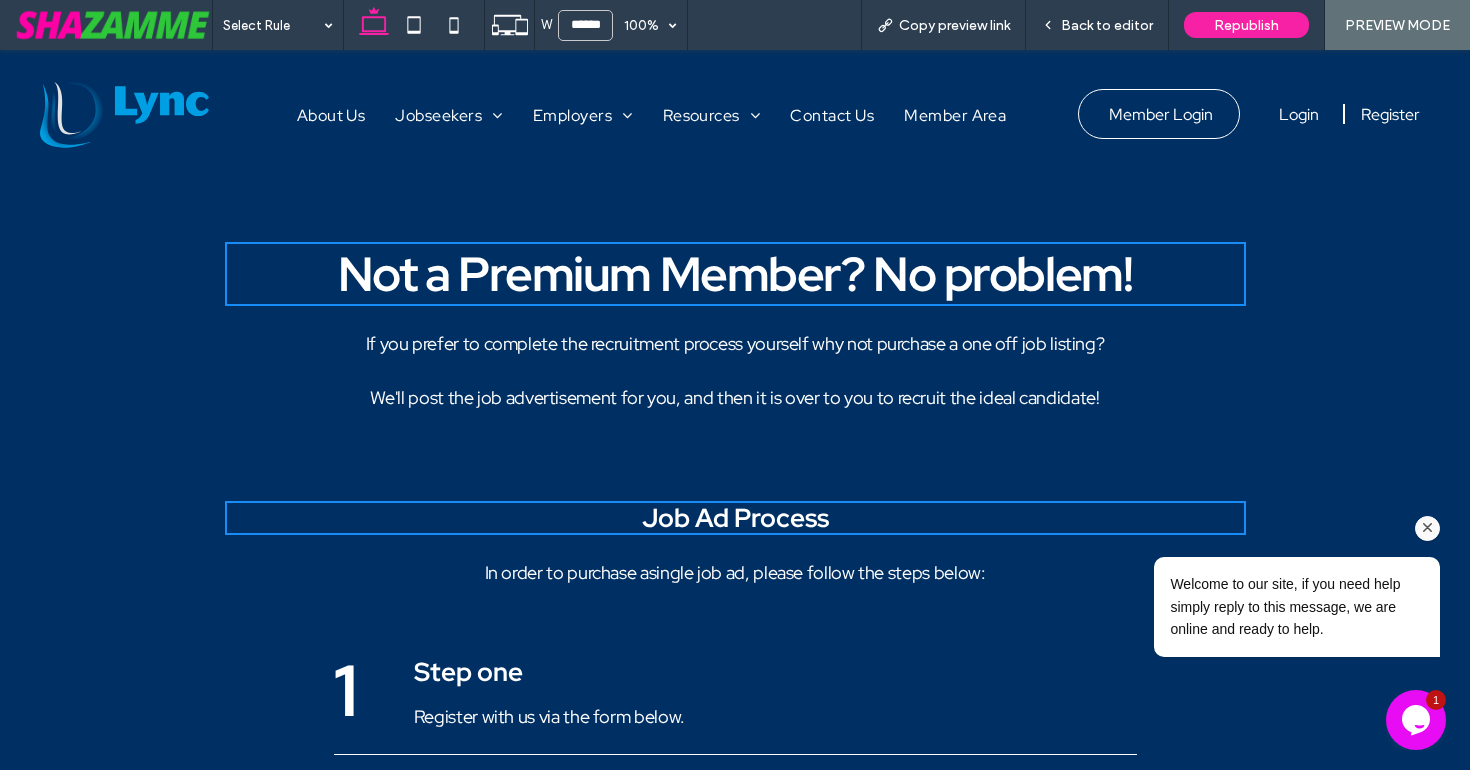click at bounding box center (1428, 528) 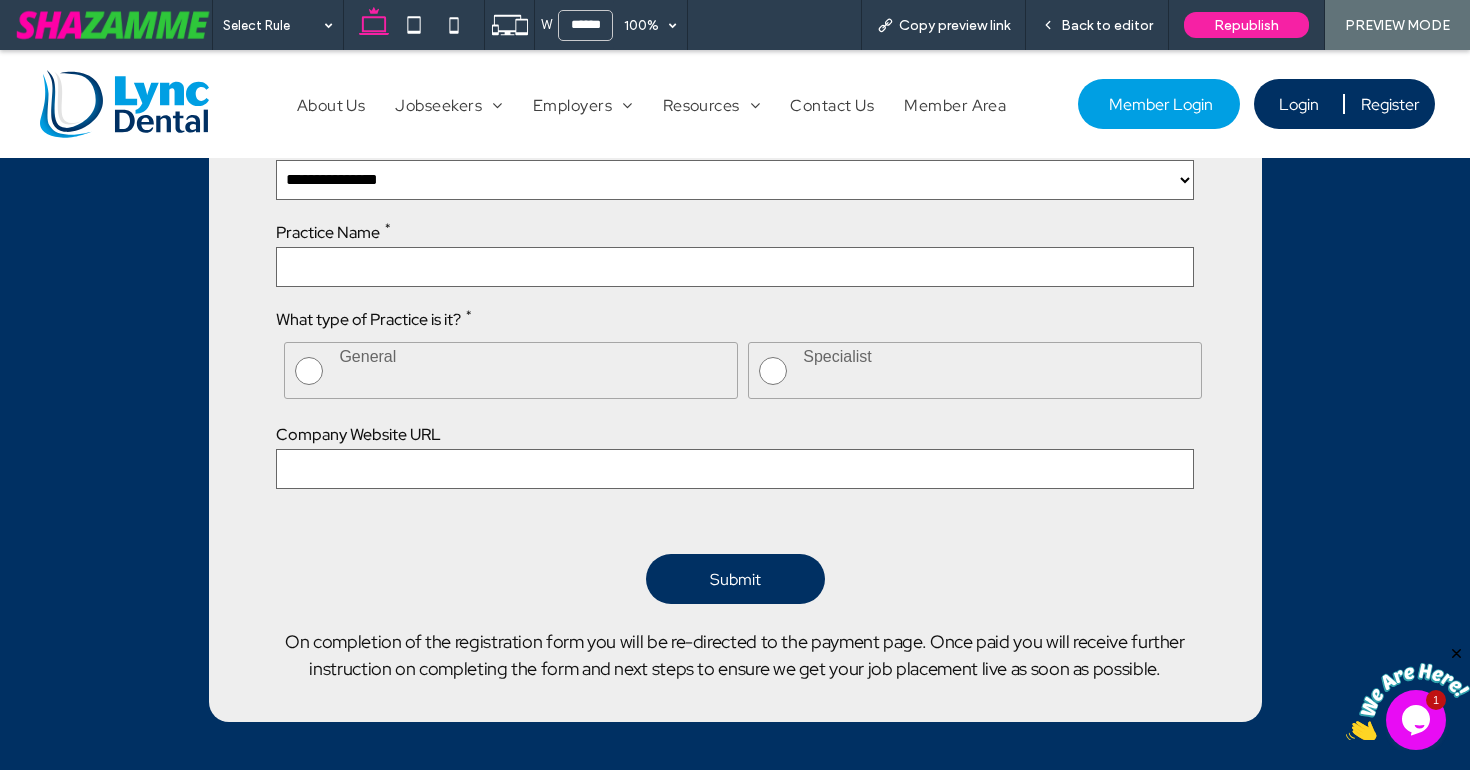 scroll, scrollTop: 1868, scrollLeft: 0, axis: vertical 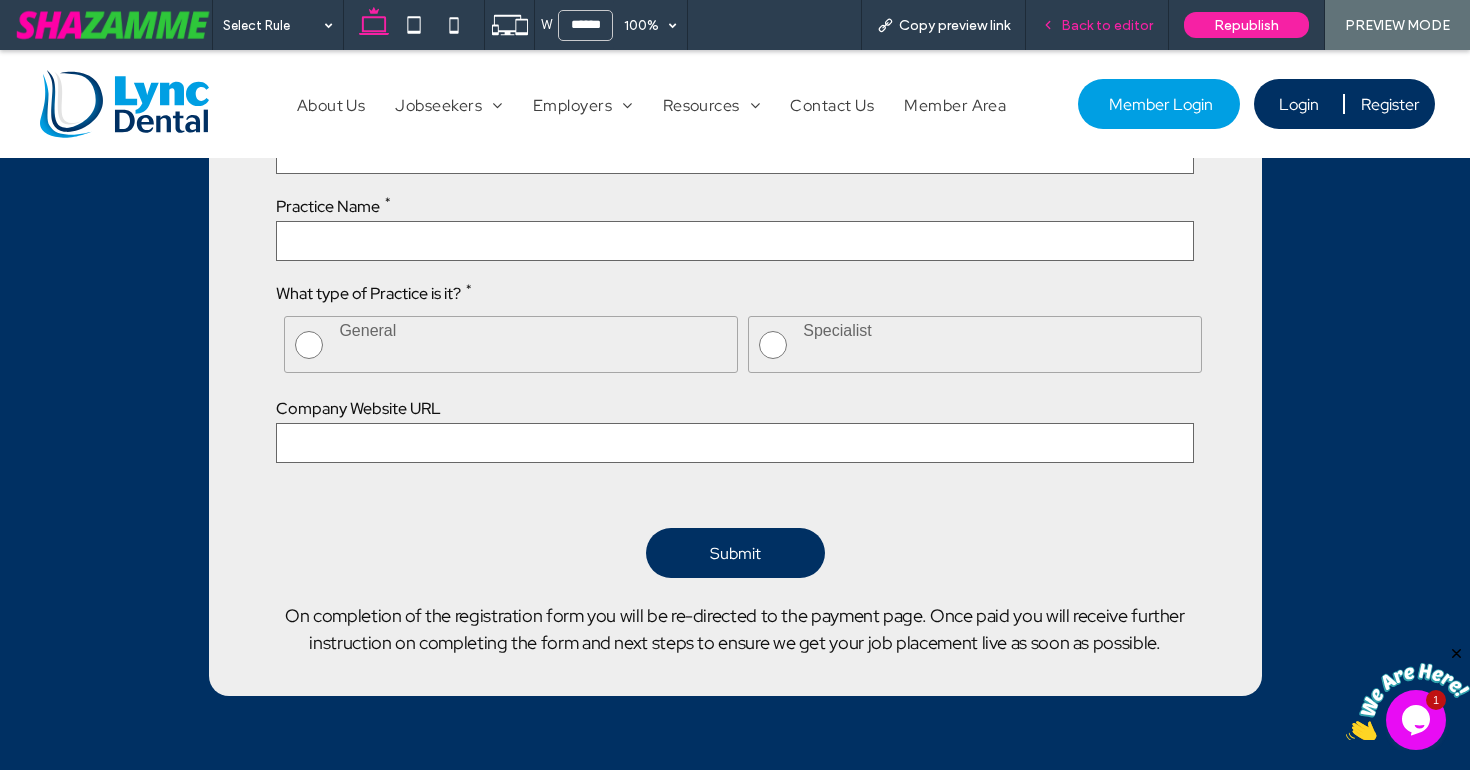 click on "Back to editor" at bounding box center (1107, 25) 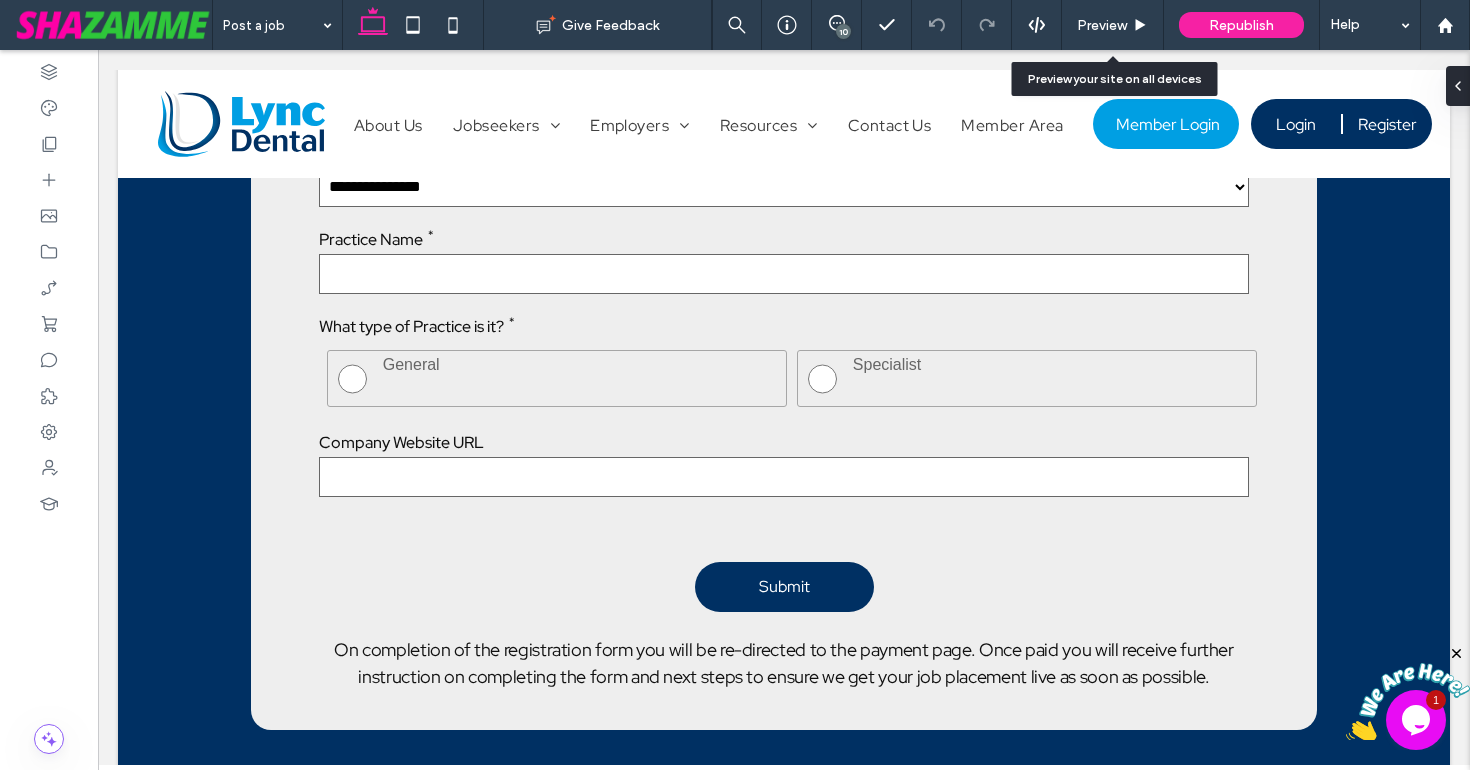 scroll, scrollTop: 1869, scrollLeft: 0, axis: vertical 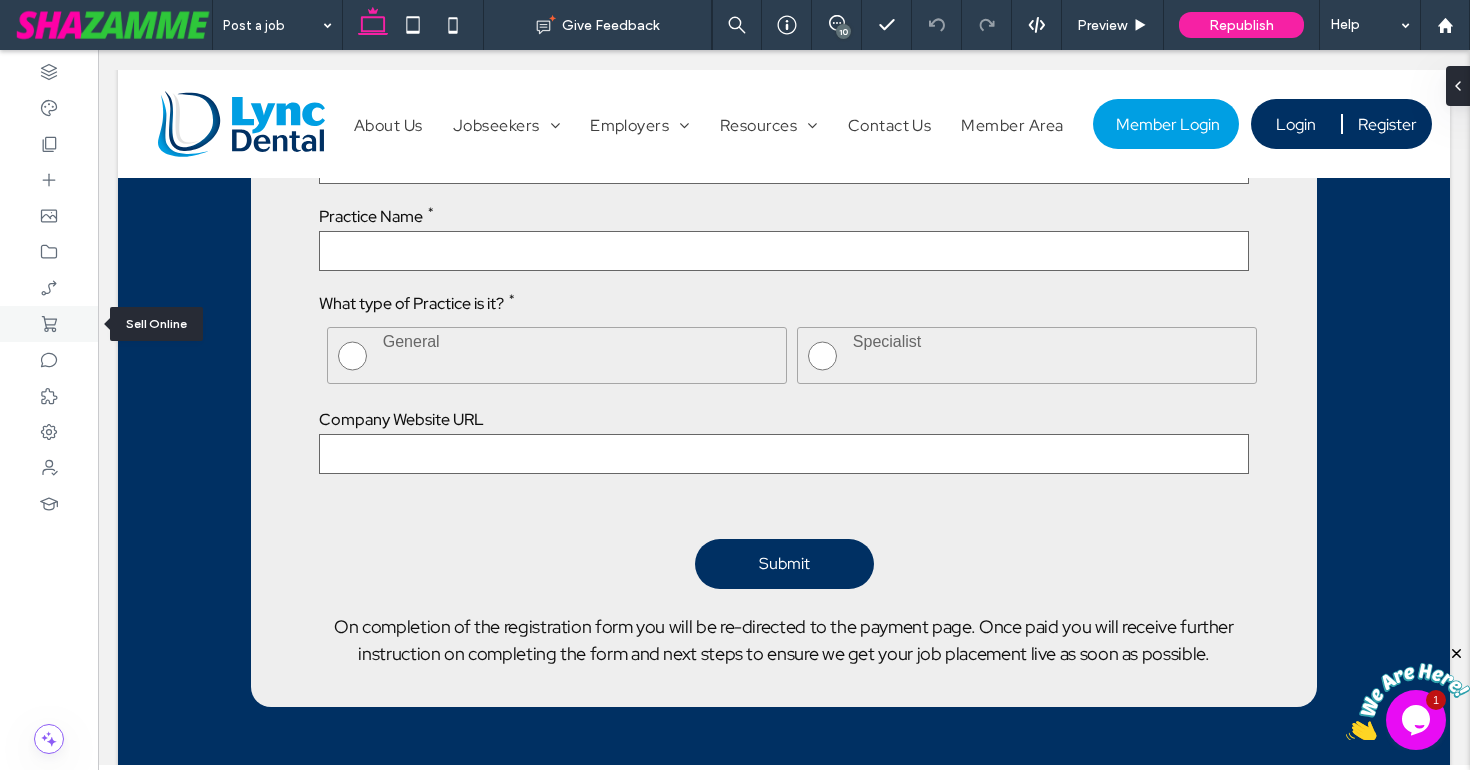 click 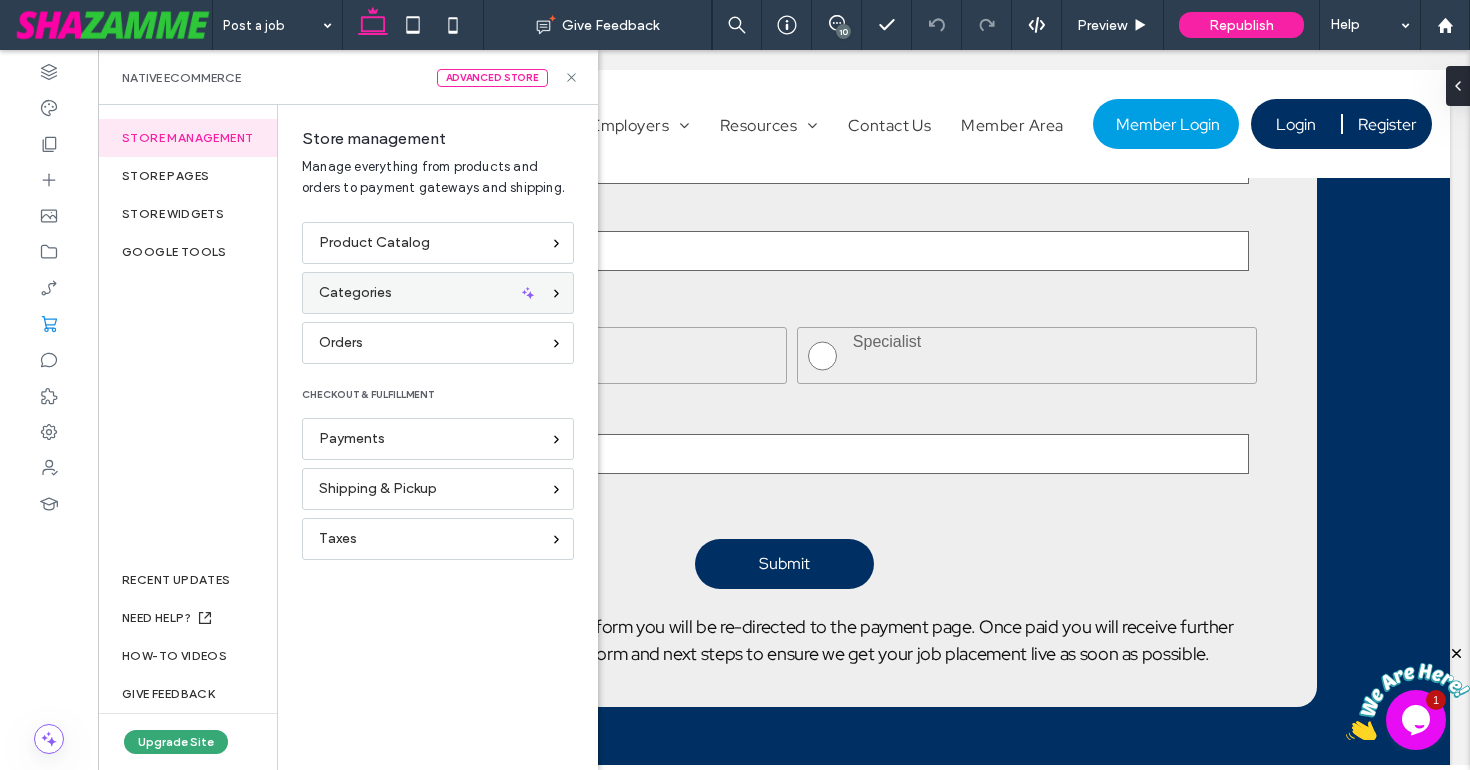 click on "Categories" at bounding box center (438, 293) 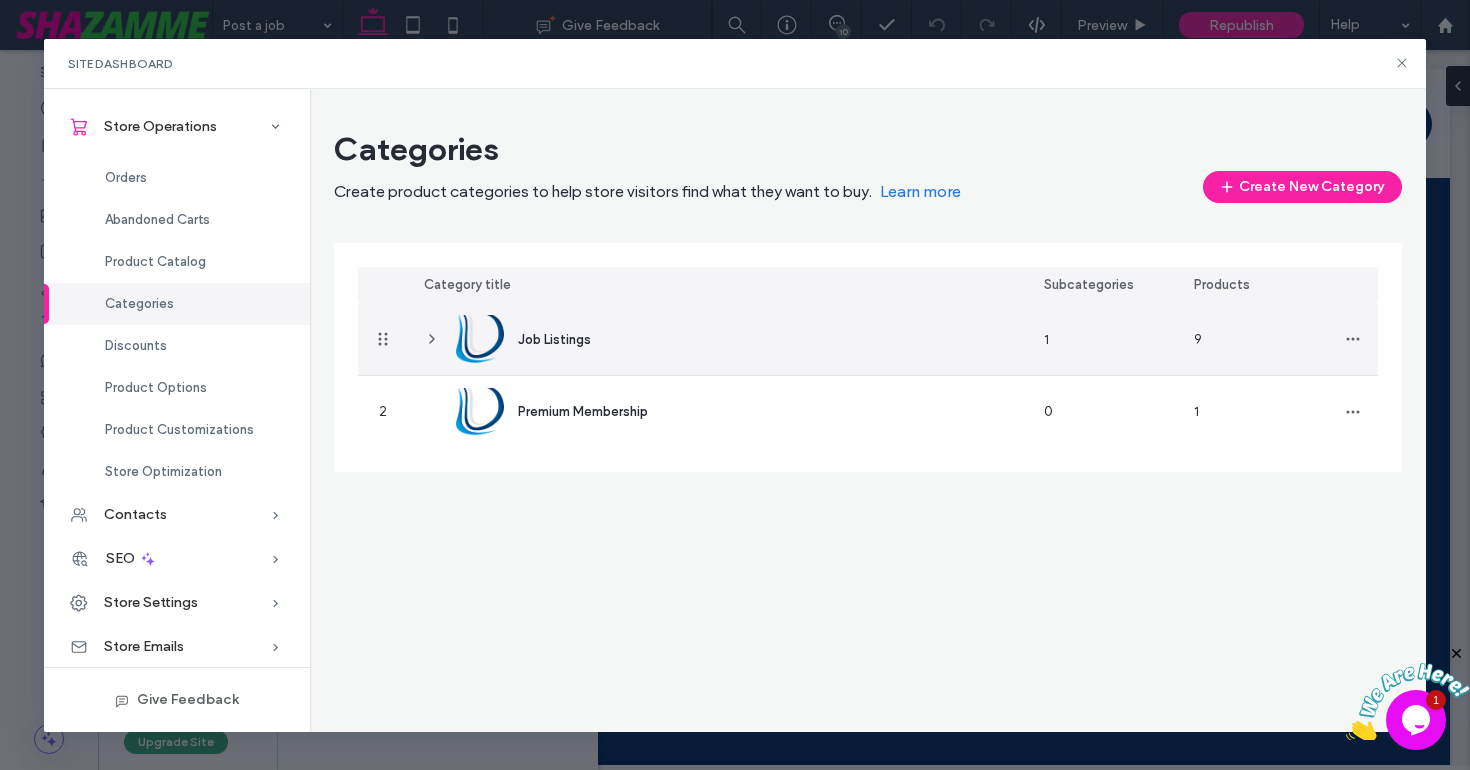 click 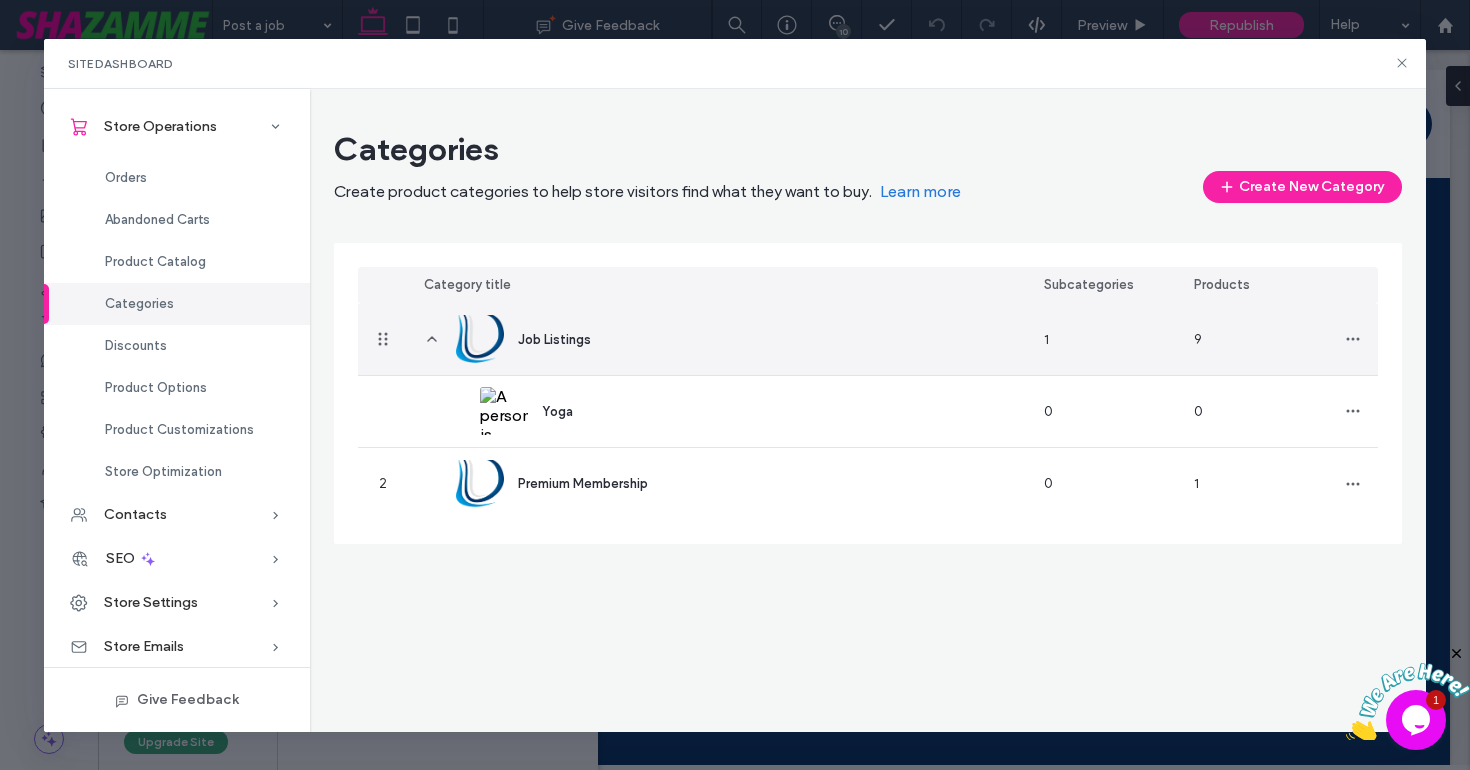 click 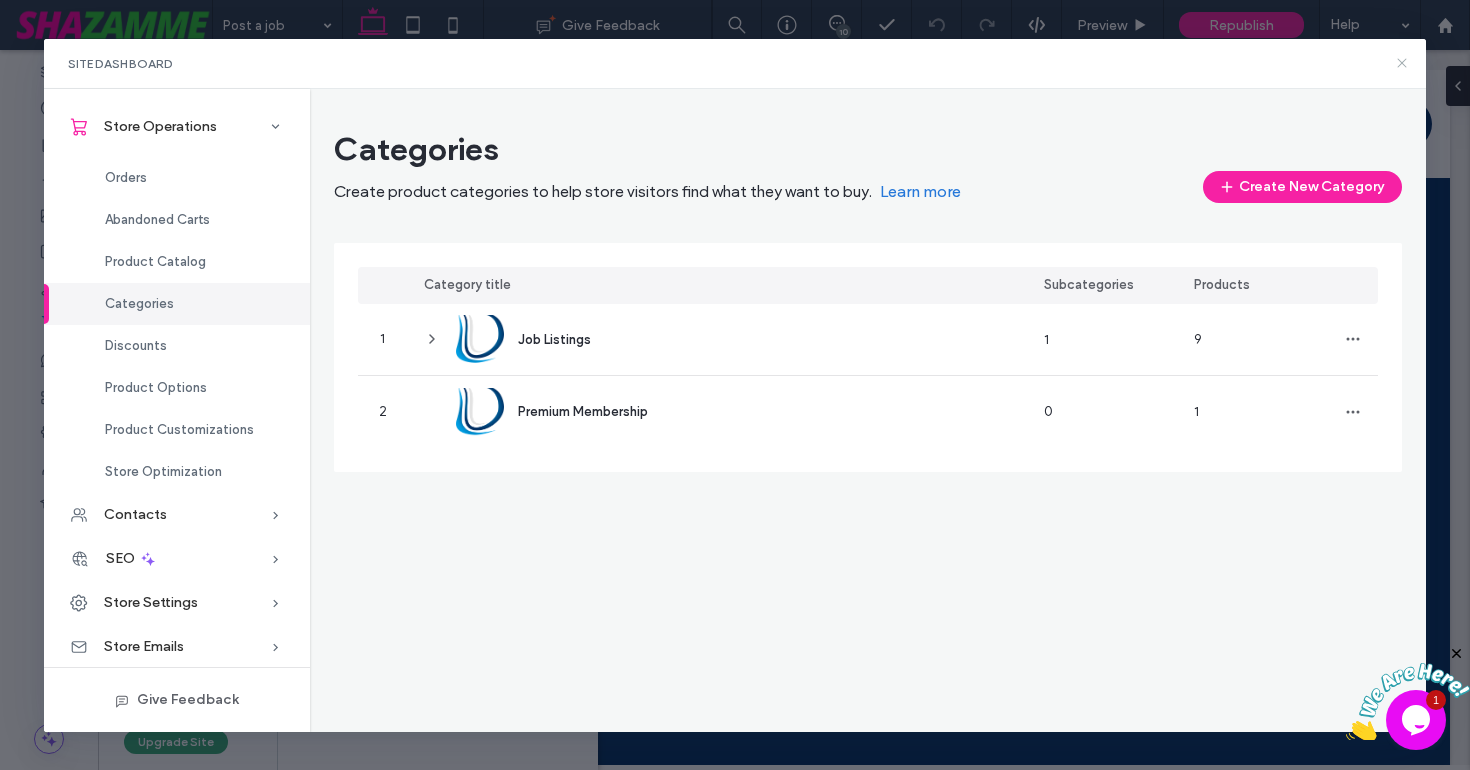 click 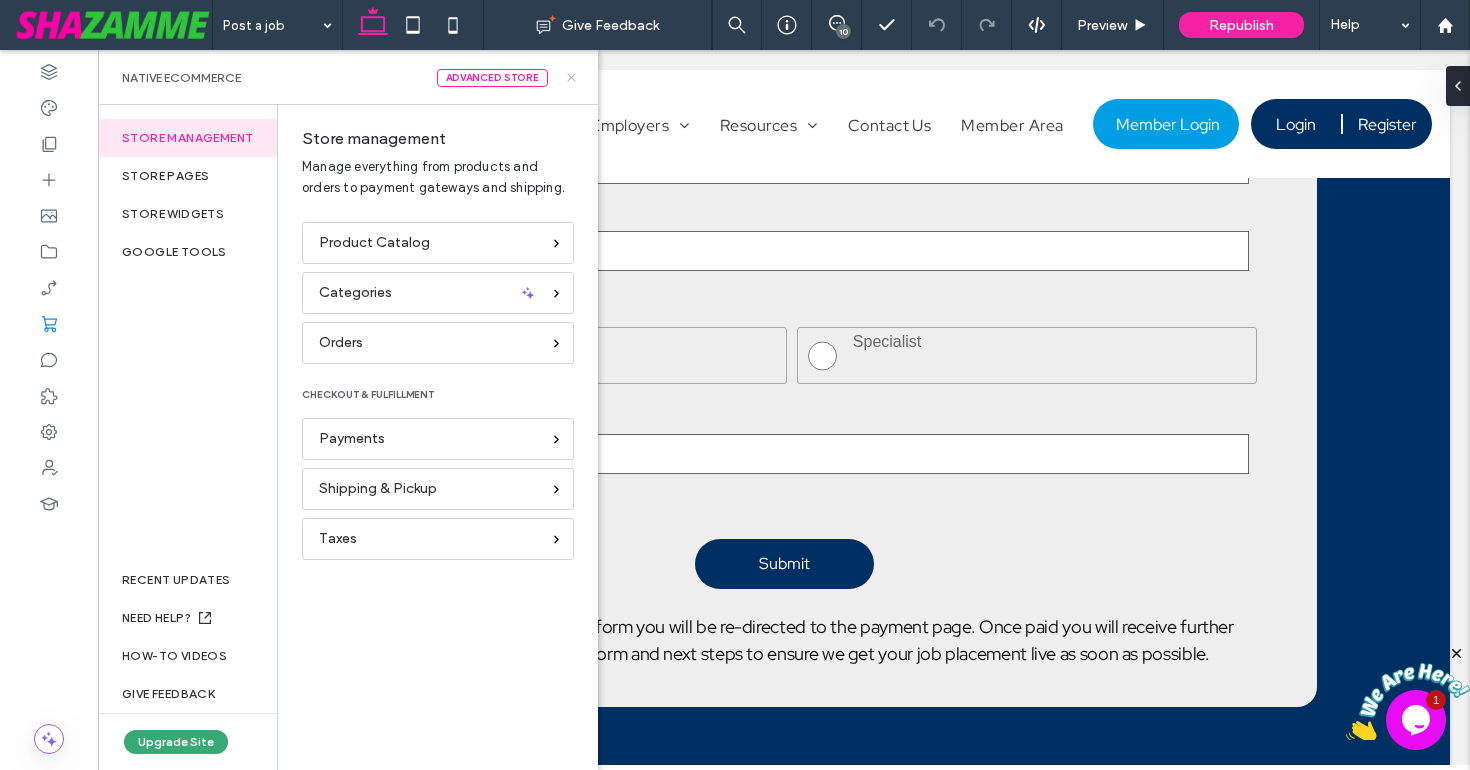 click 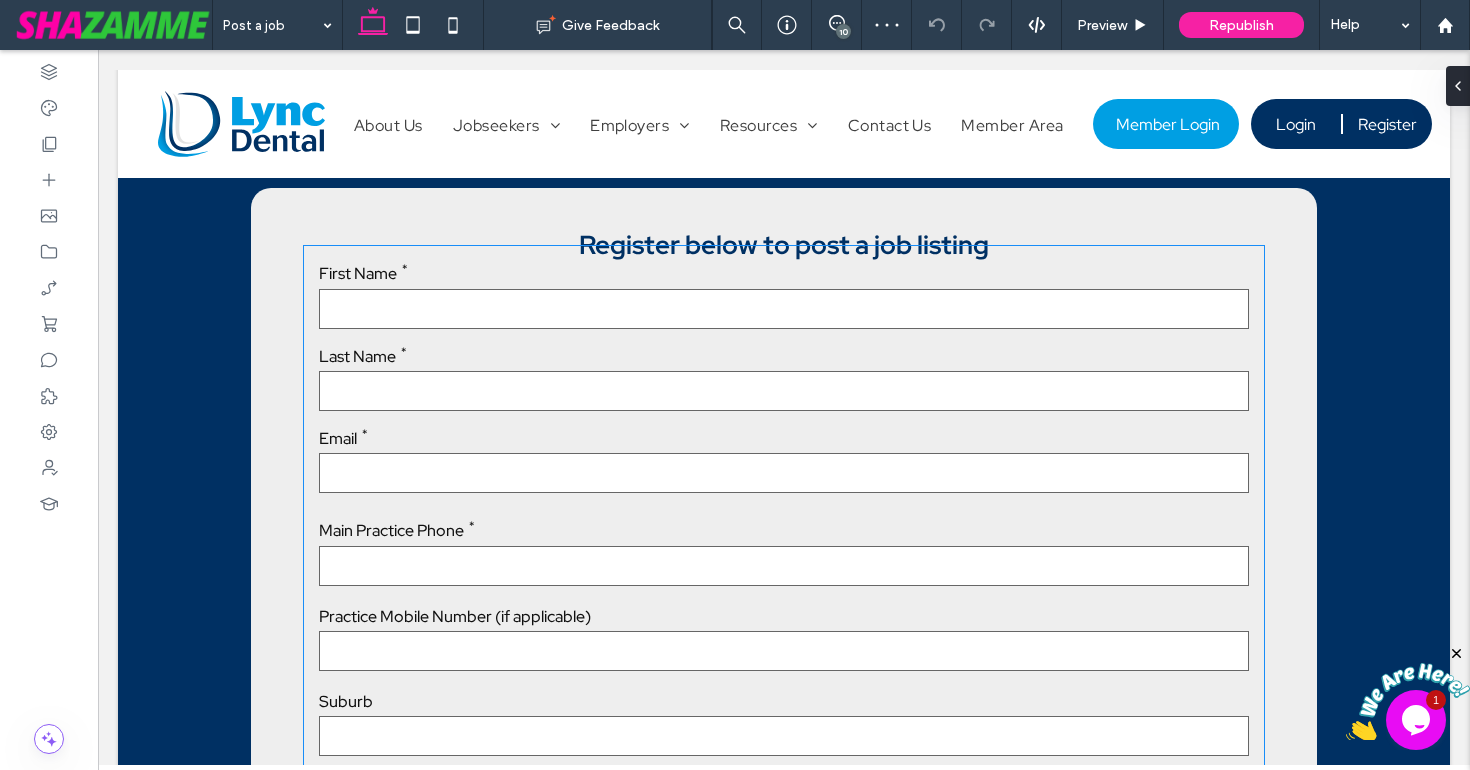 scroll, scrollTop: 1218, scrollLeft: 0, axis: vertical 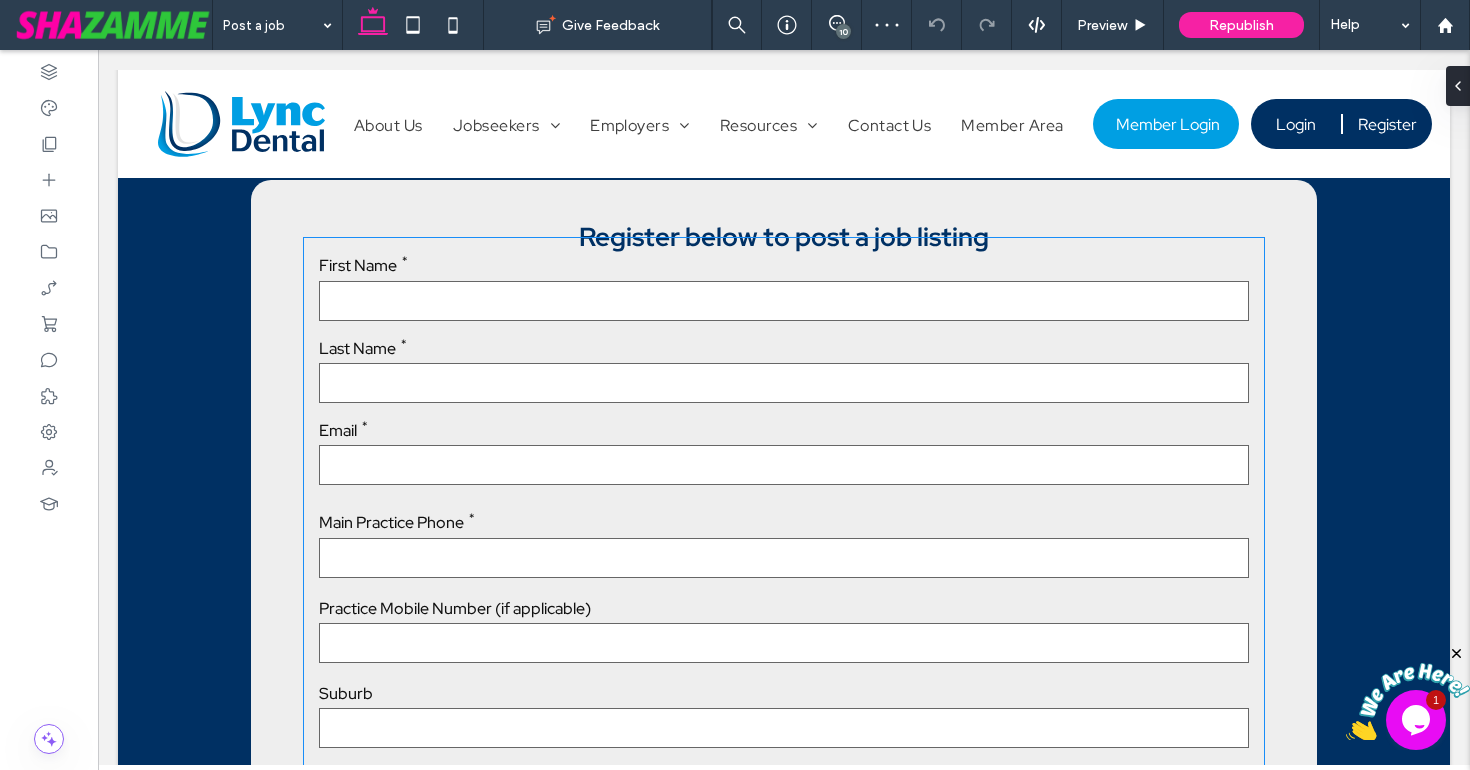 click at bounding box center [784, 465] 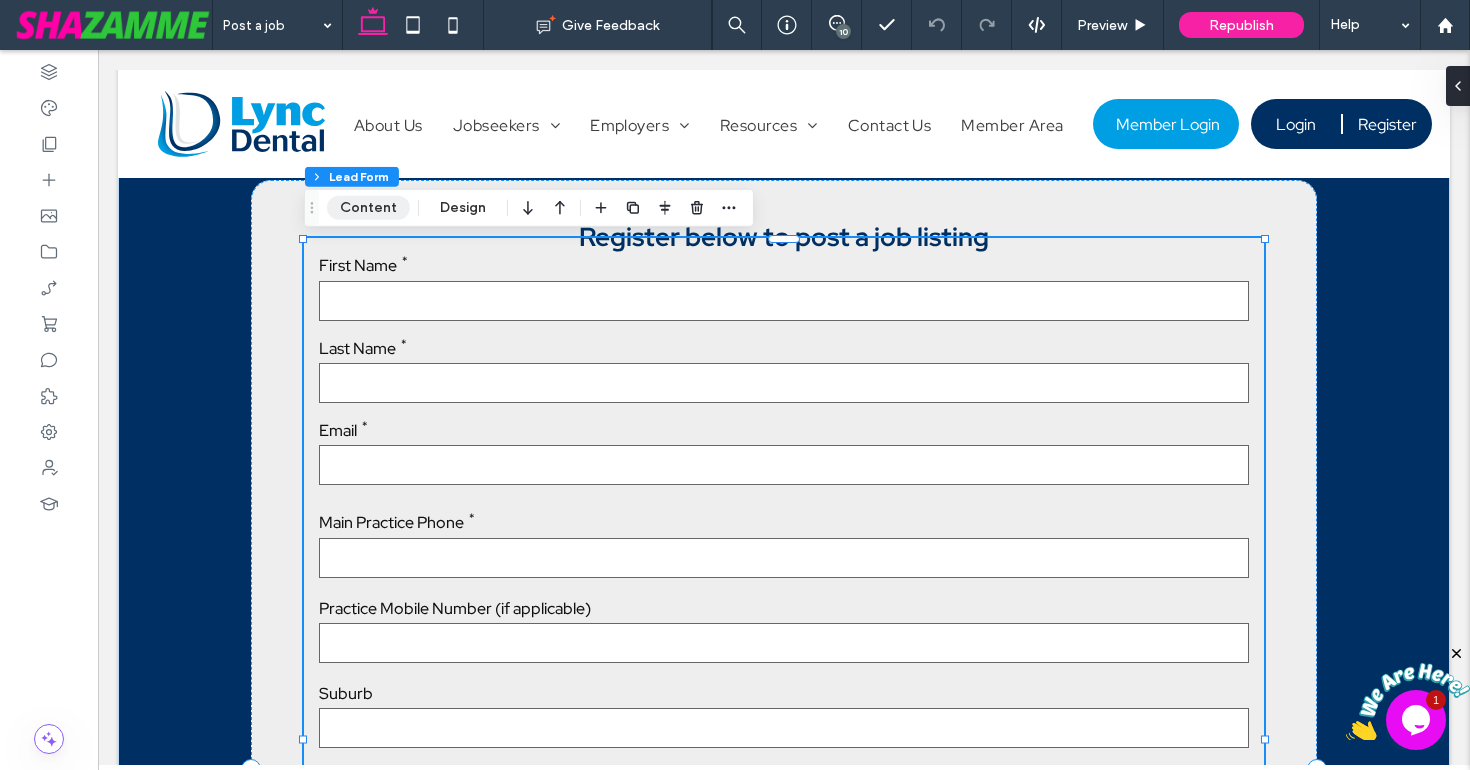 click on "Content" at bounding box center (368, 208) 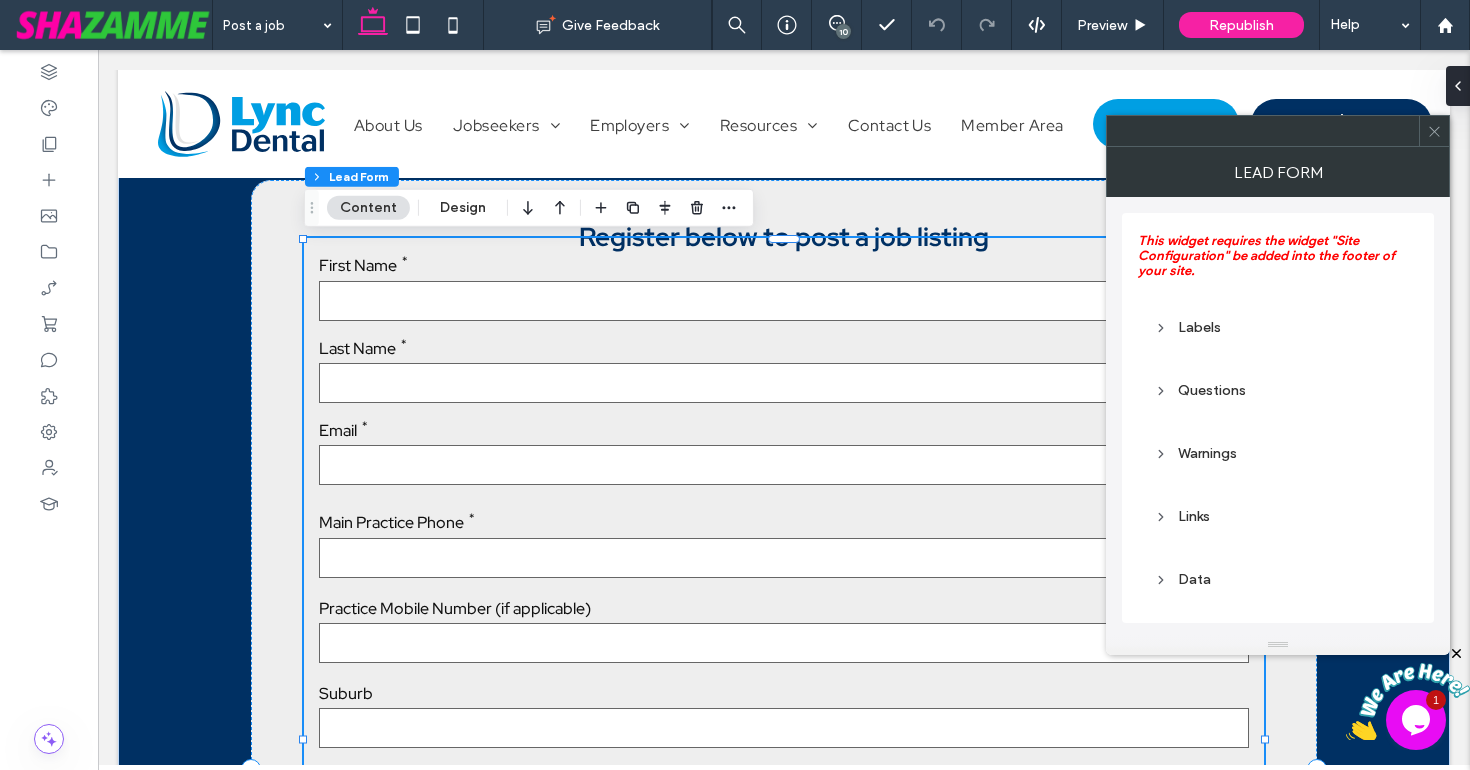 click on "Links" at bounding box center [1278, 516] 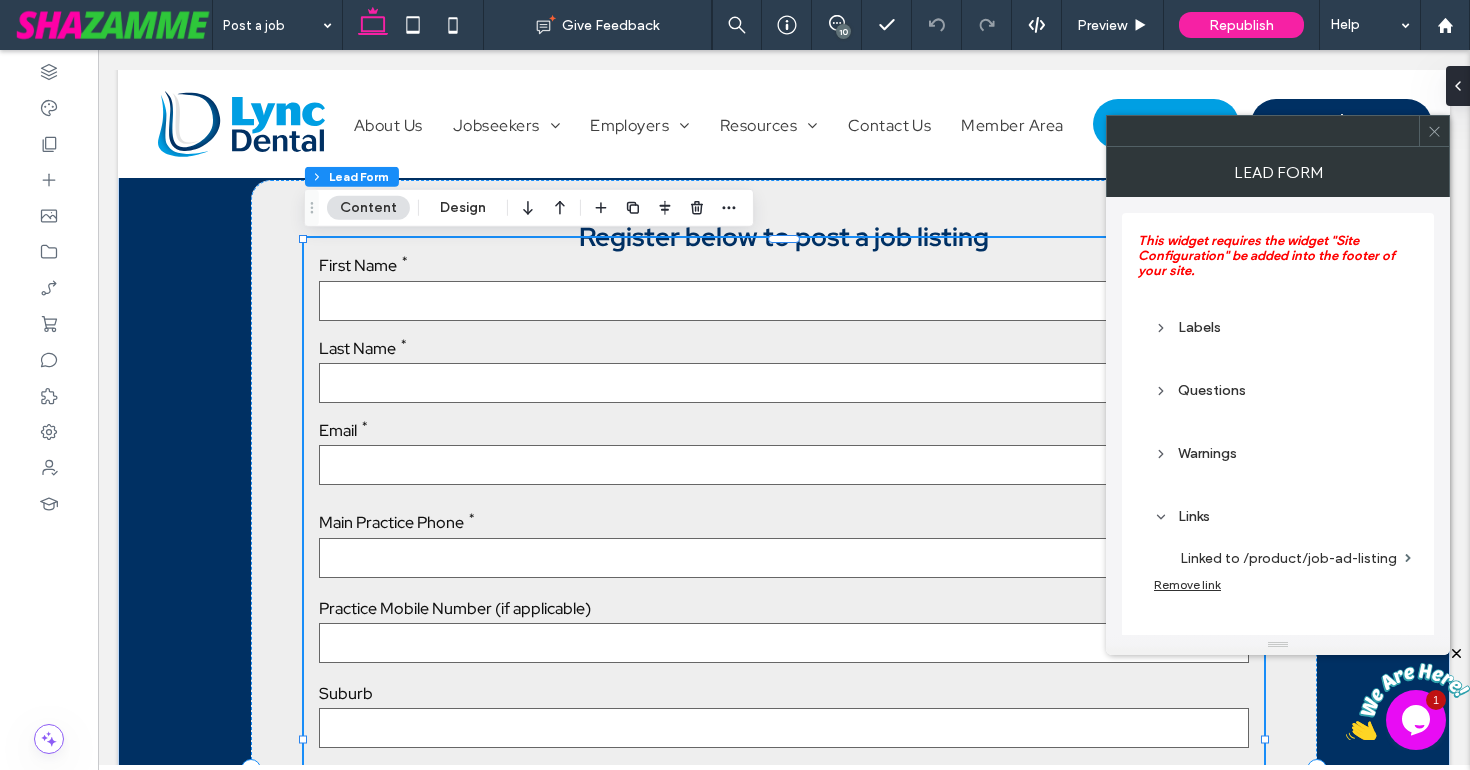 scroll, scrollTop: 72, scrollLeft: 0, axis: vertical 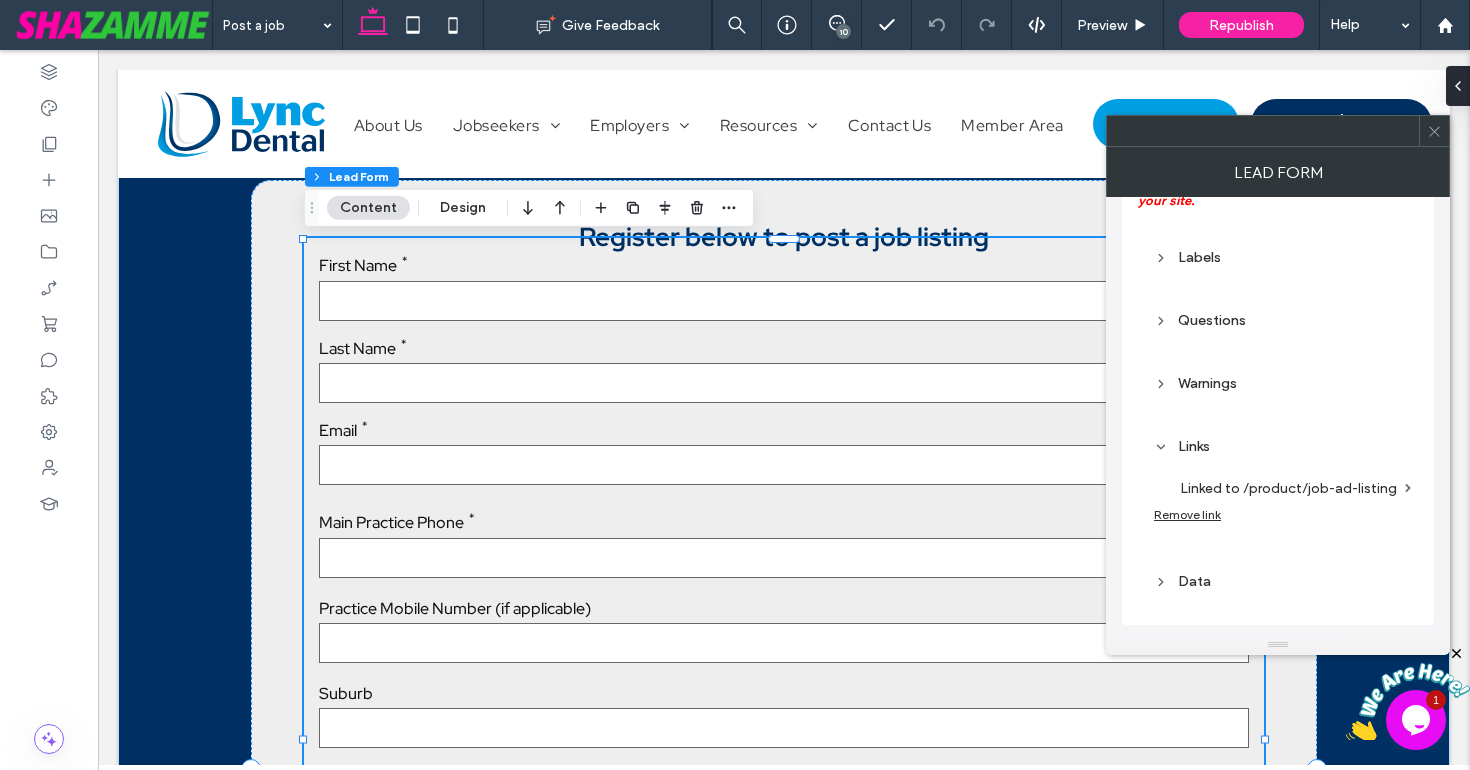 click on "Linked to /product/job-ad-listing" at bounding box center (1288, 488) 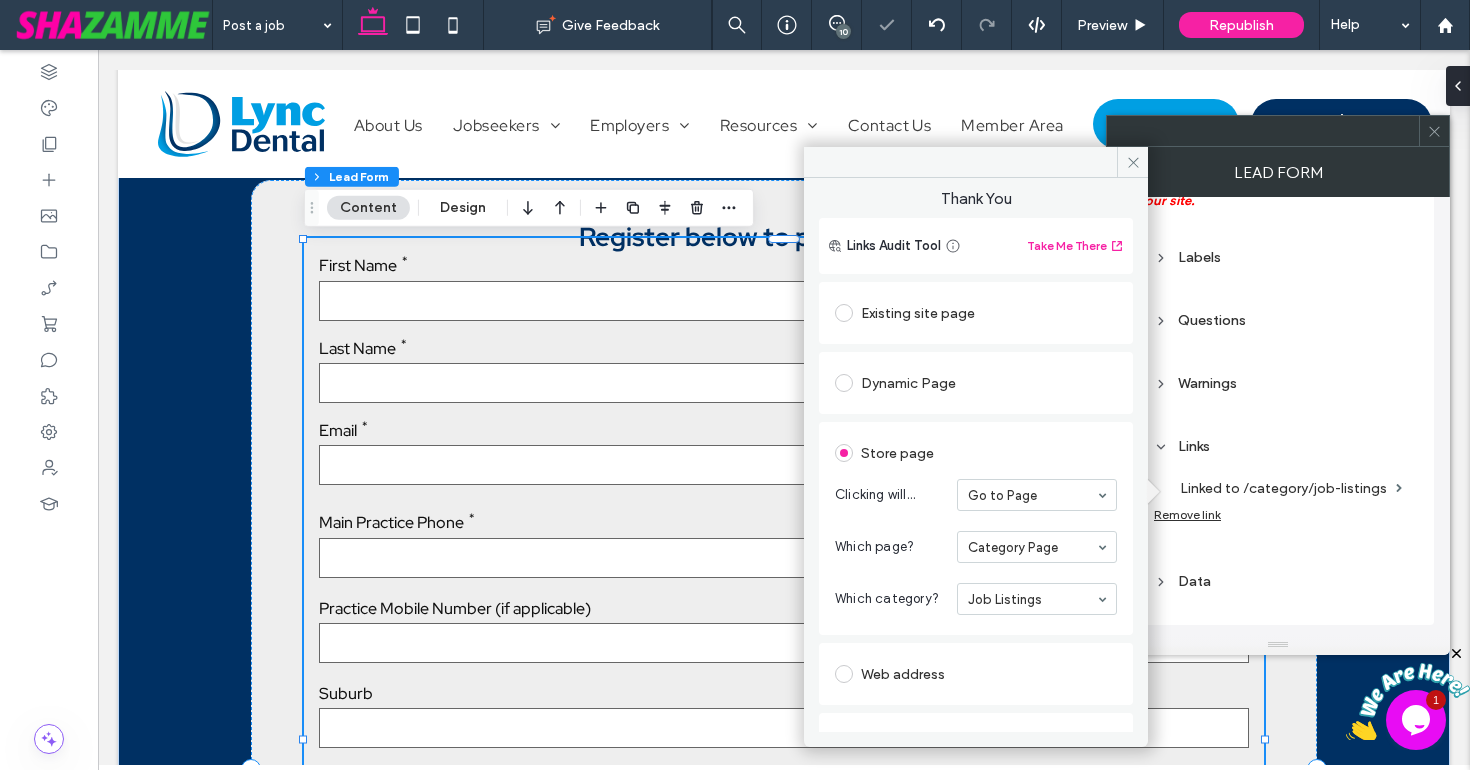 click on "Store page Clicking will... Go to Page Which page? Category Page Which category? Job Listings" at bounding box center (976, 528) 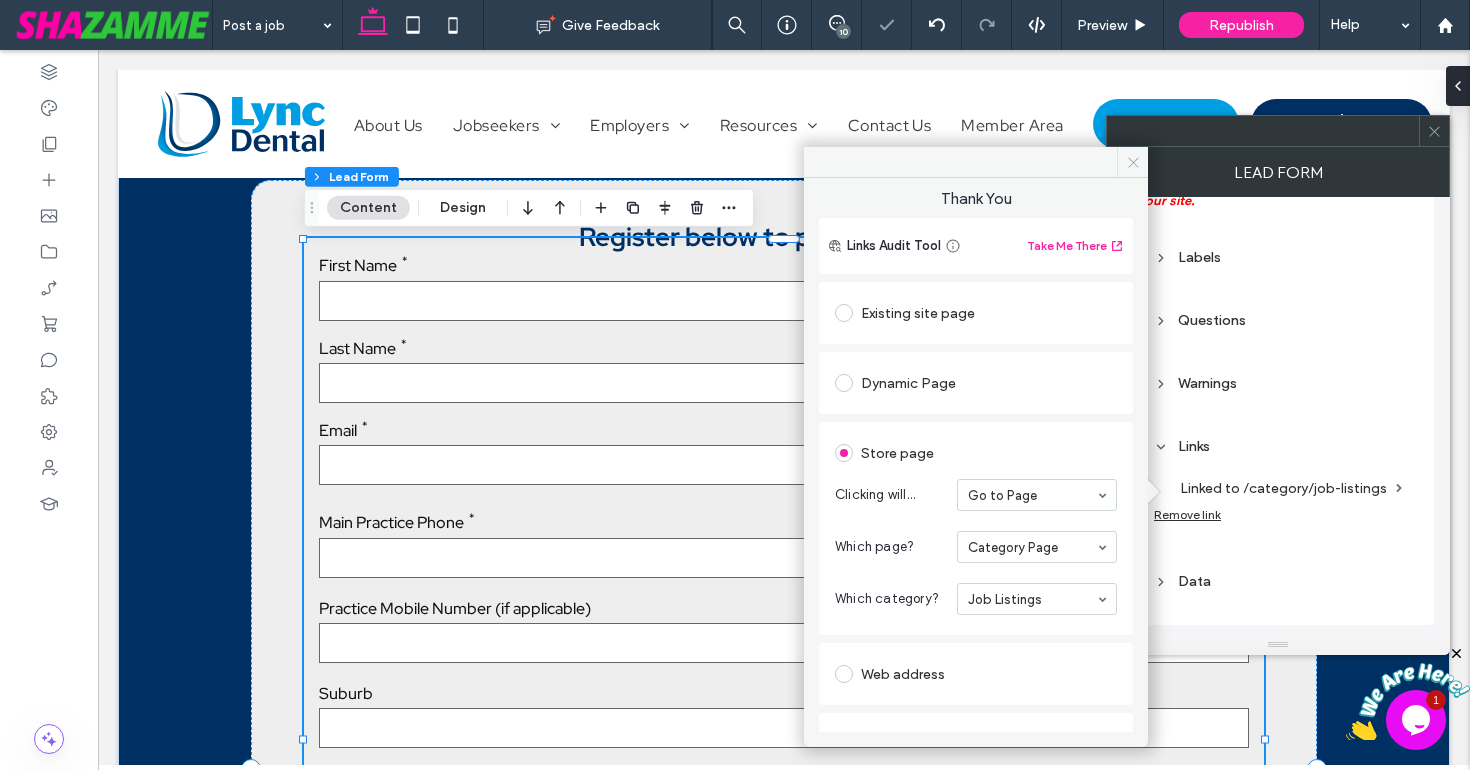 click 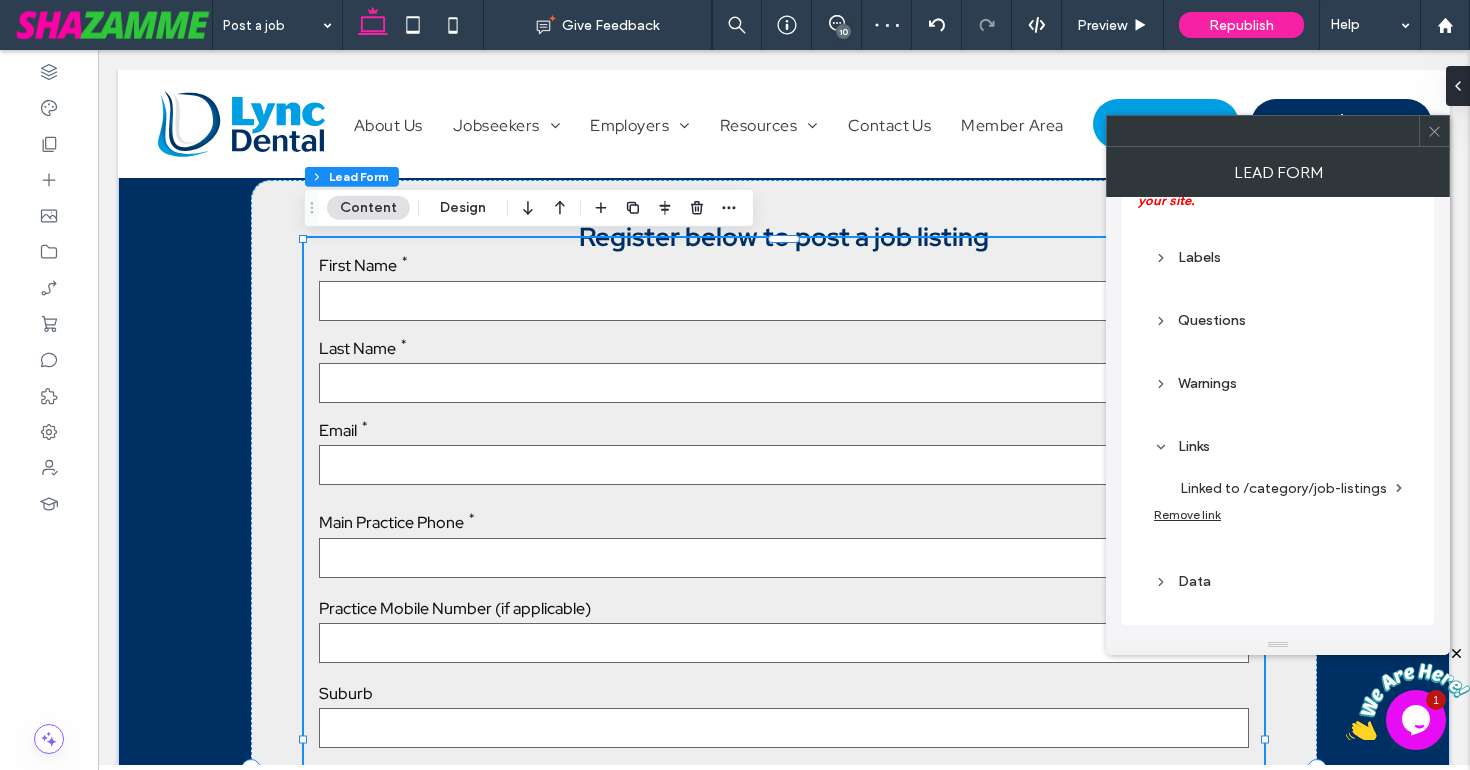 click 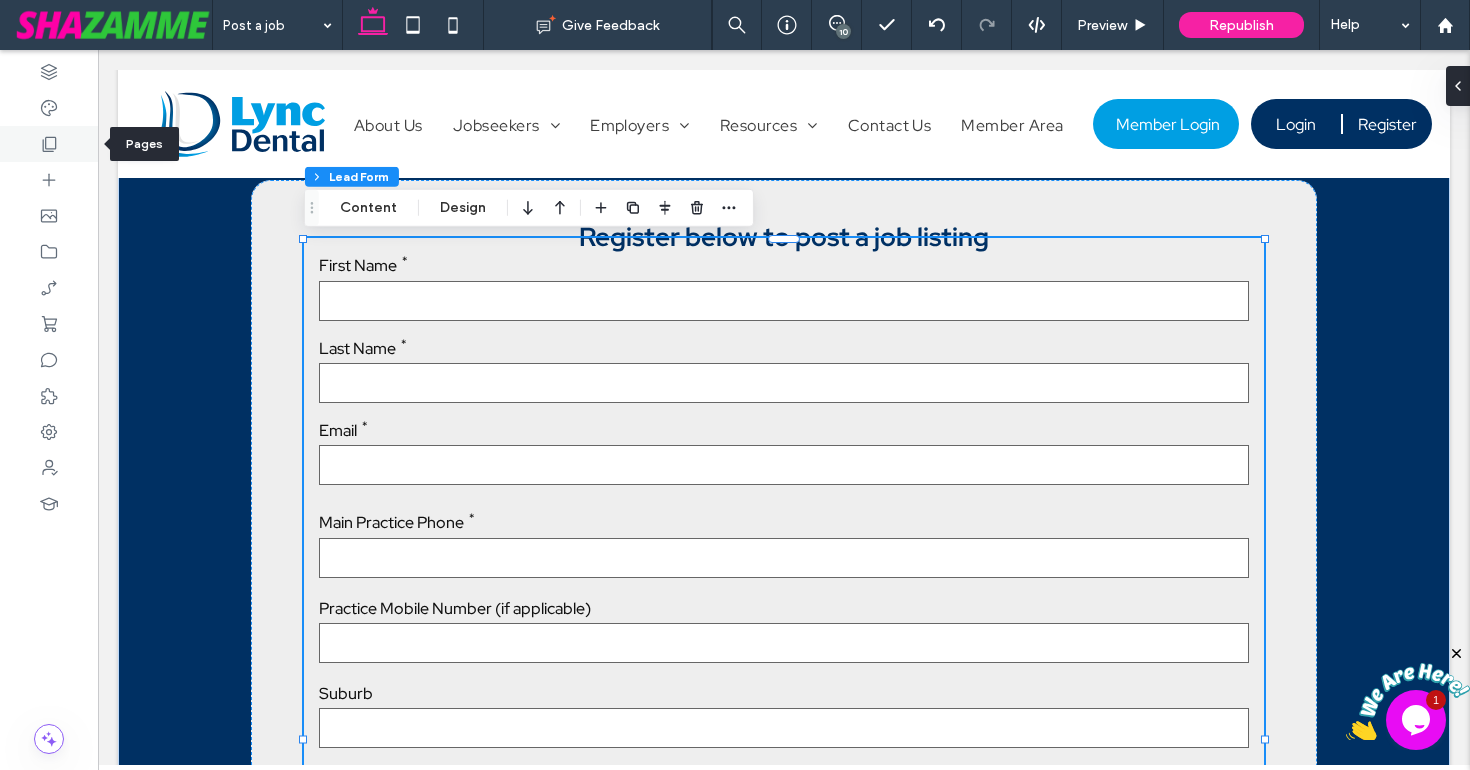 click 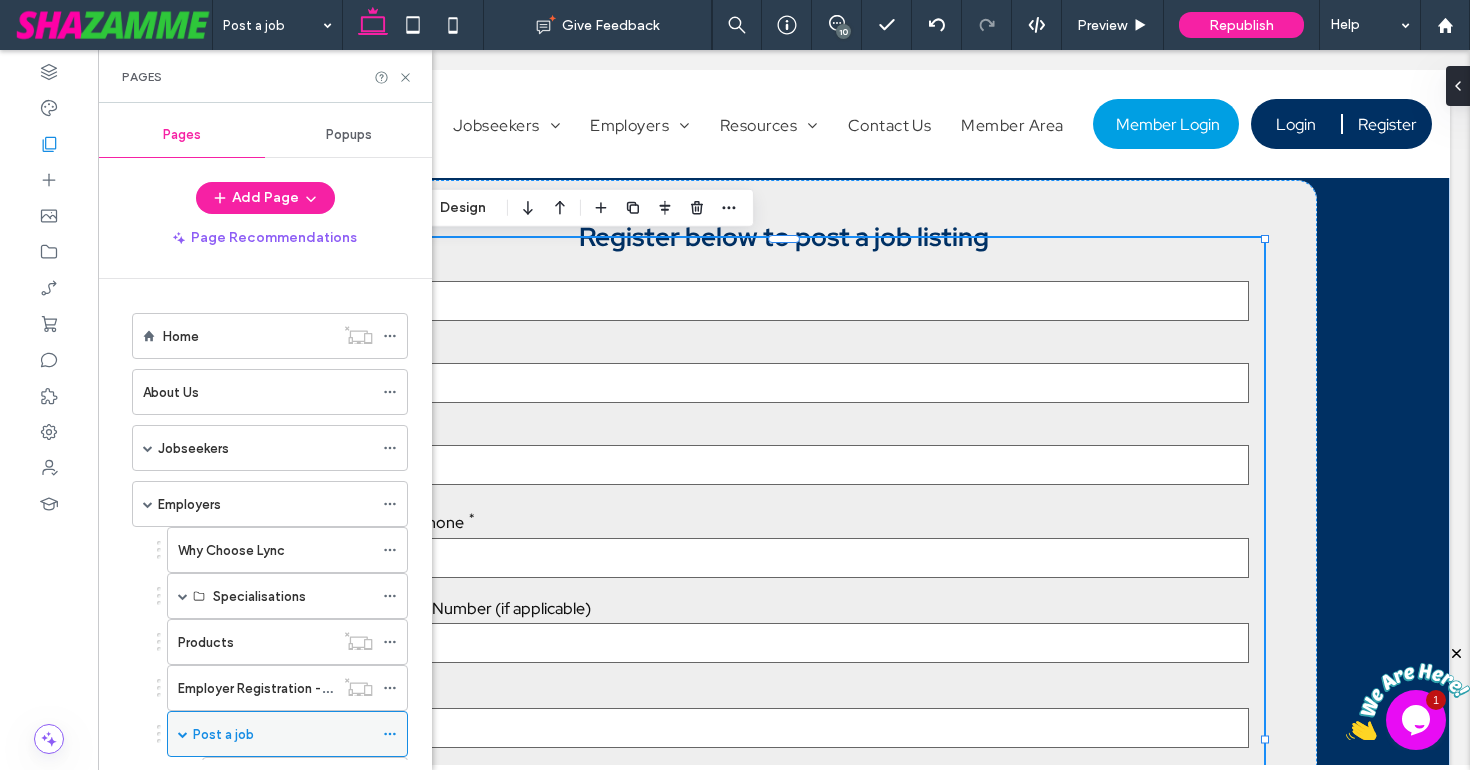 click 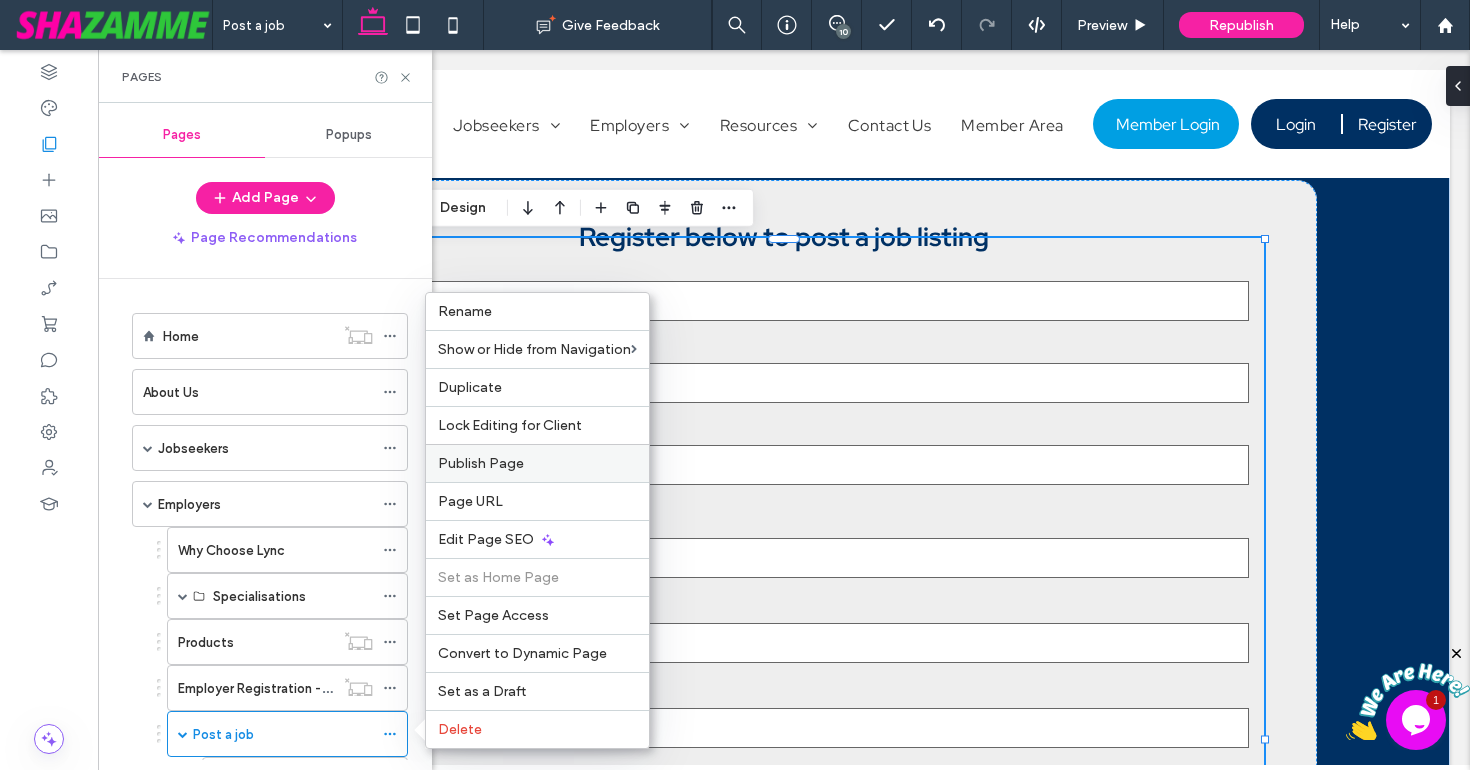 click on "Publish Page" at bounding box center (481, 463) 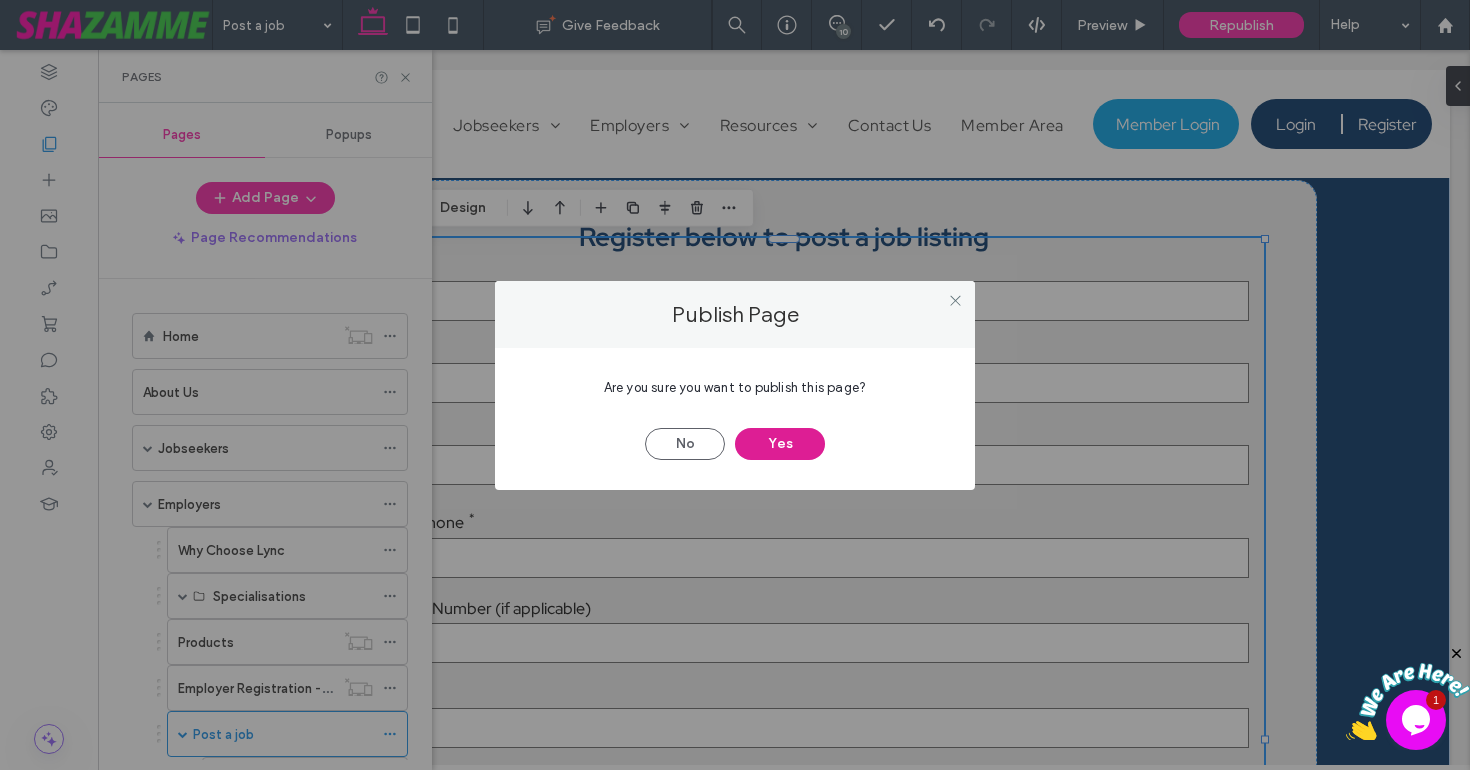 click on "Yes" at bounding box center (780, 444) 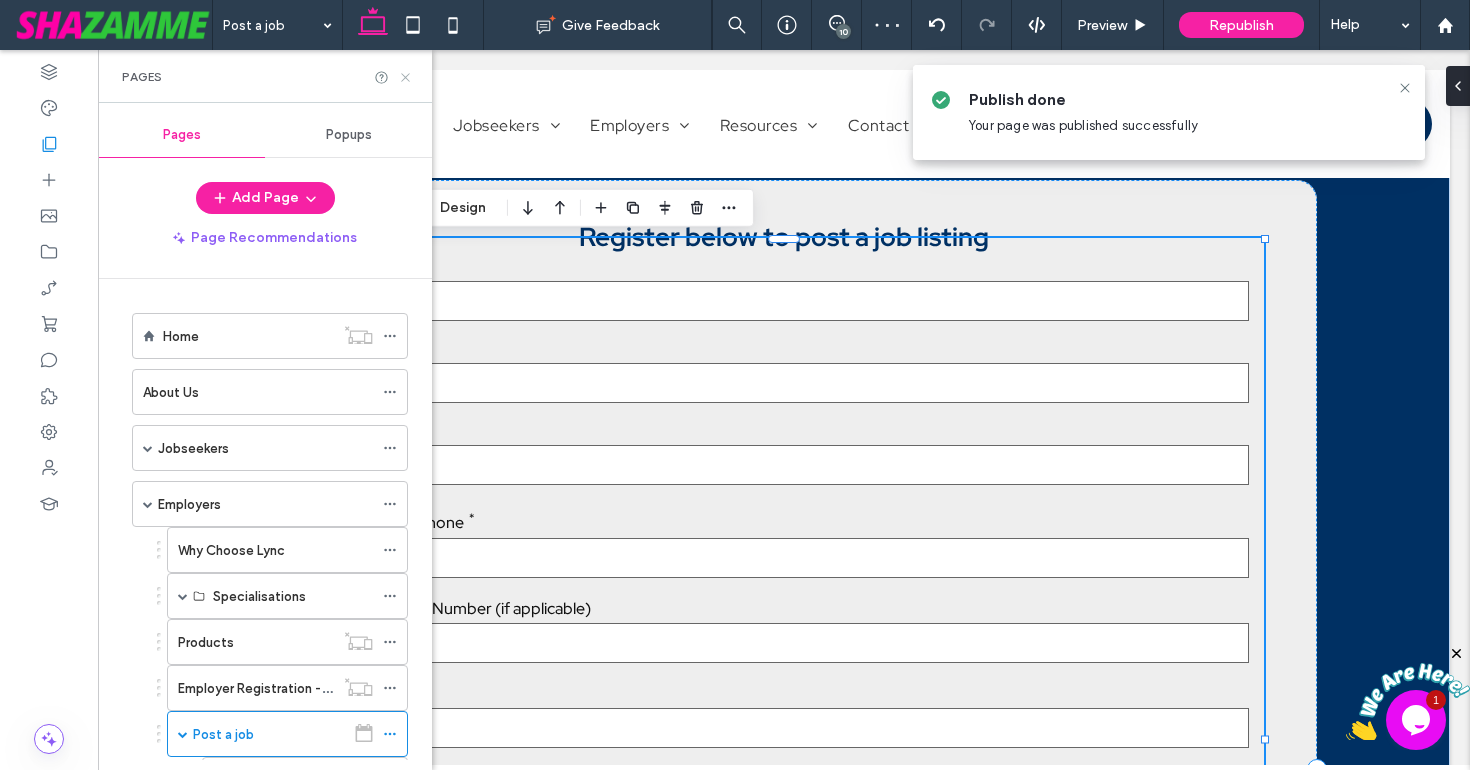 click 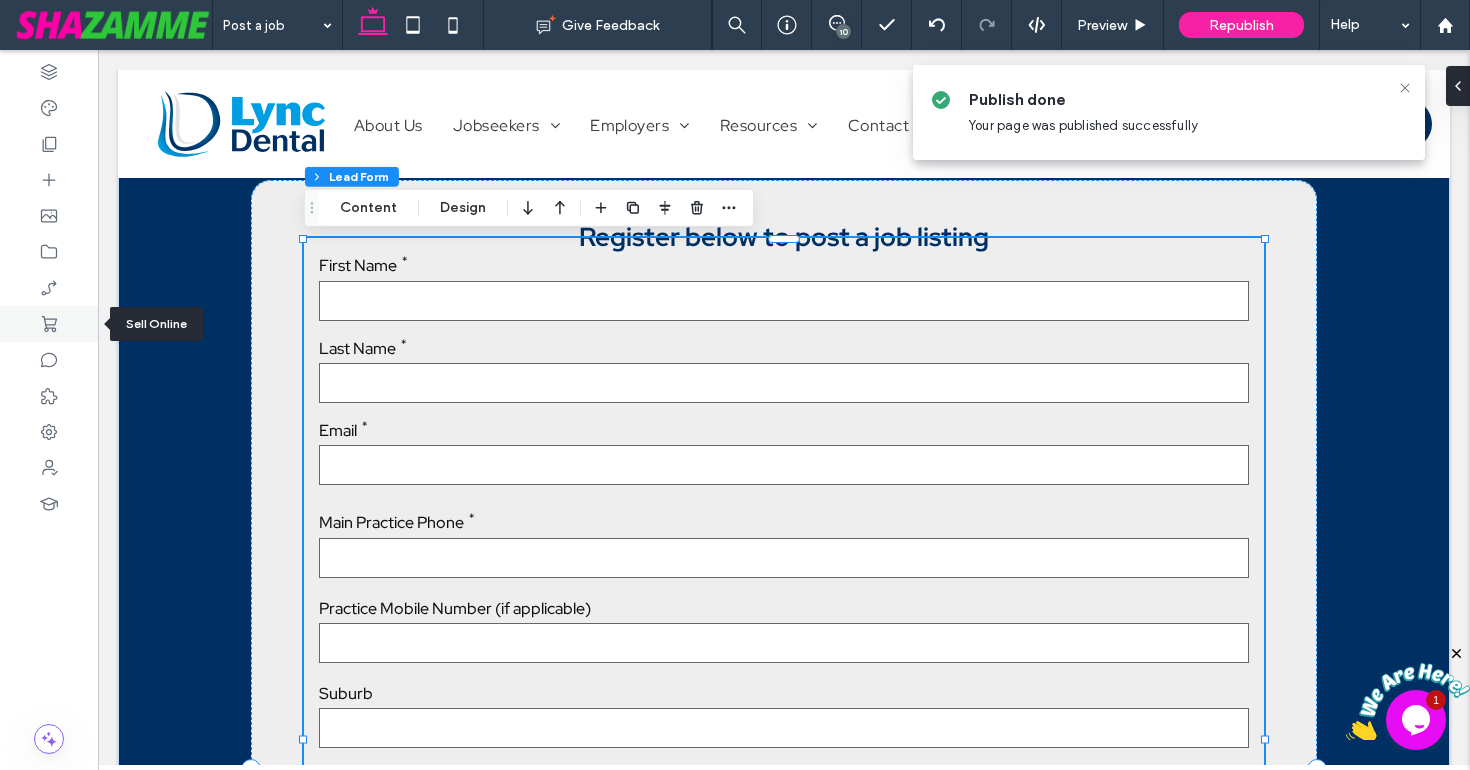 click 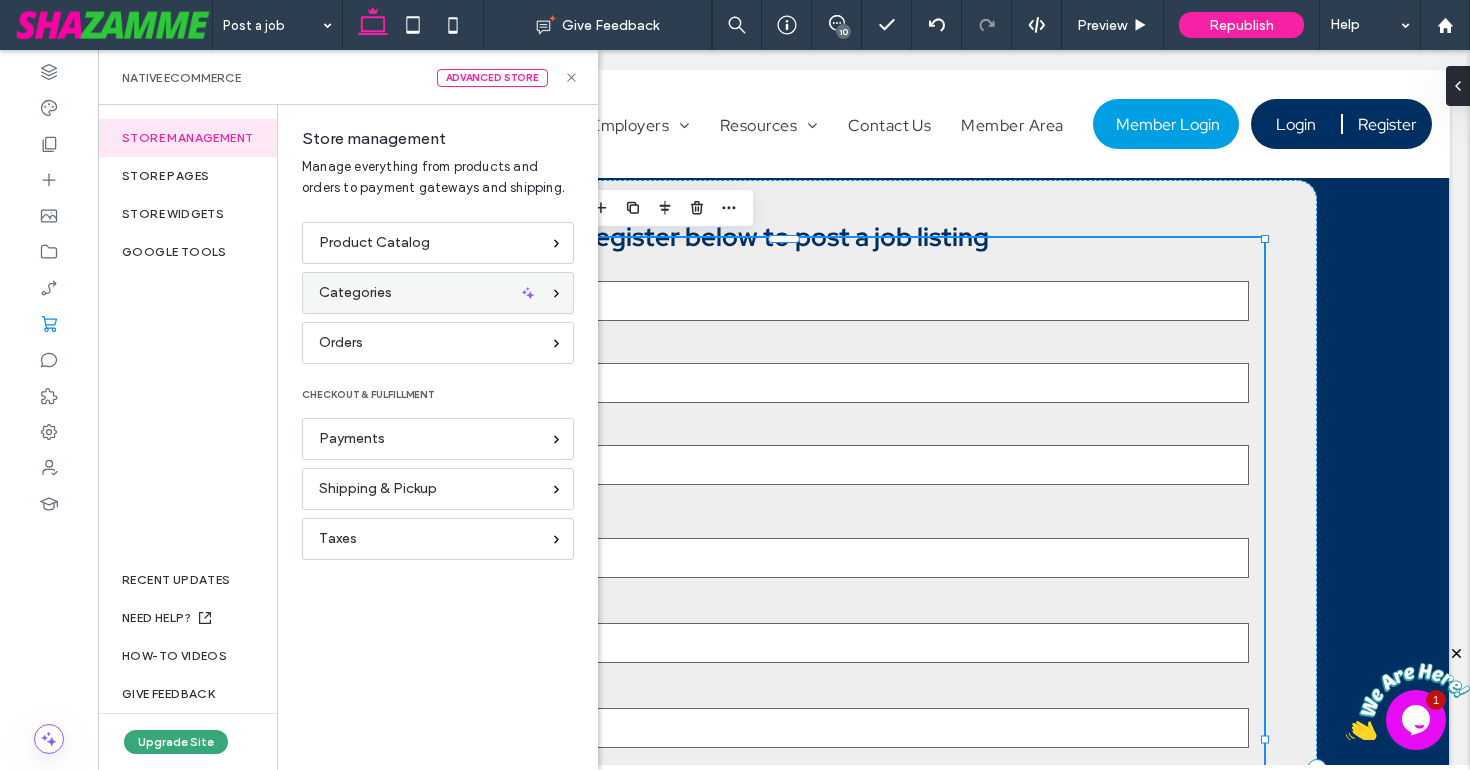 click on "Categories" at bounding box center [438, 293] 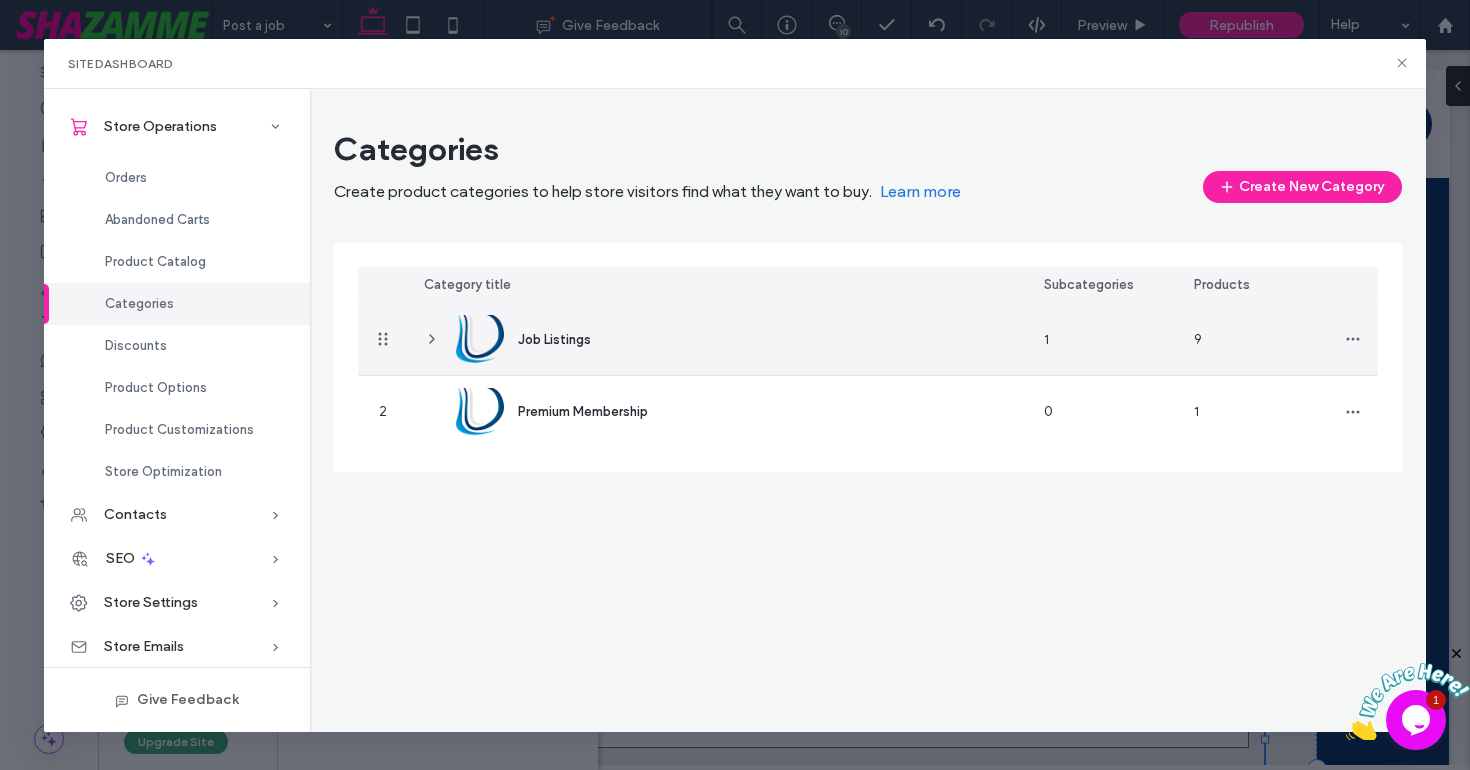 click 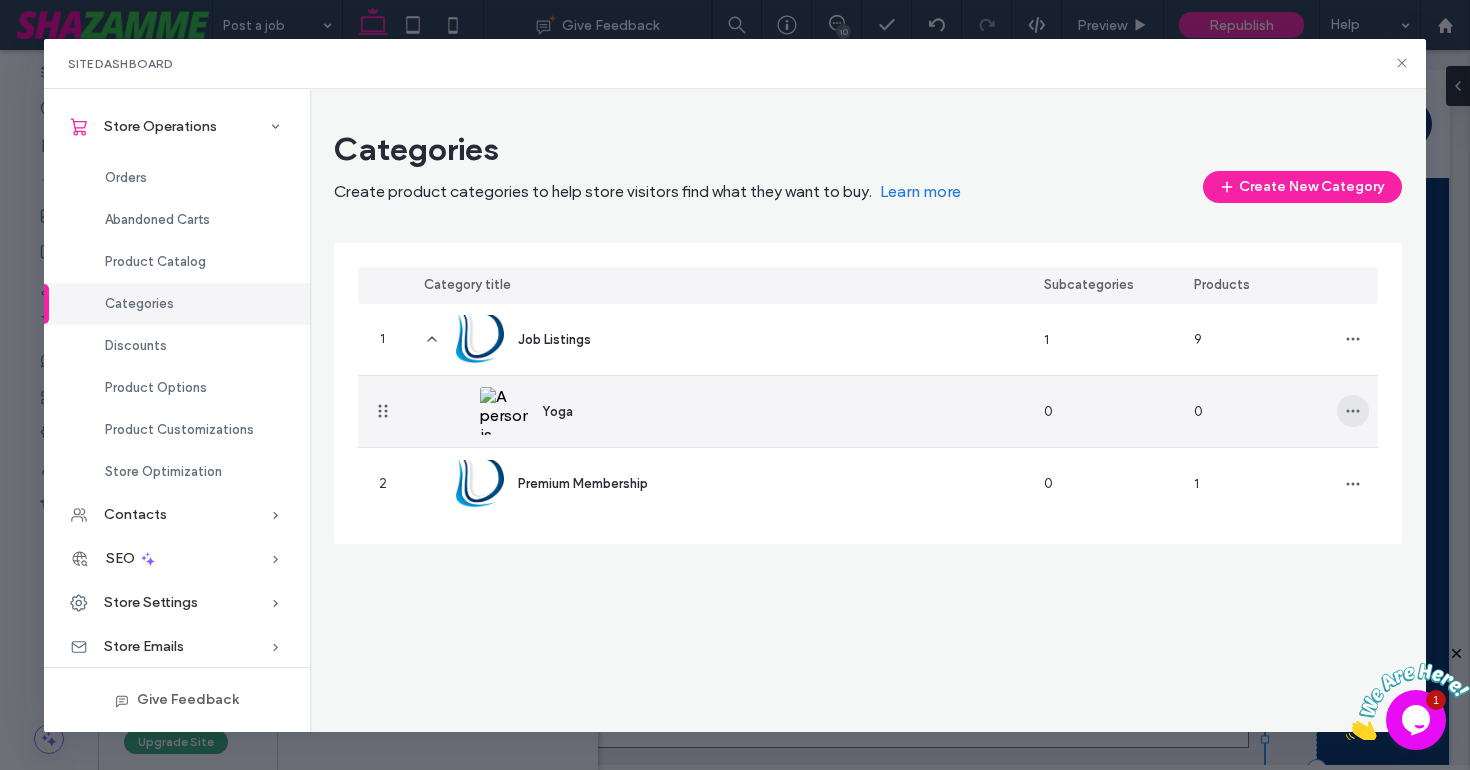 click at bounding box center (1353, 411) 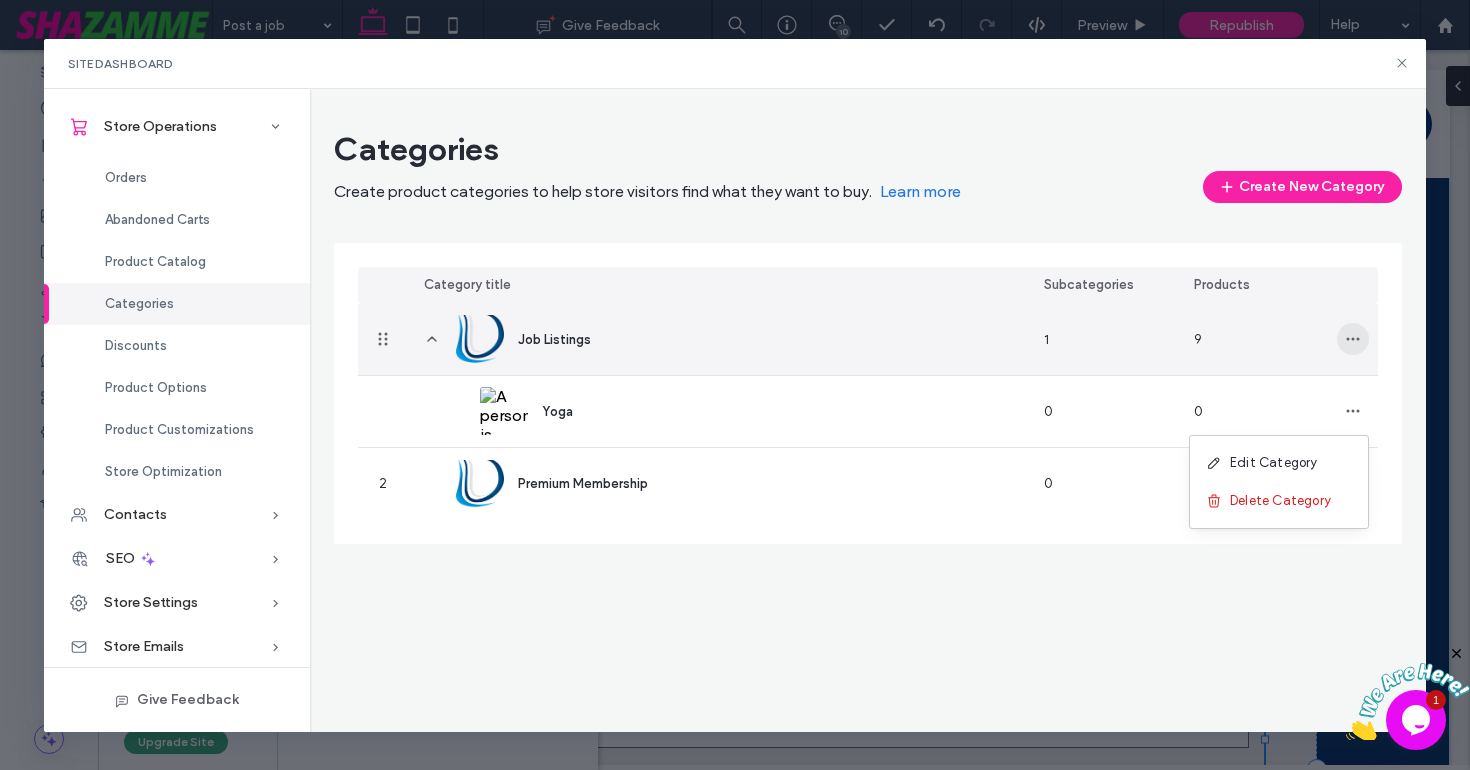 click 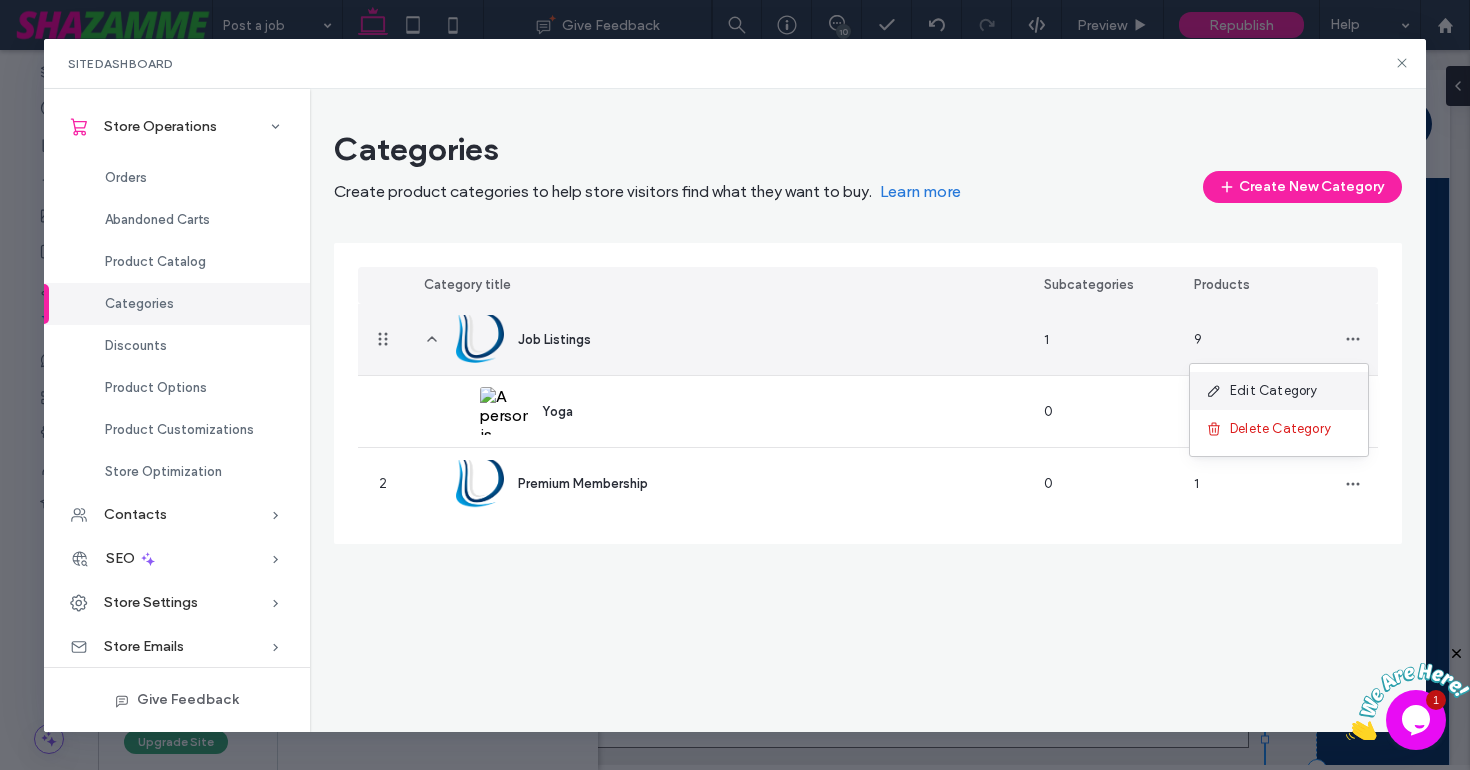 click on "Edit Category" at bounding box center (1274, 391) 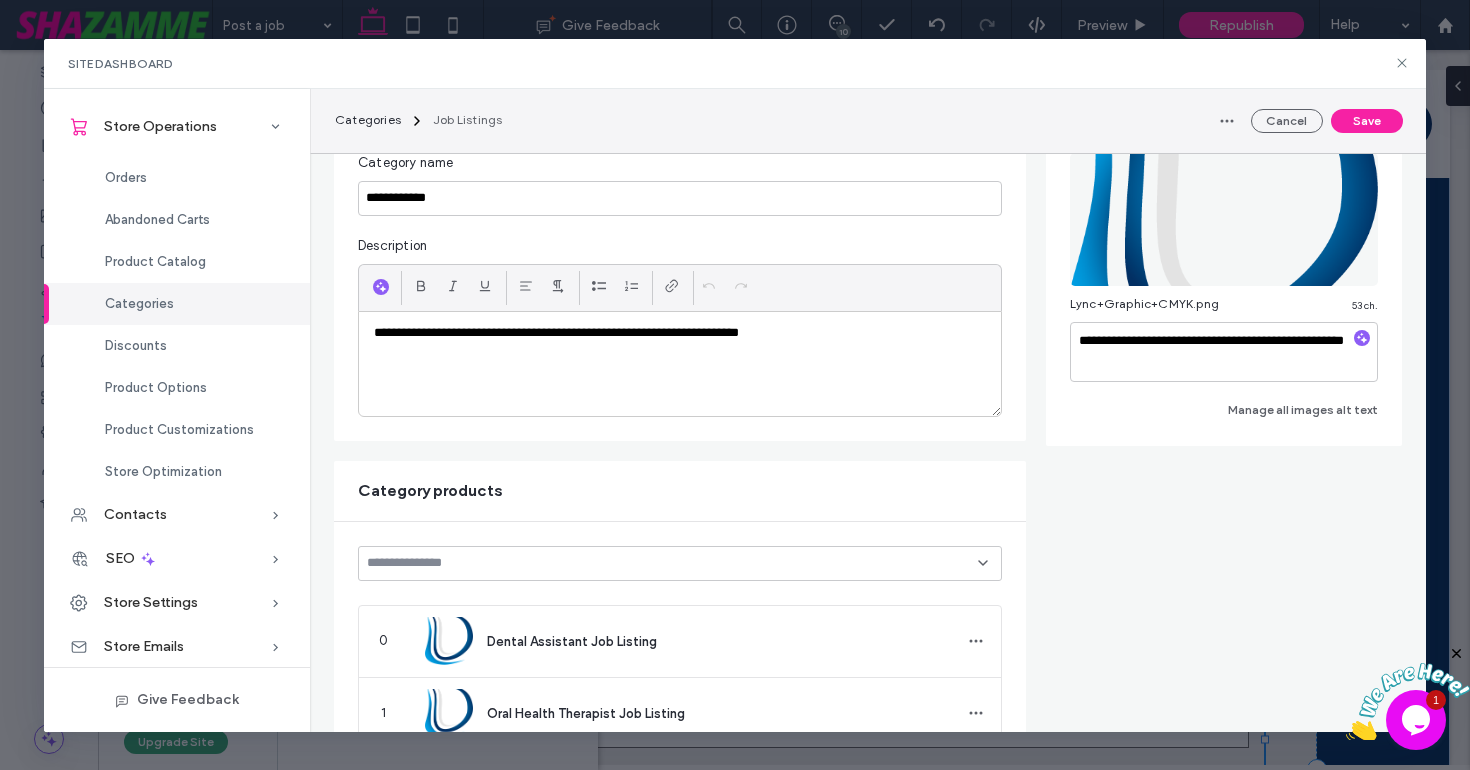 scroll, scrollTop: 0, scrollLeft: 0, axis: both 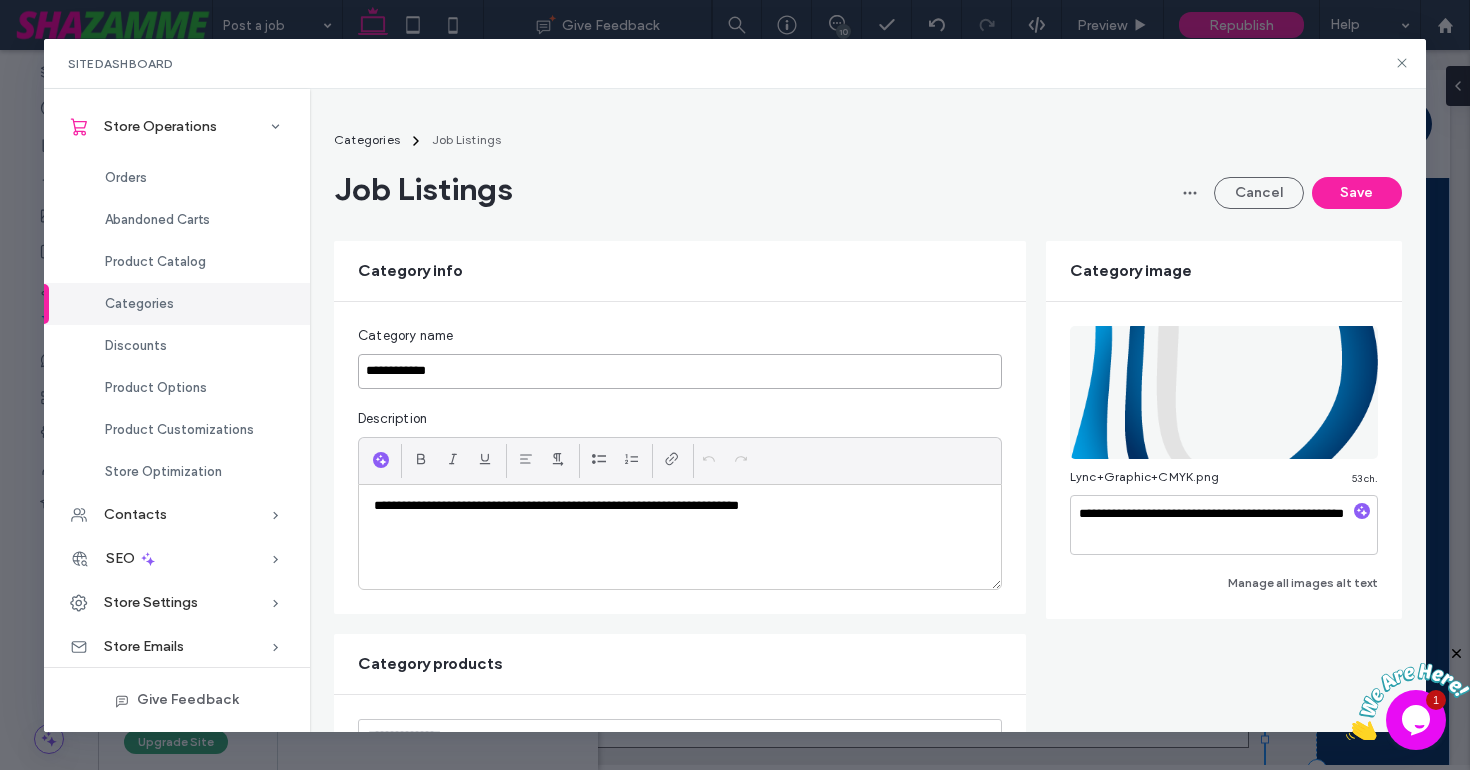 click on "**********" at bounding box center (680, 371) 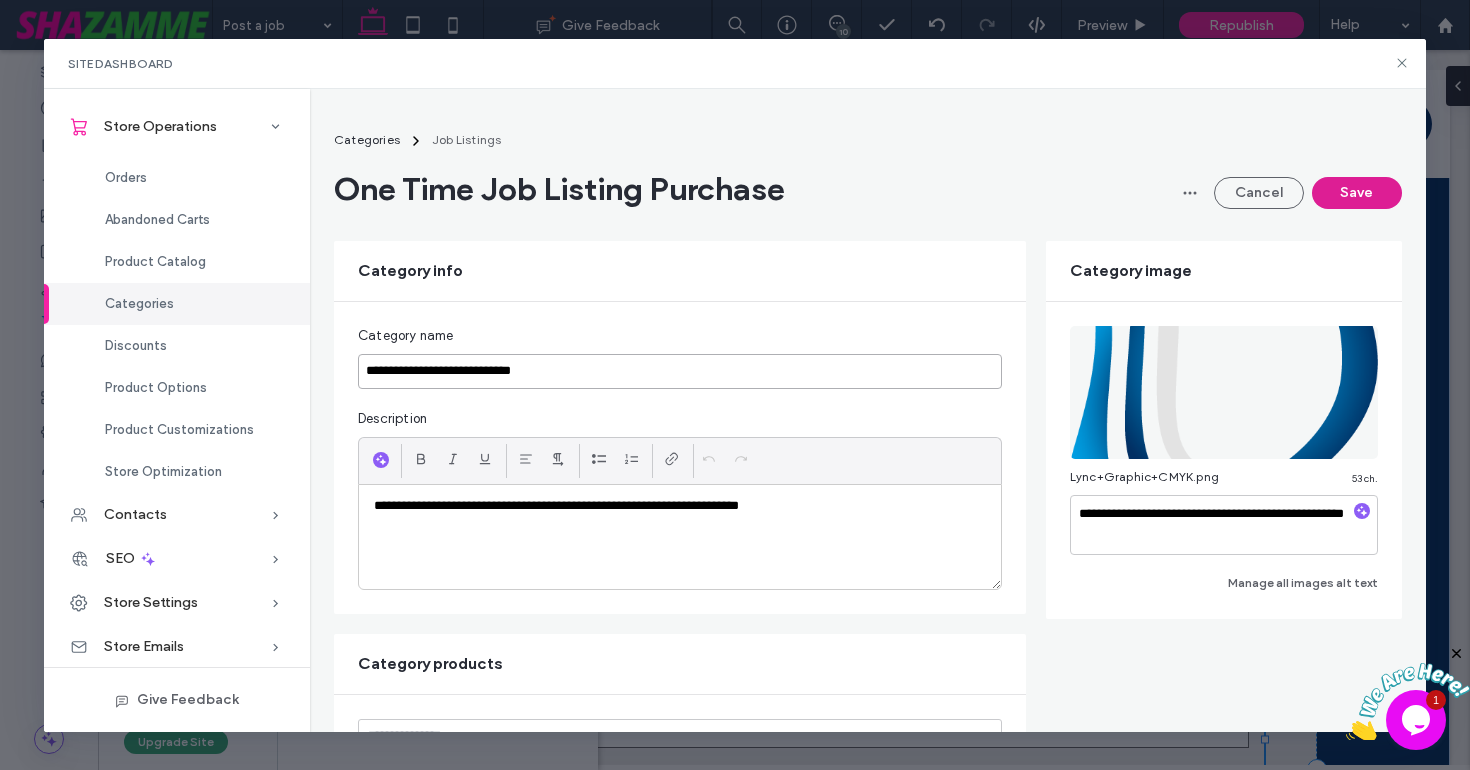 type on "**********" 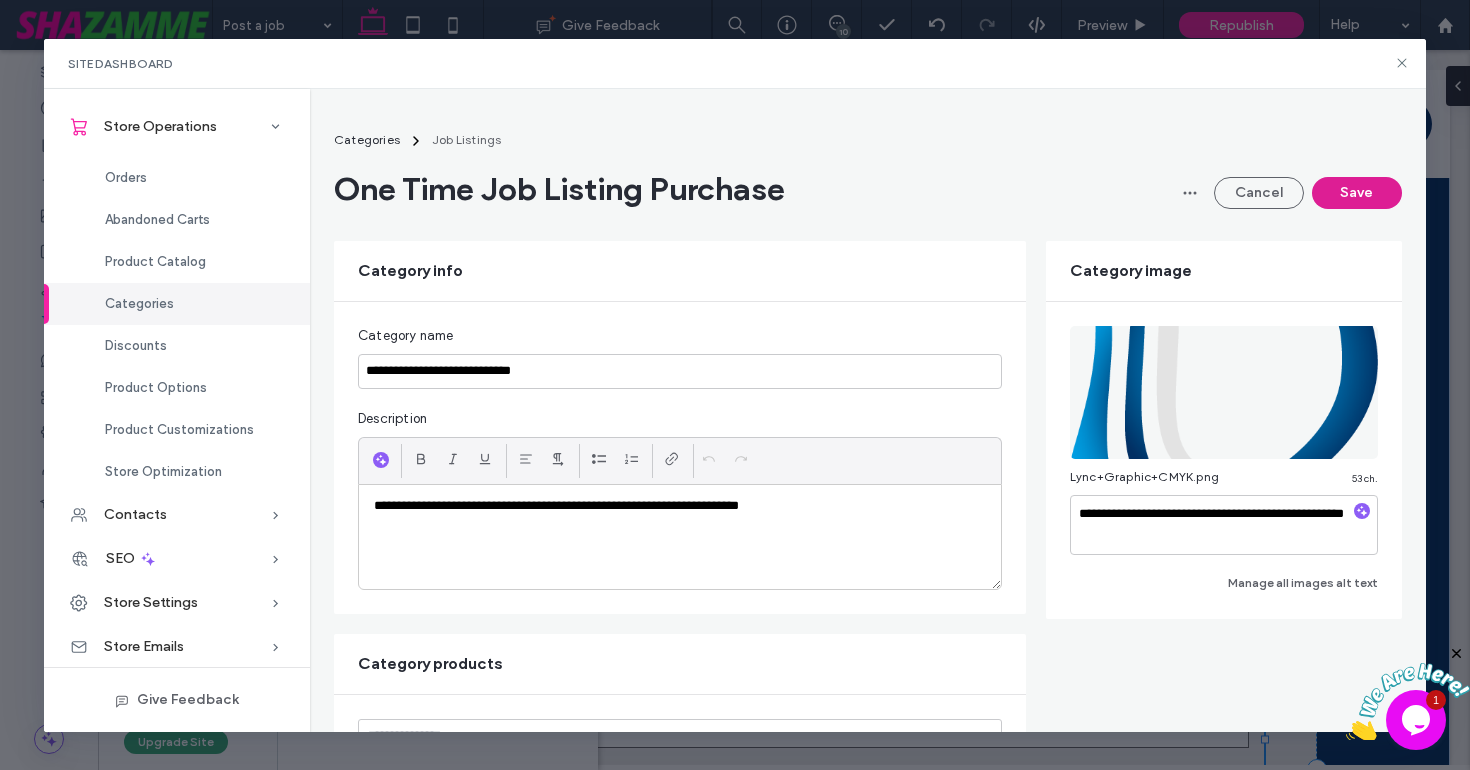 click on "Save" at bounding box center (1357, 193) 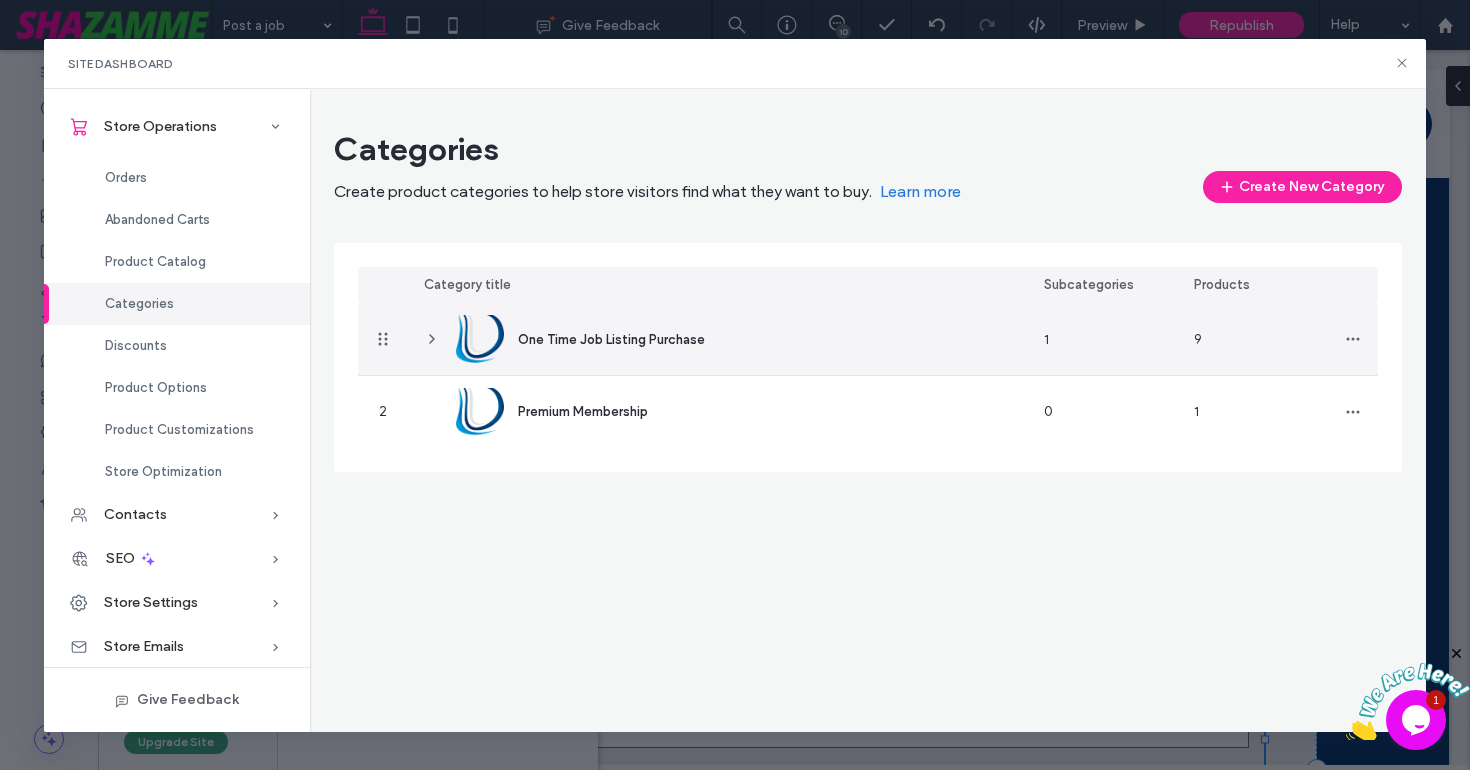 click 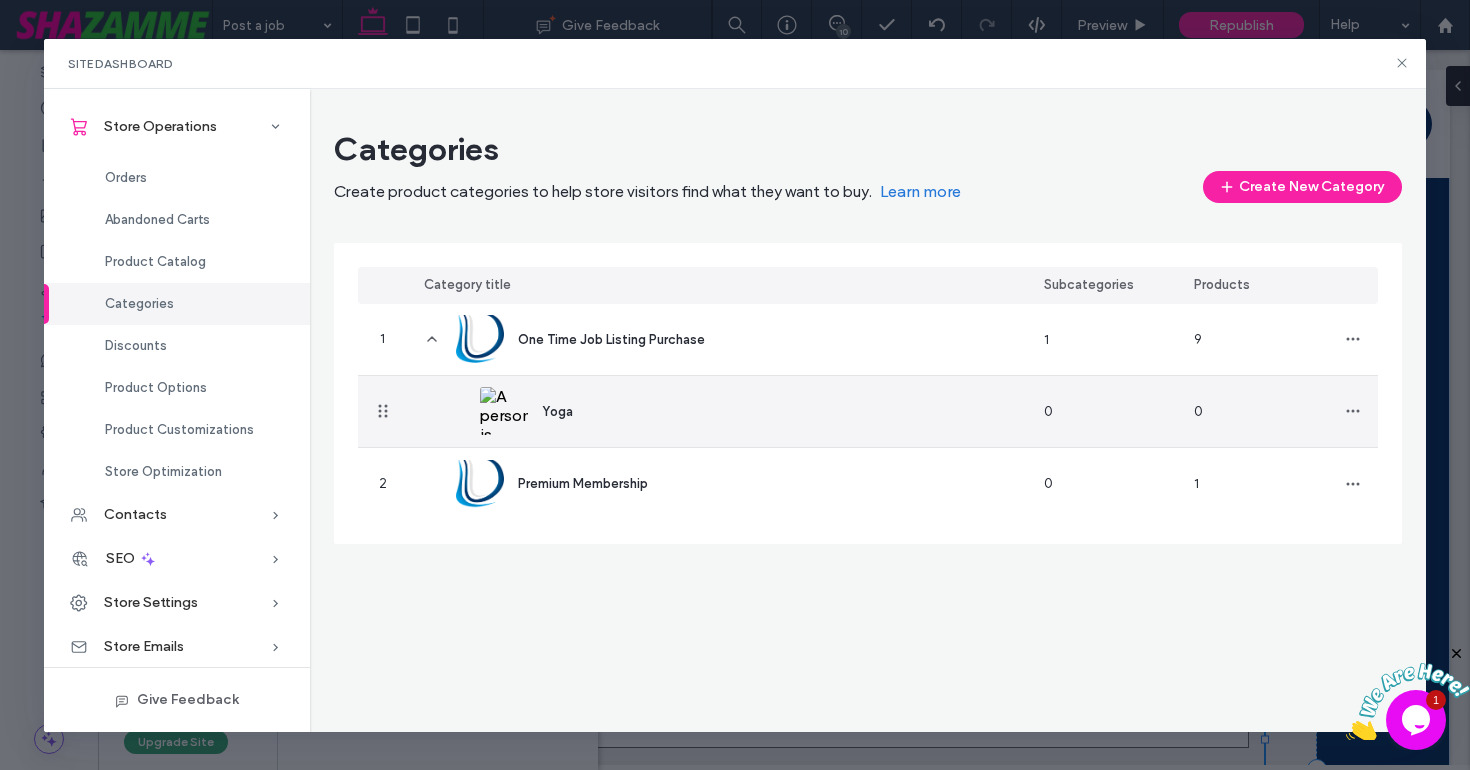 click on "Yoga" at bounding box center [557, 411] 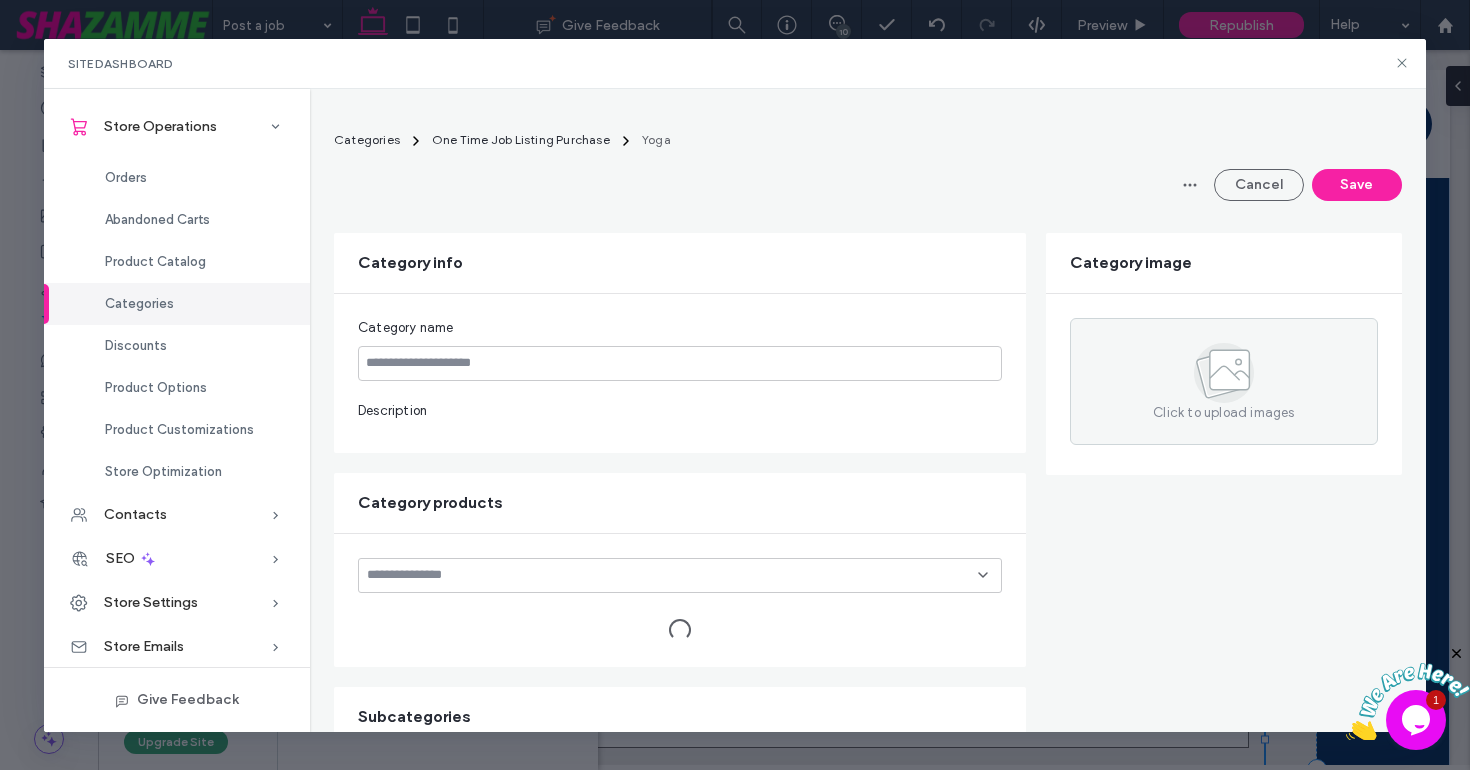 type on "****" 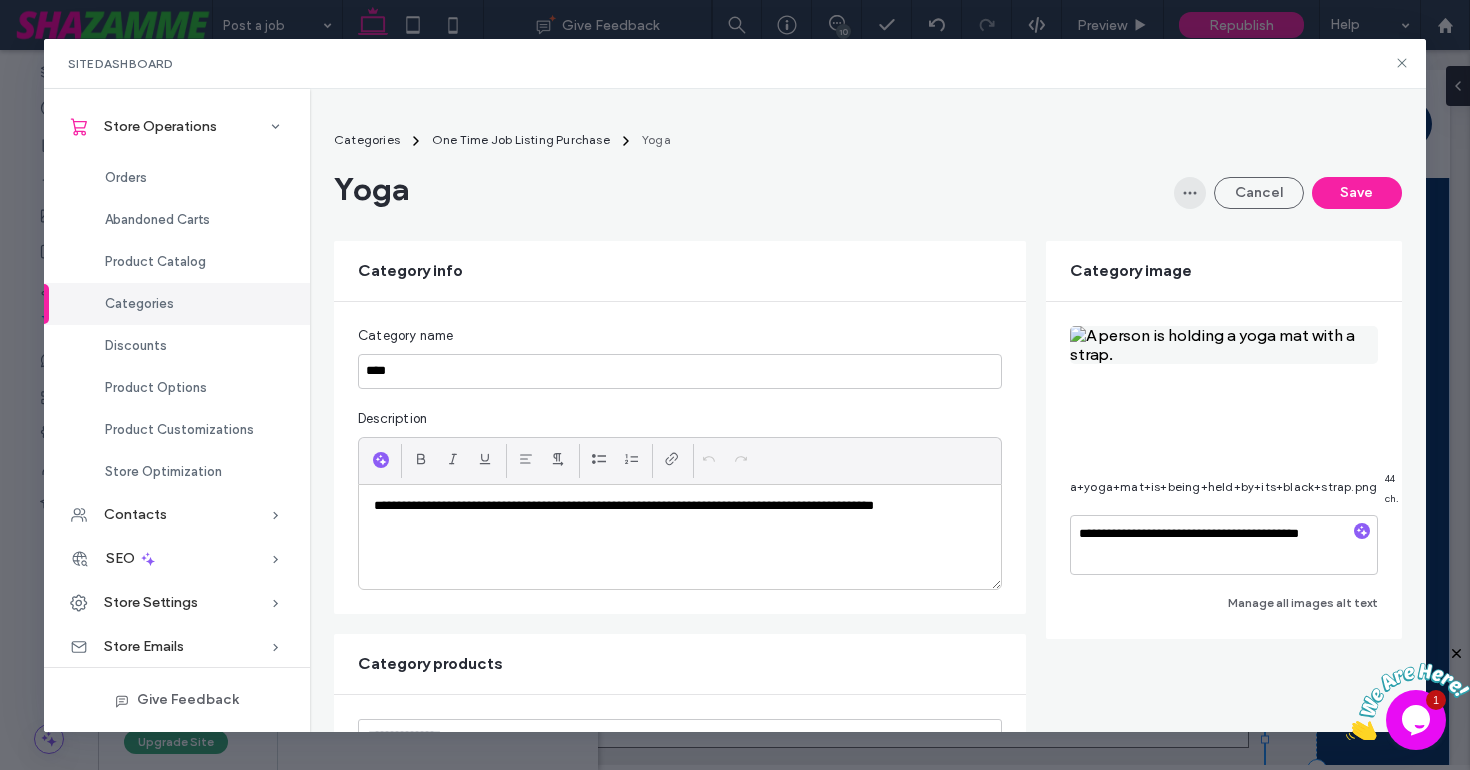 click 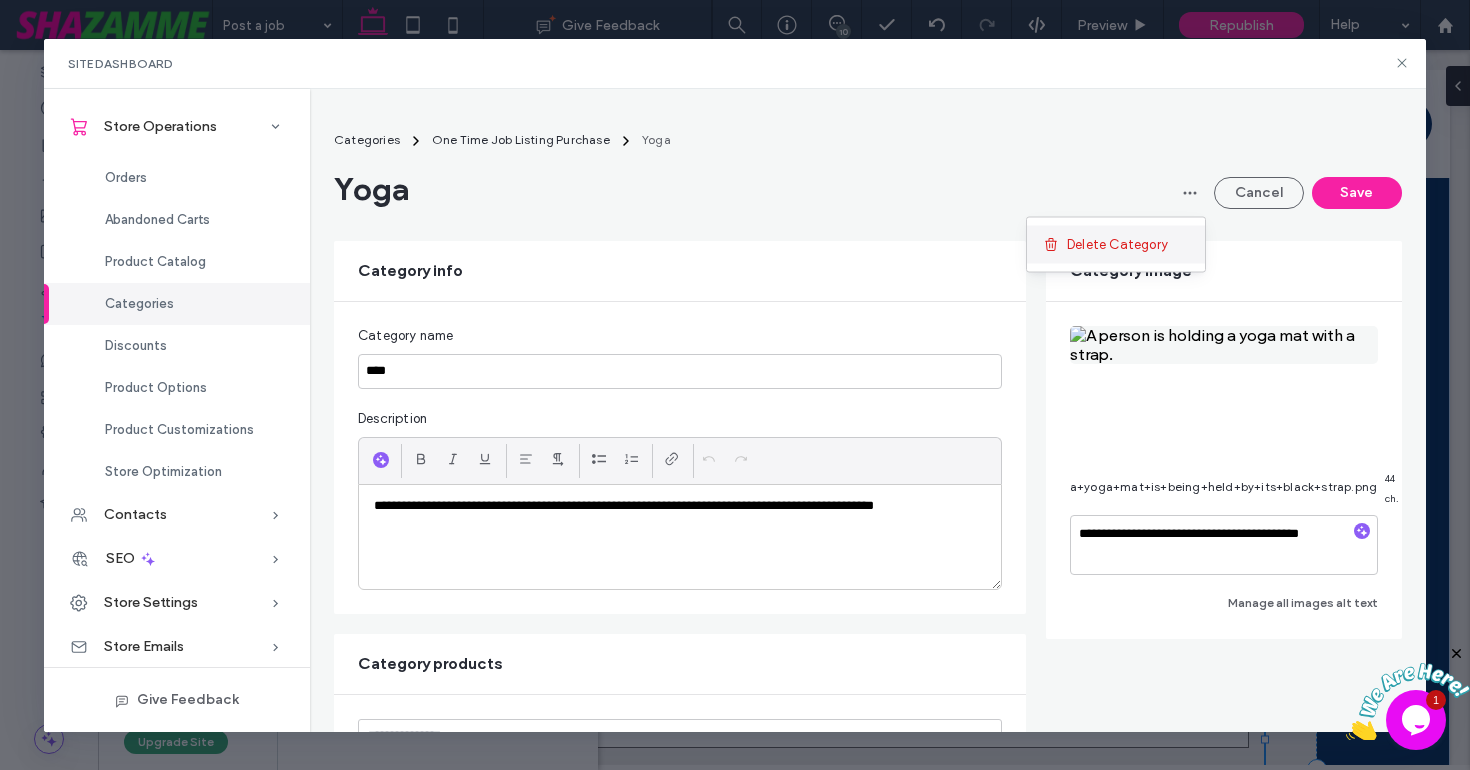 click on "Delete Category" at bounding box center (1116, 245) 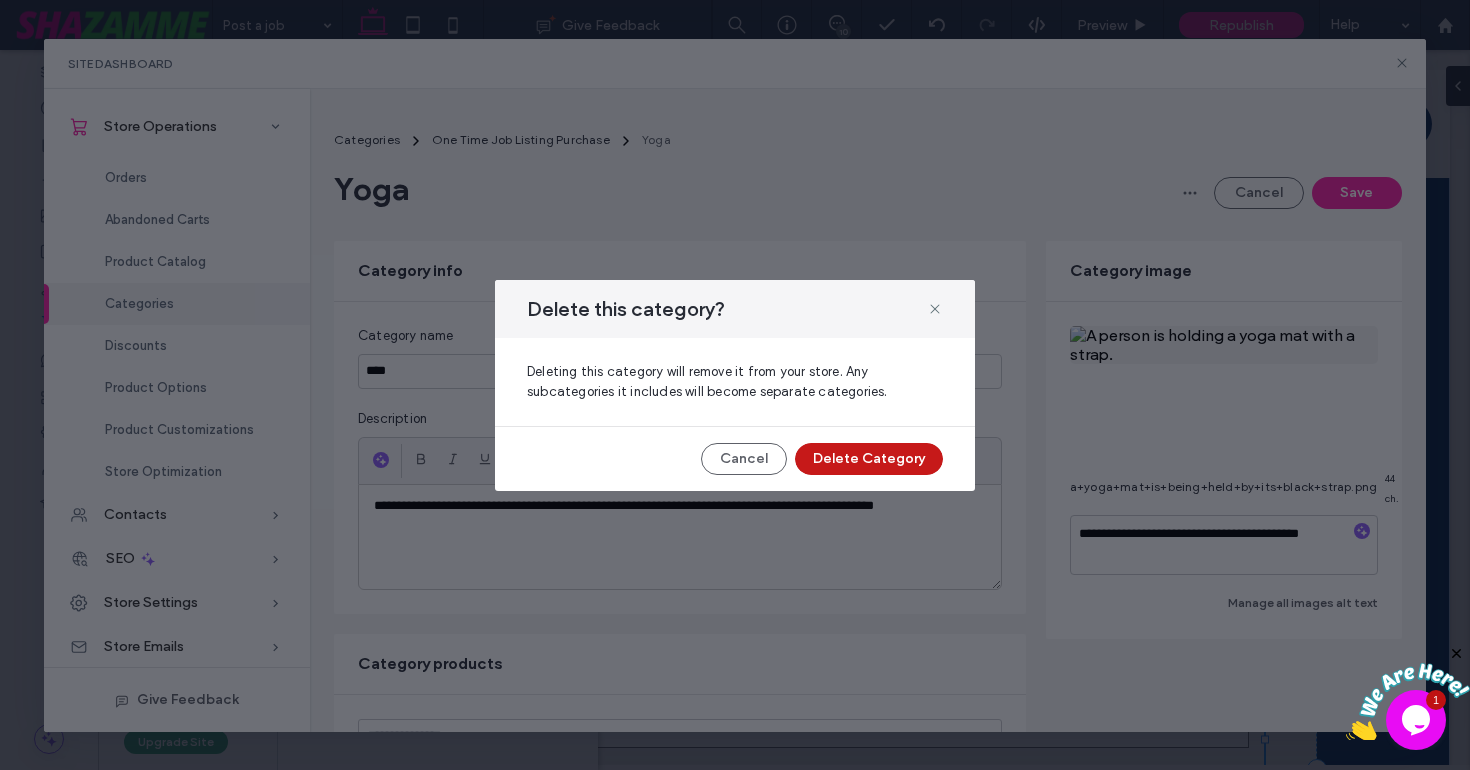 click on "Delete Category" at bounding box center [869, 459] 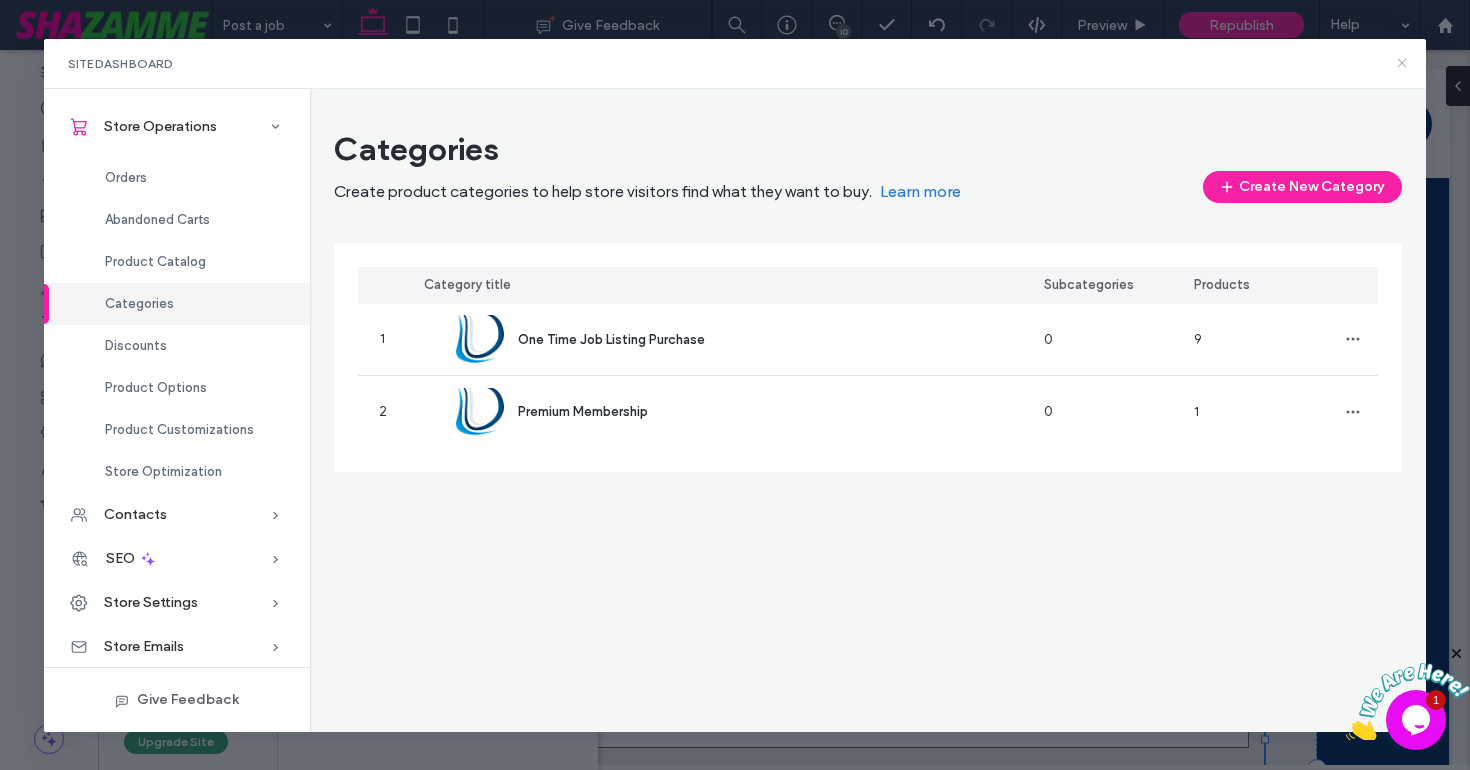 click 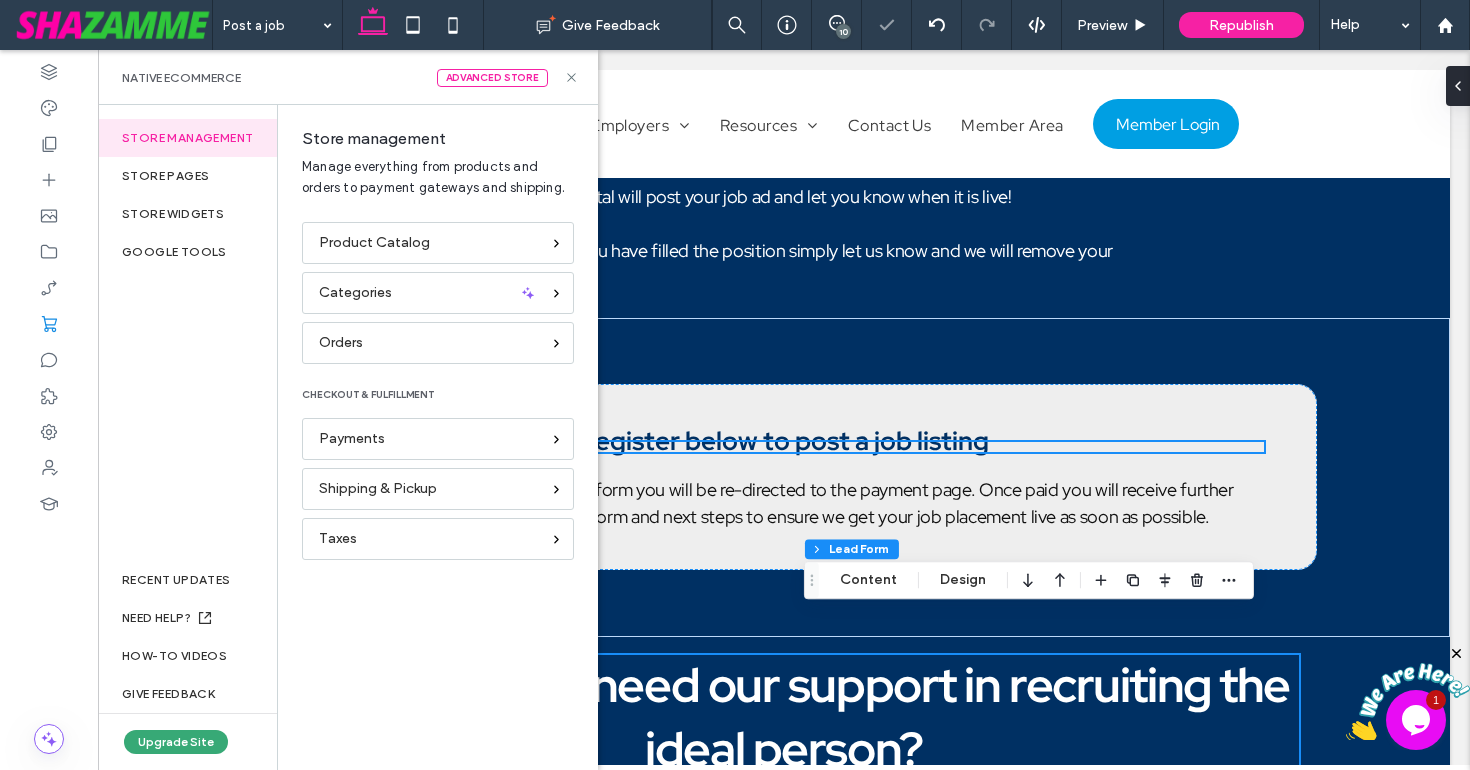 scroll, scrollTop: 1056, scrollLeft: 0, axis: vertical 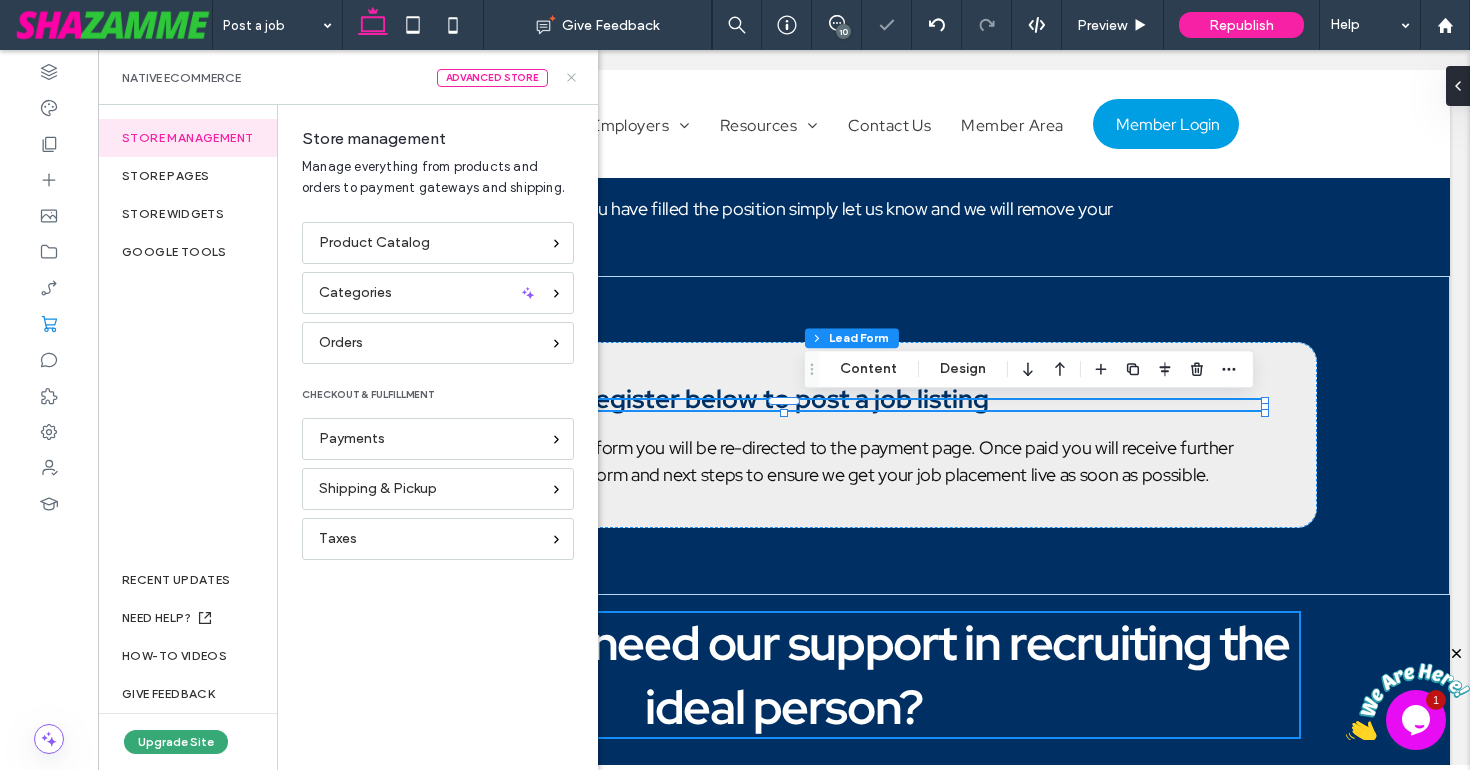 click 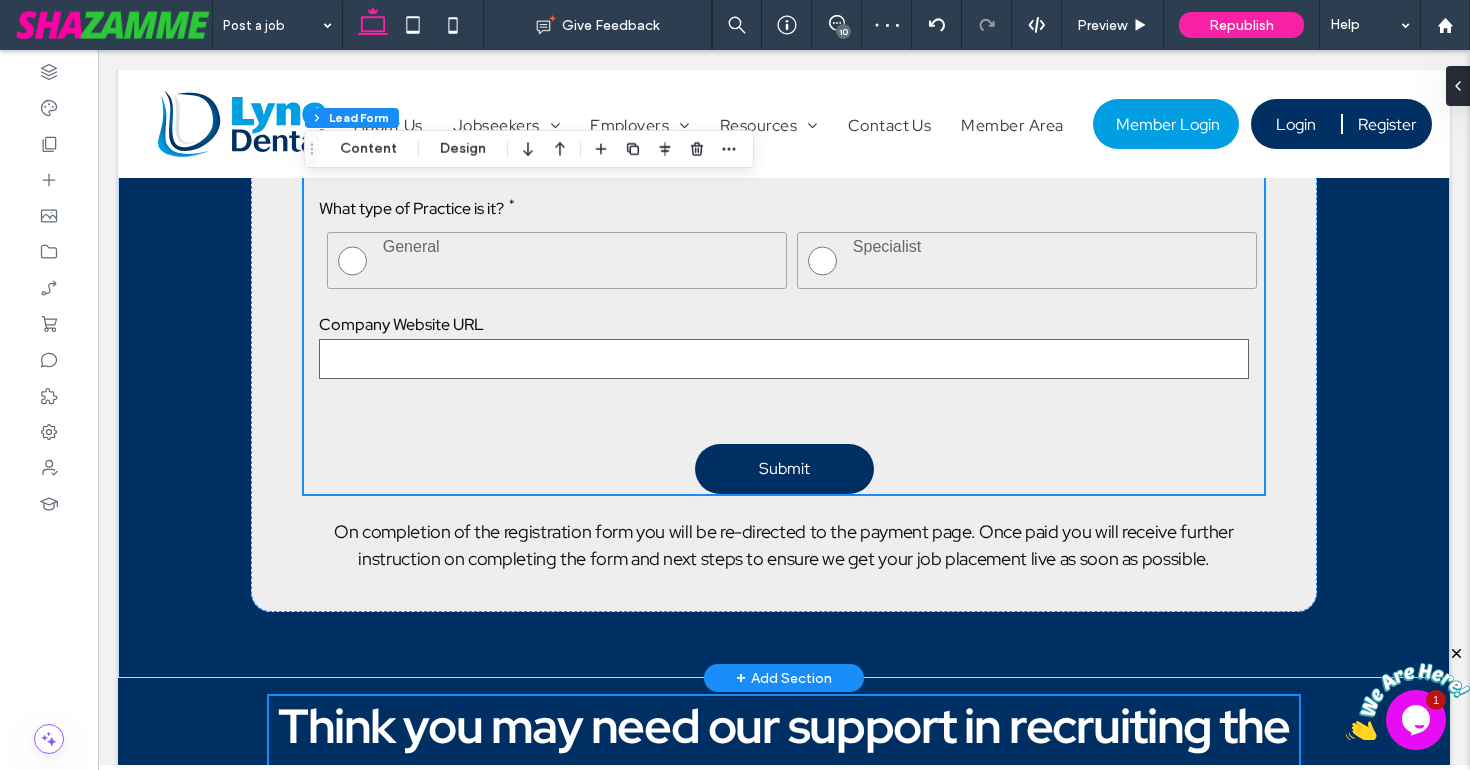 scroll, scrollTop: 1967, scrollLeft: 0, axis: vertical 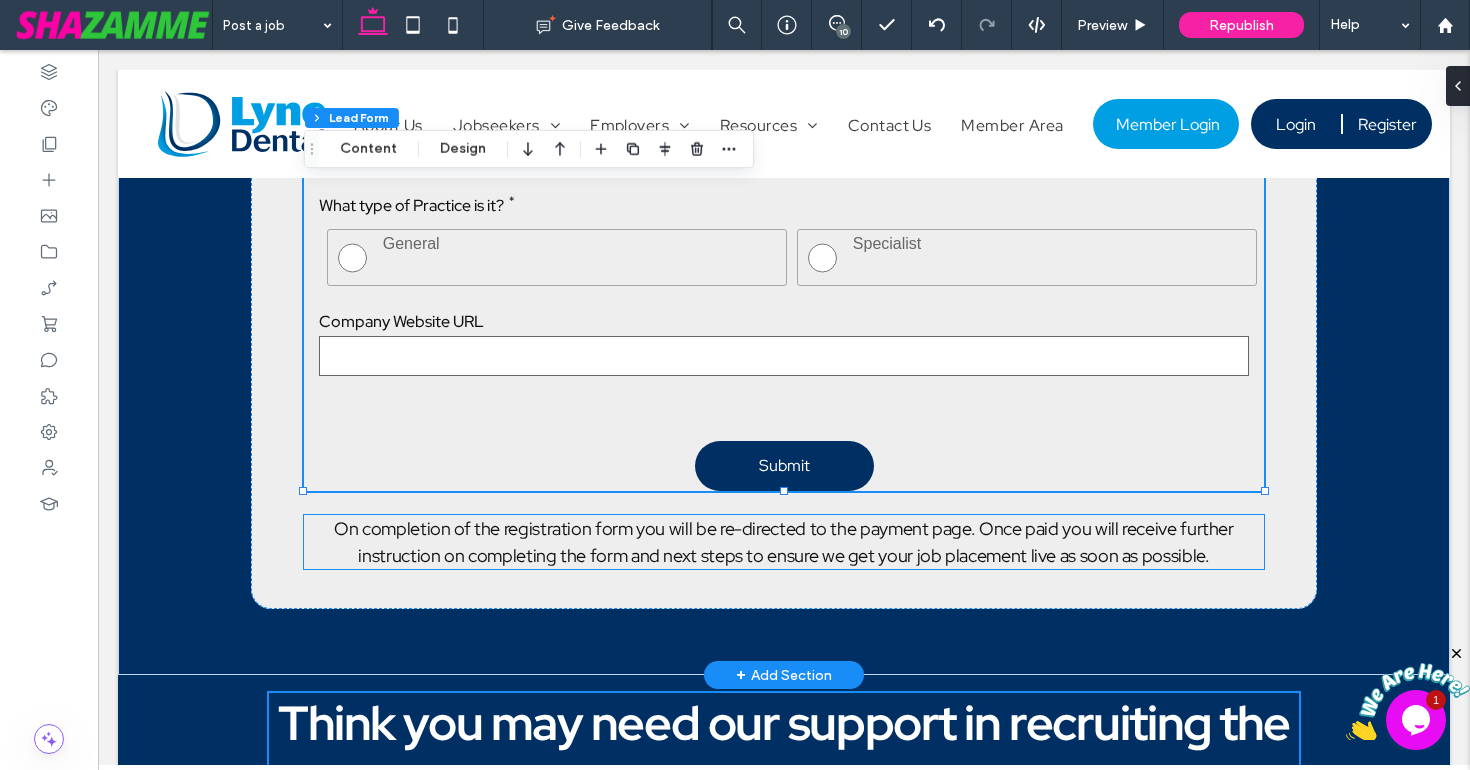 click on "On completion of the registration form you will be re-directed to the payment page. Once paid you will receive further instruction on completing the form and next steps to ensure we get your job placement live as soon as possible." at bounding box center (784, 542) 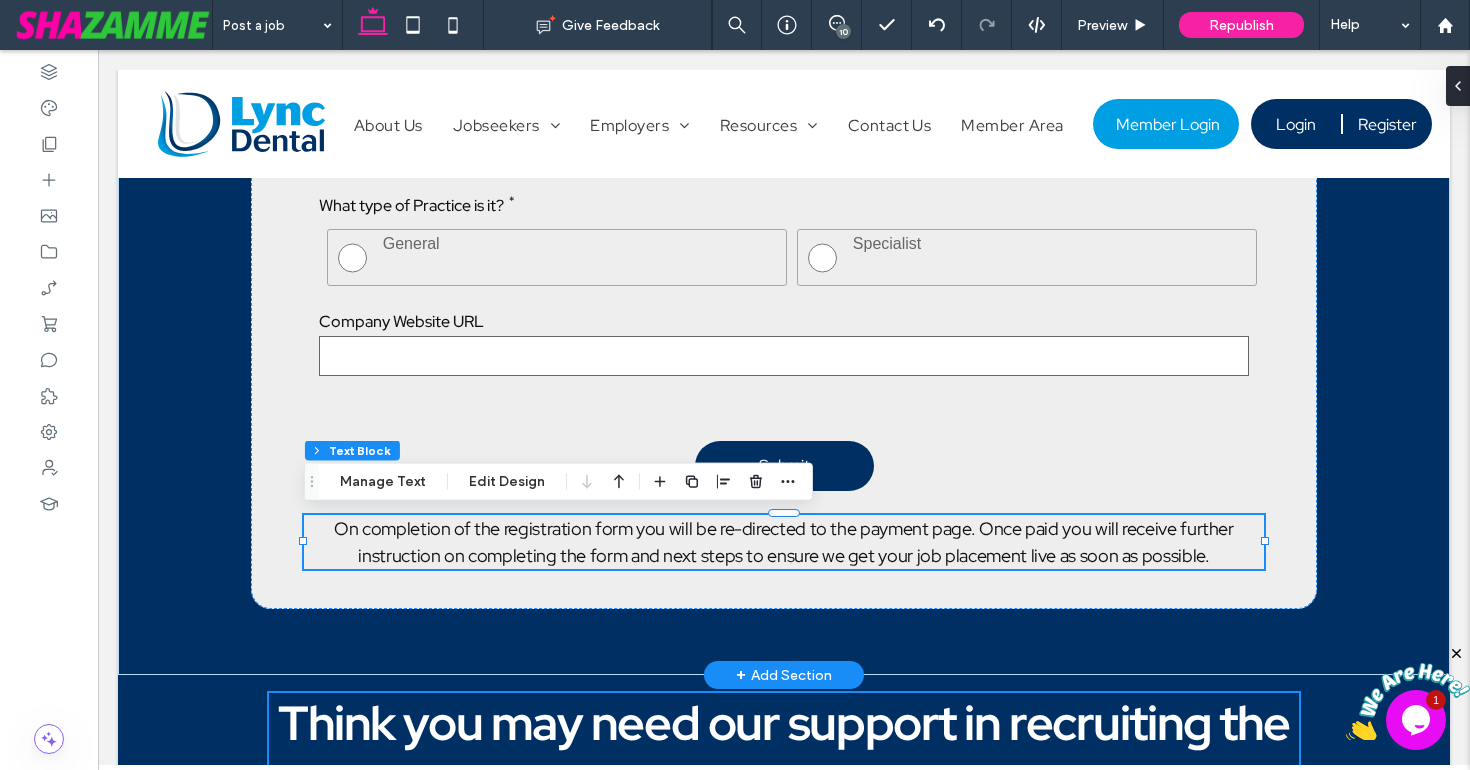 click on "On completion of the registration form you will be re-directed to the payment page. Once paid you will receive further instruction on completing the form and next steps to ensure we get your job placement live as soon as possible." at bounding box center (784, 542) 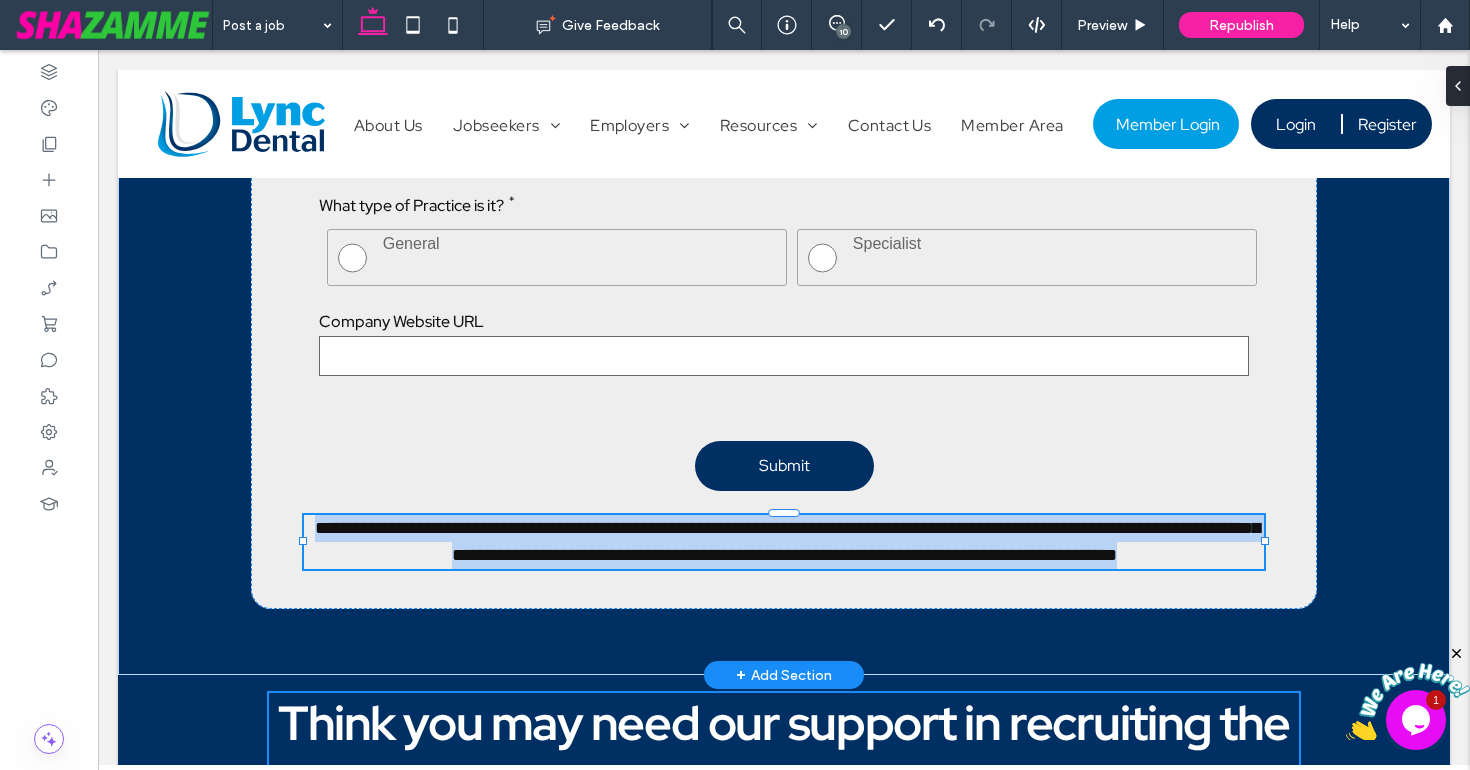 type on "**********" 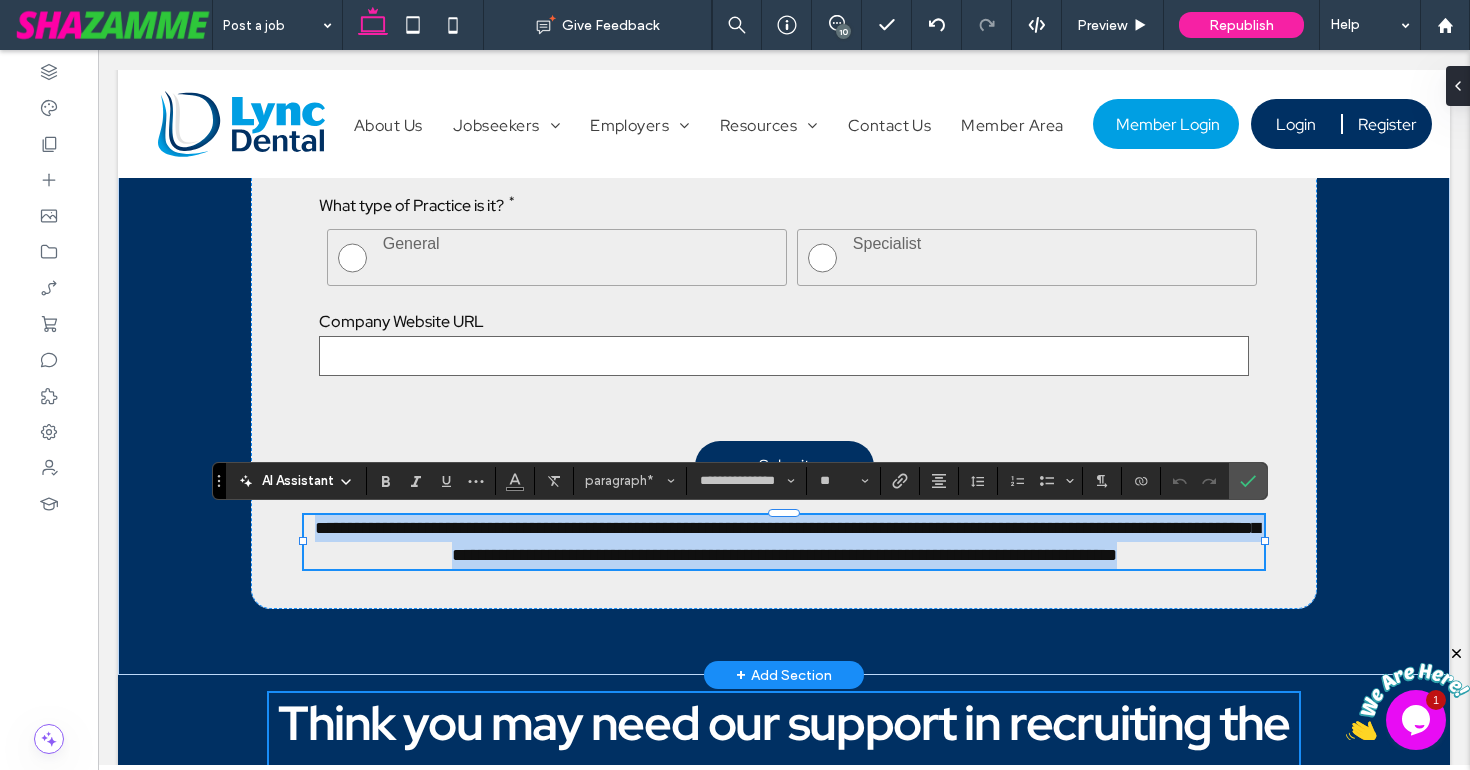 click on "**********" at bounding box center [787, 541] 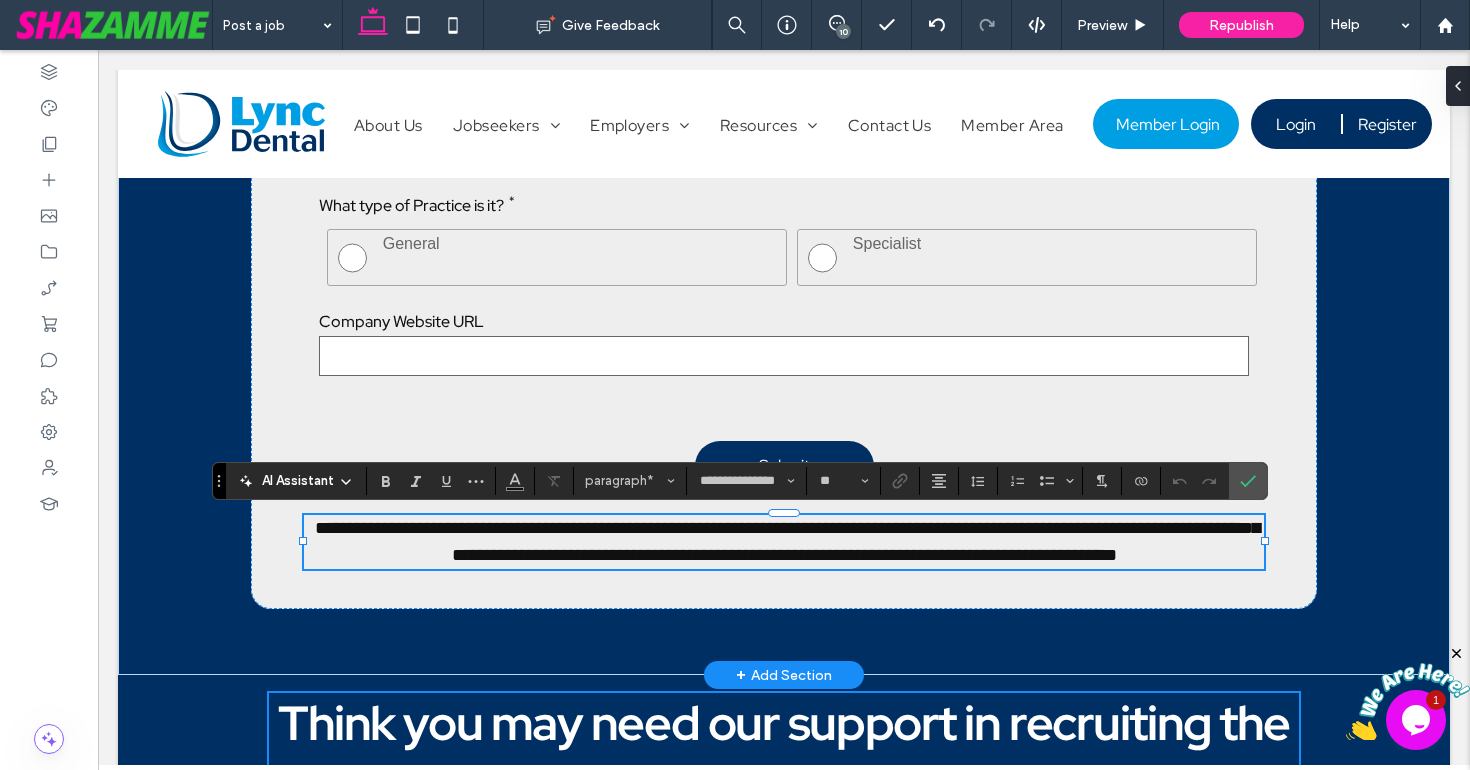 type 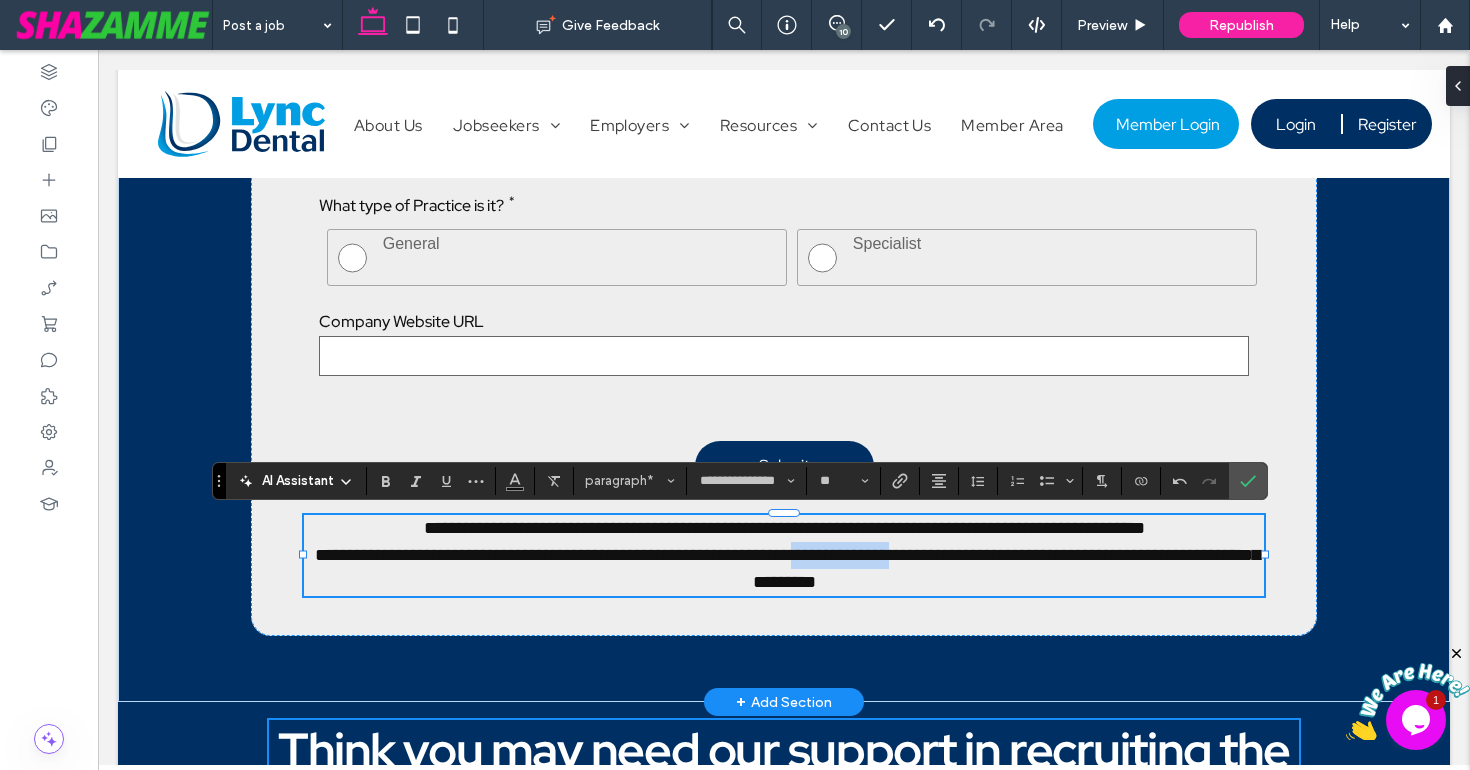 drag, startPoint x: 817, startPoint y: 556, endPoint x: 922, endPoint y: 561, distance: 105.11898 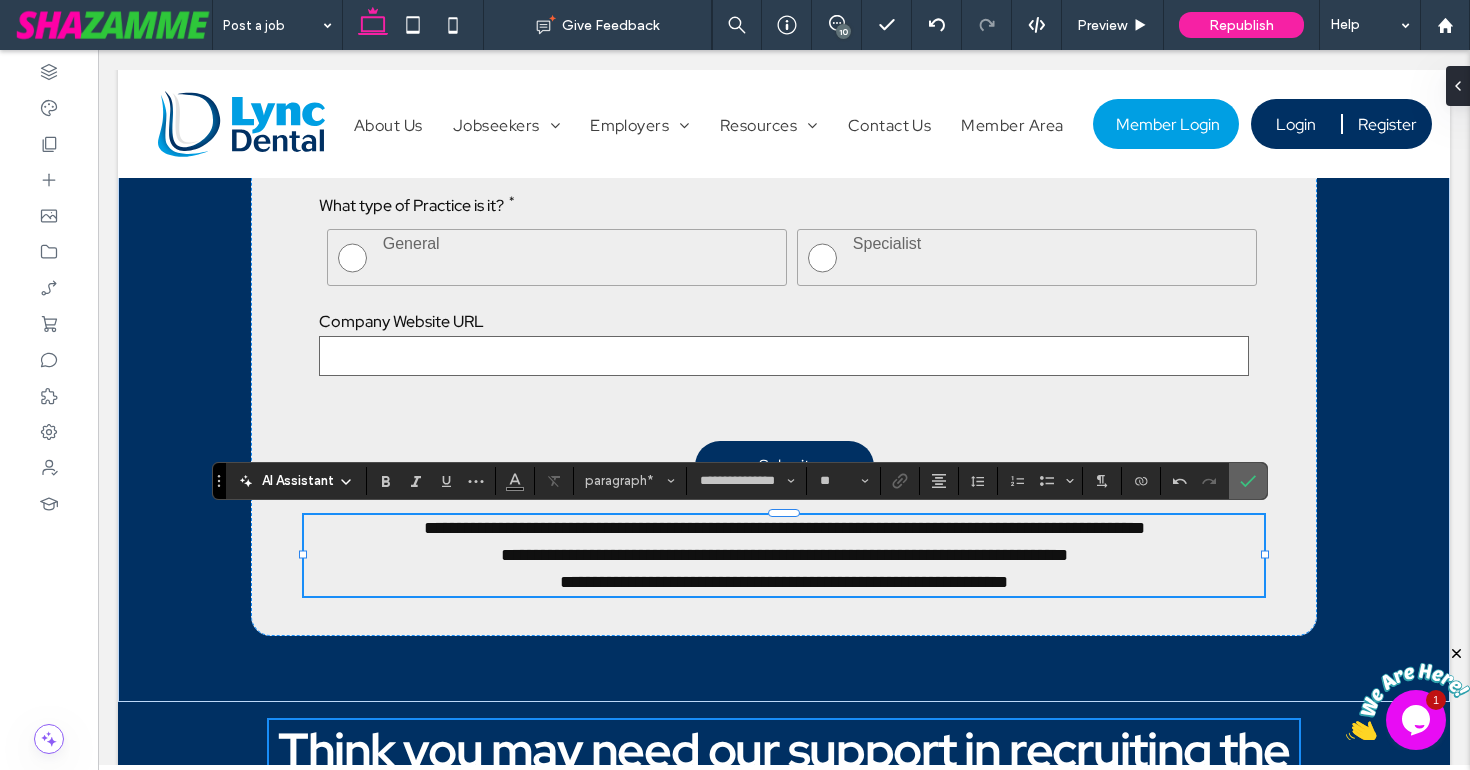 click at bounding box center (1248, 481) 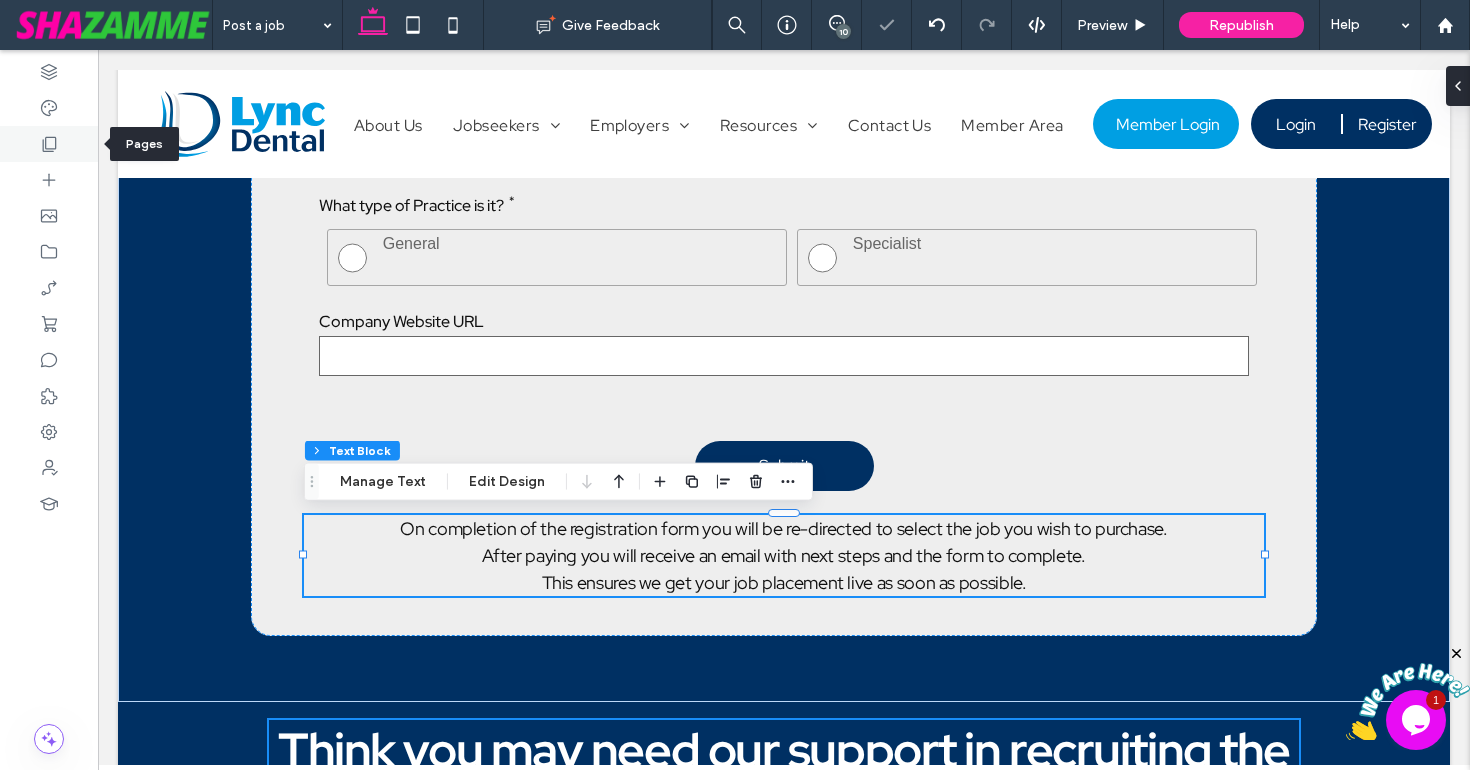 click 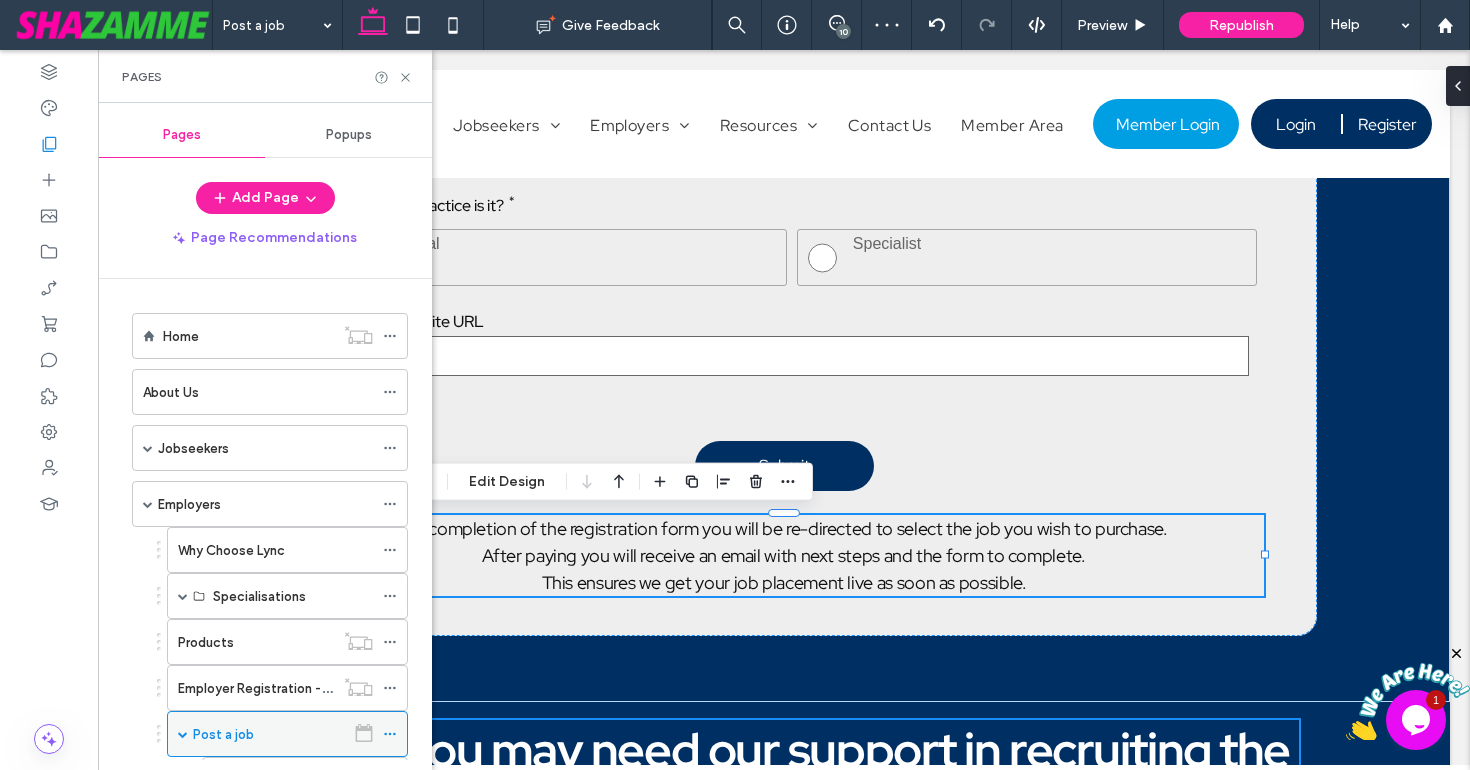 click 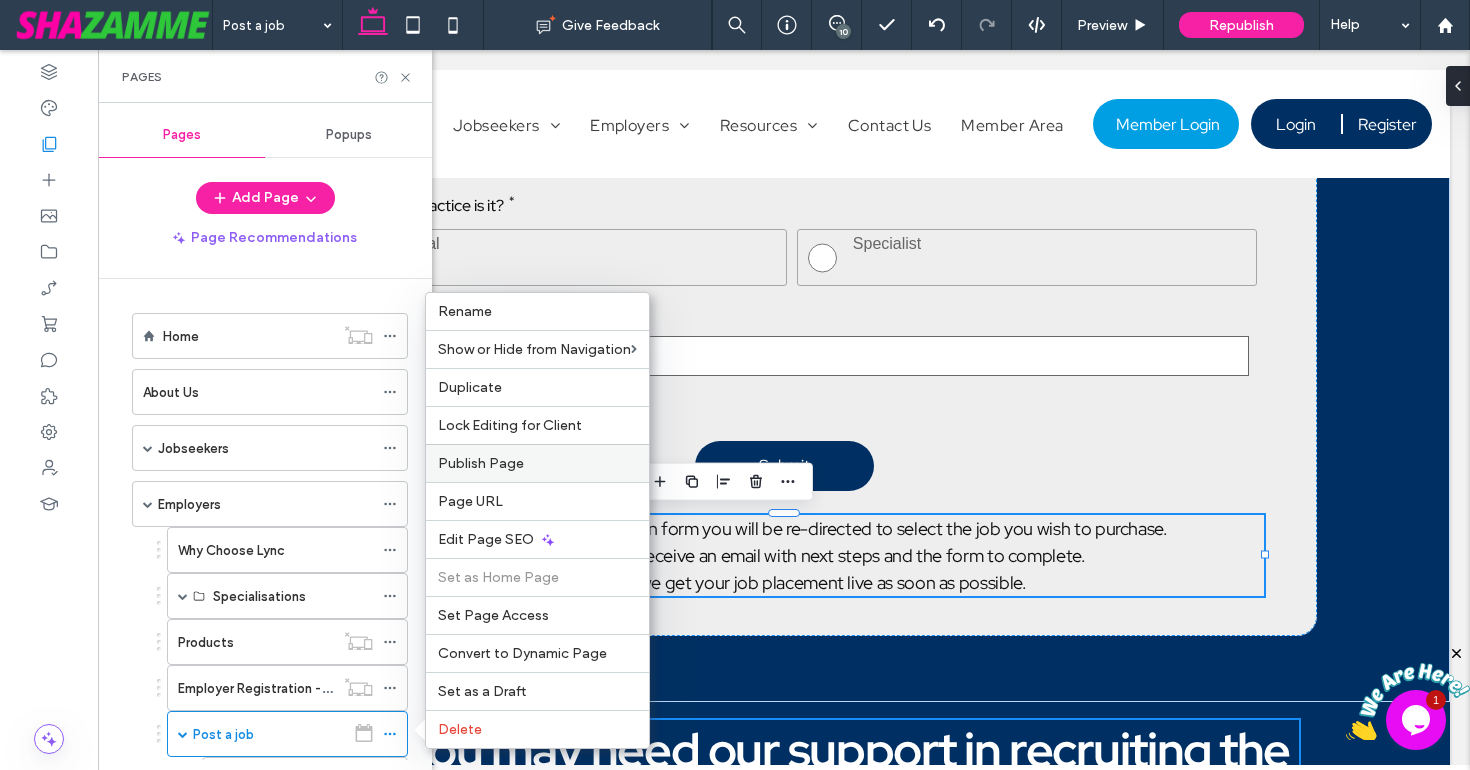 click on "Publish Page" at bounding box center [481, 463] 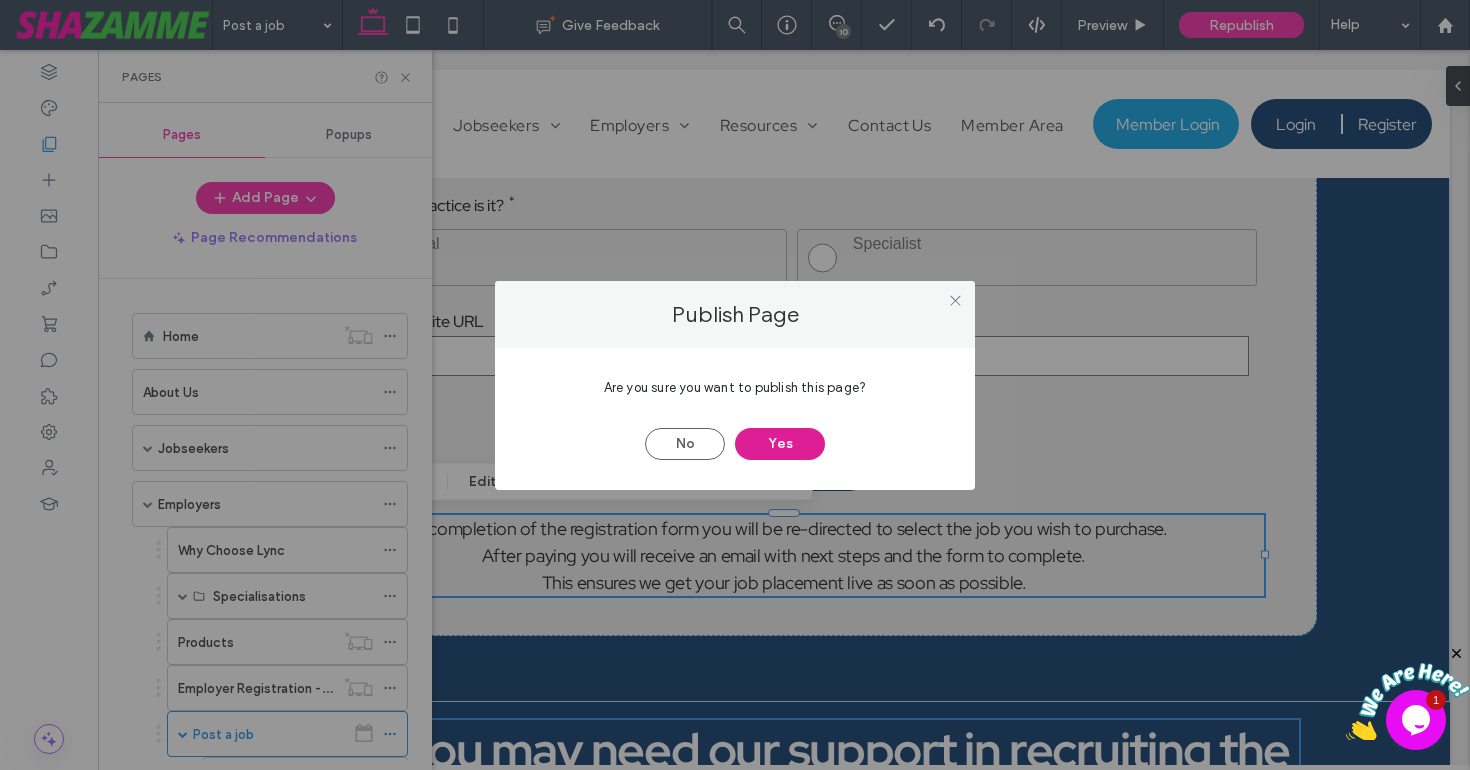 click on "Yes" at bounding box center [780, 444] 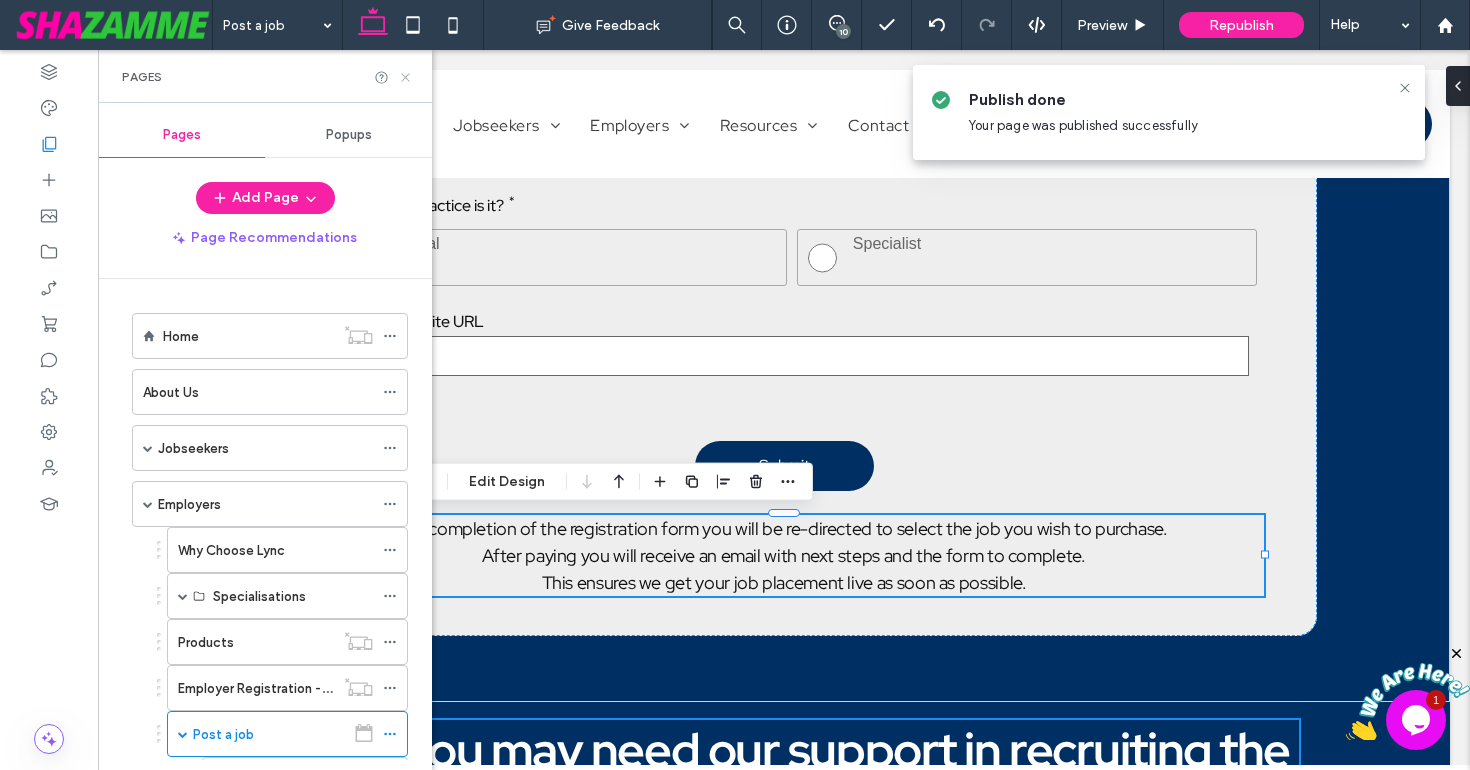 click 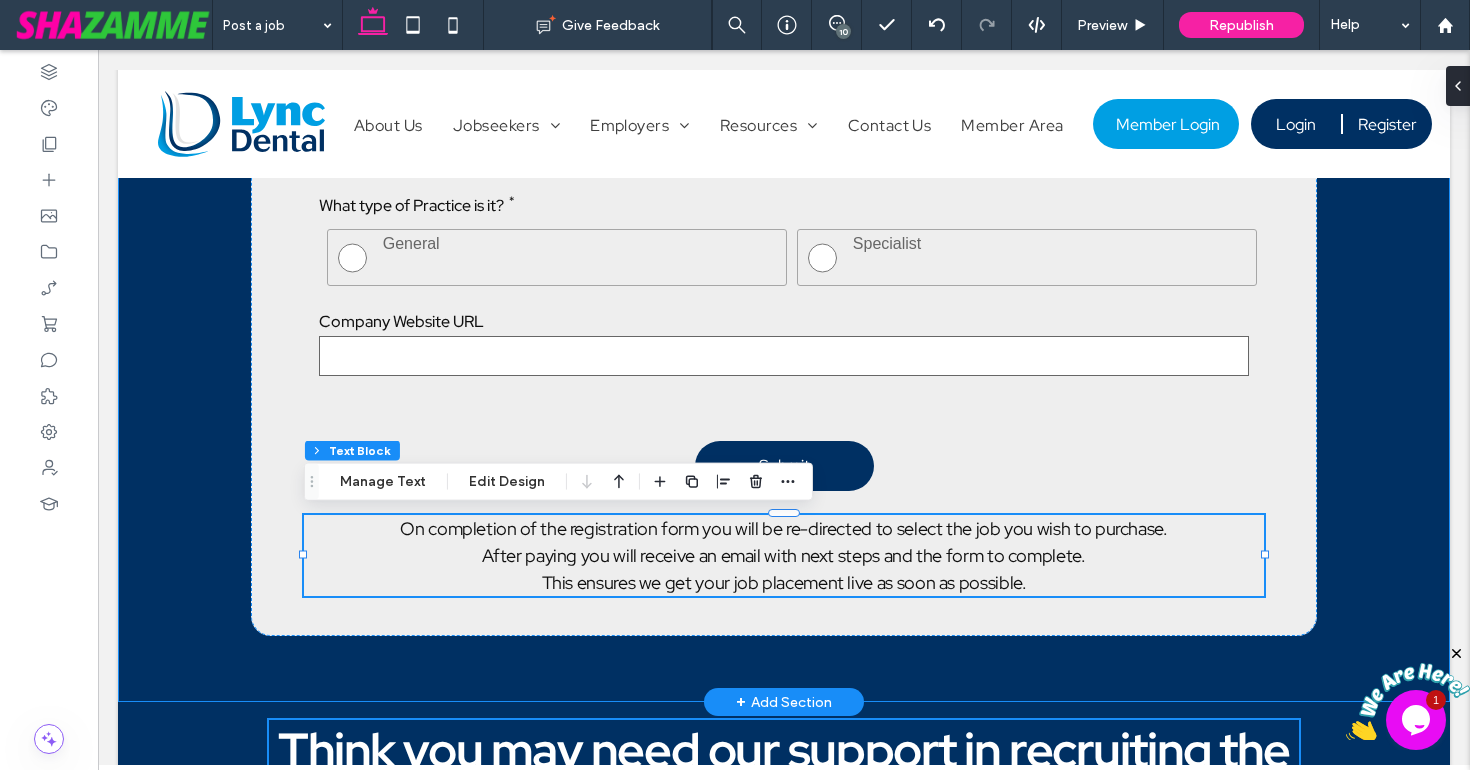 click on "**********" at bounding box center [784, 33] 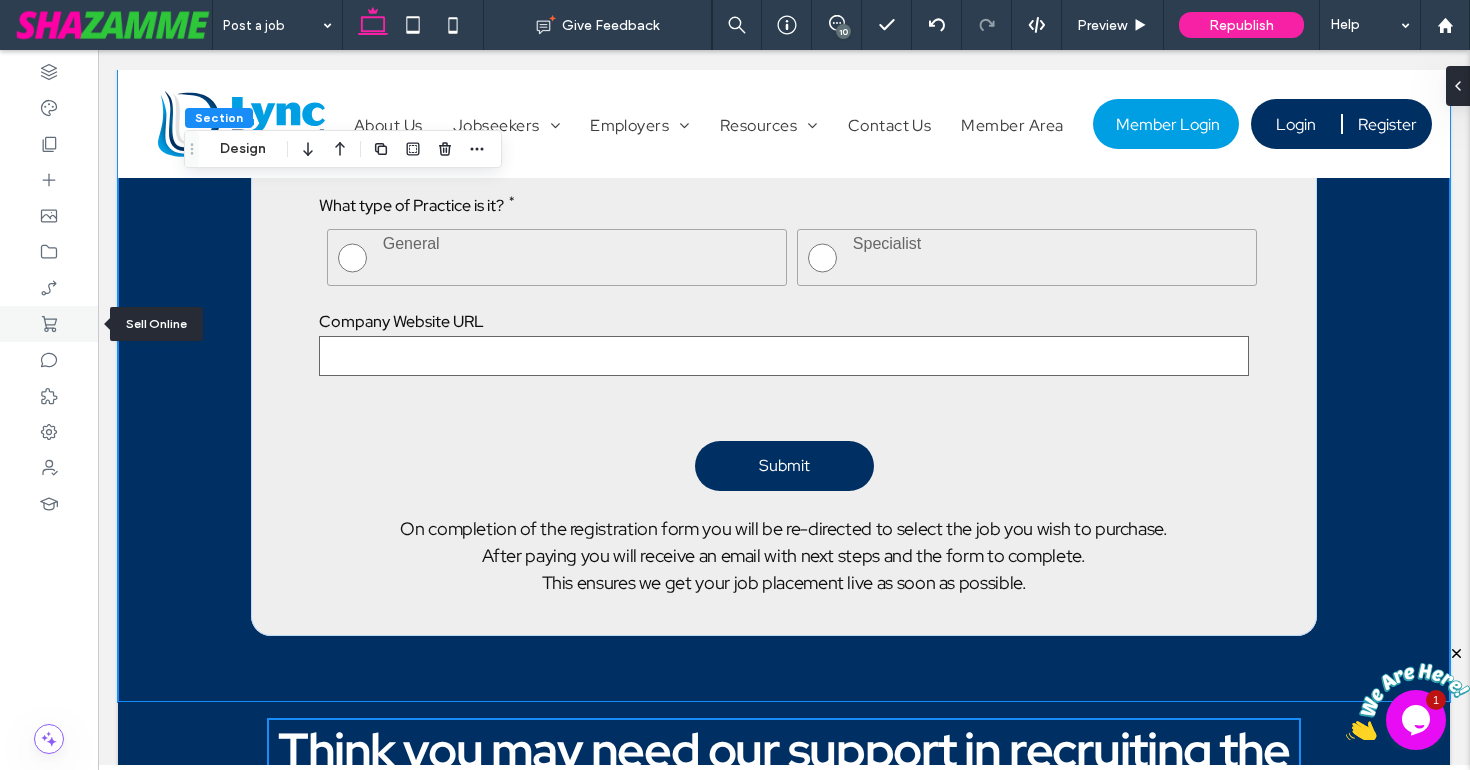 click 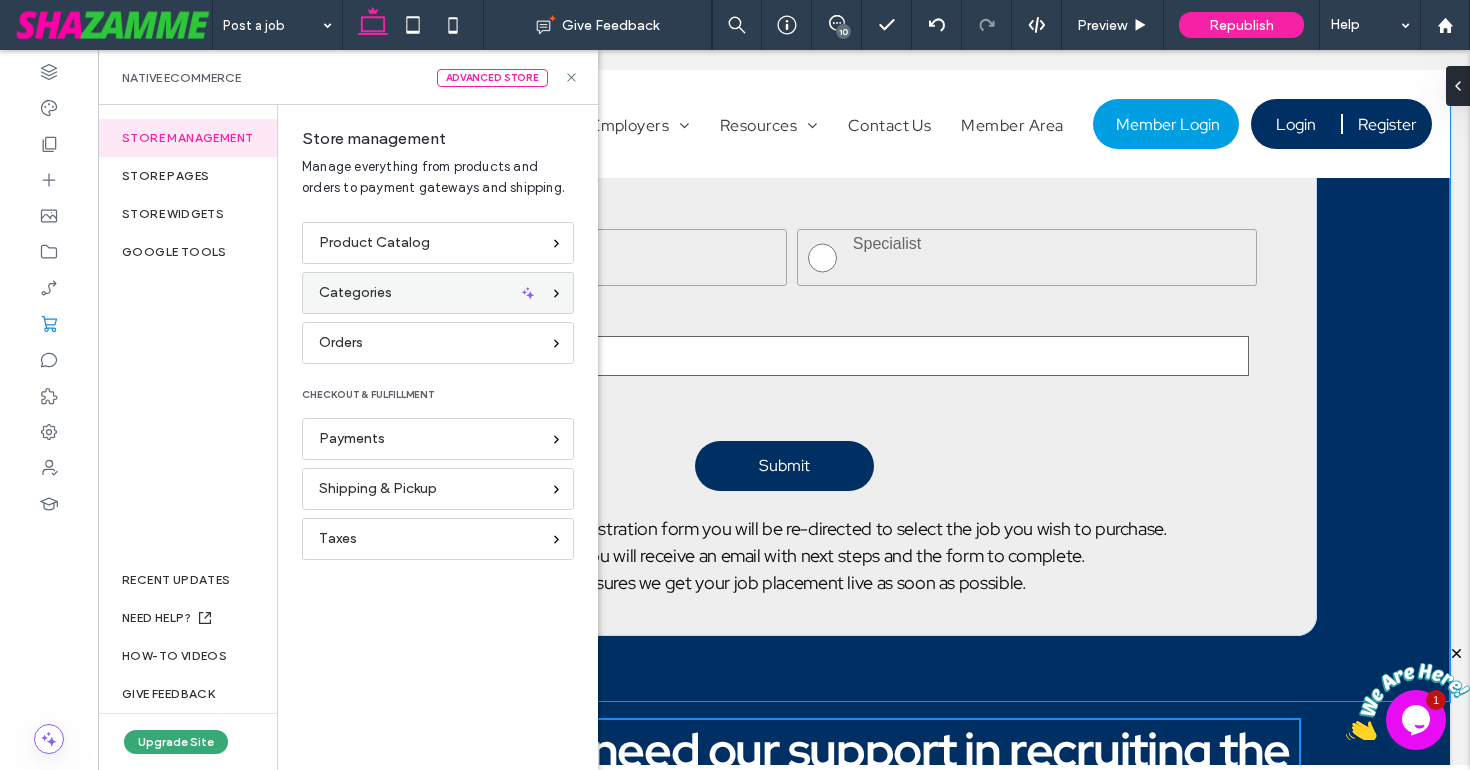 click on "Categories" at bounding box center (355, 293) 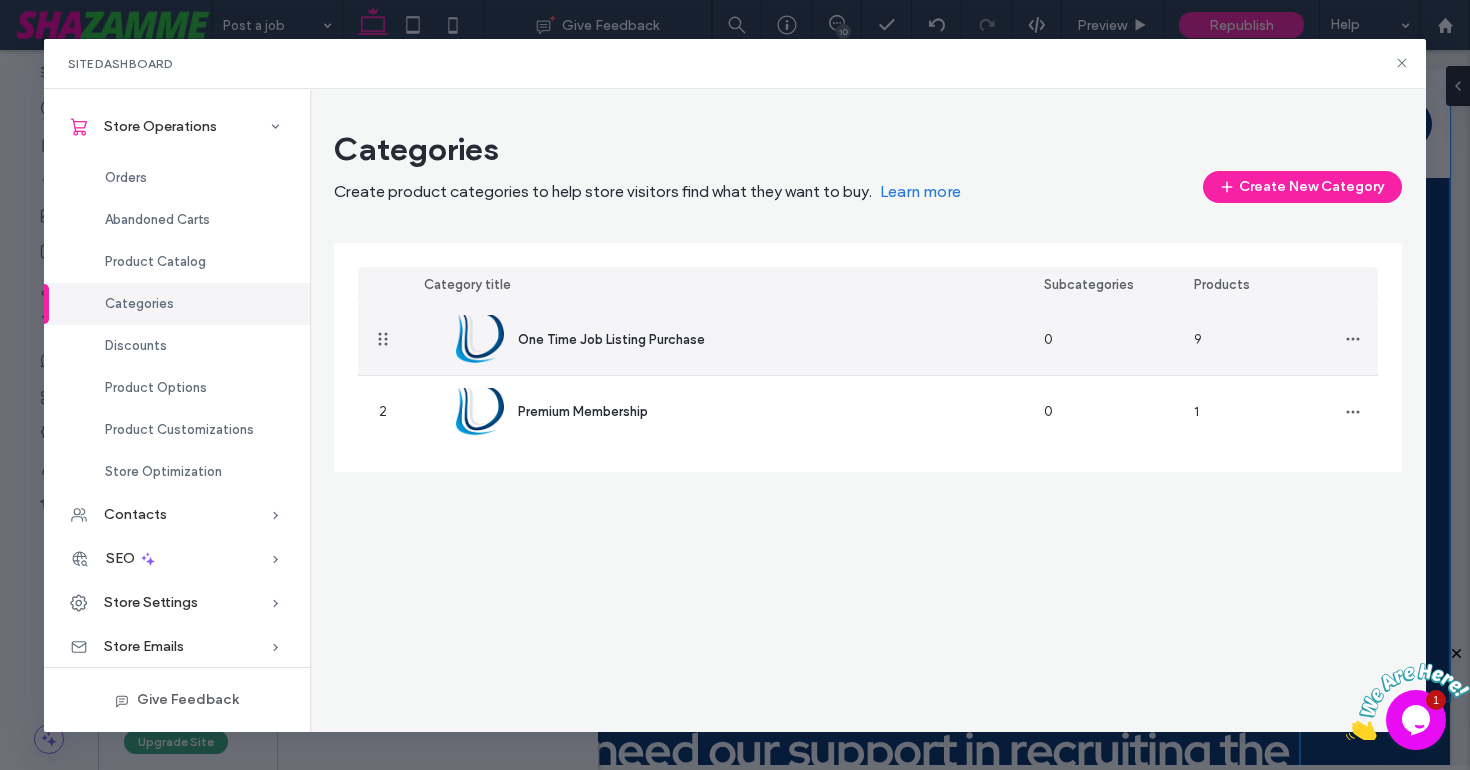click on "One Time Job Listing Purchase" at bounding box center (611, 339) 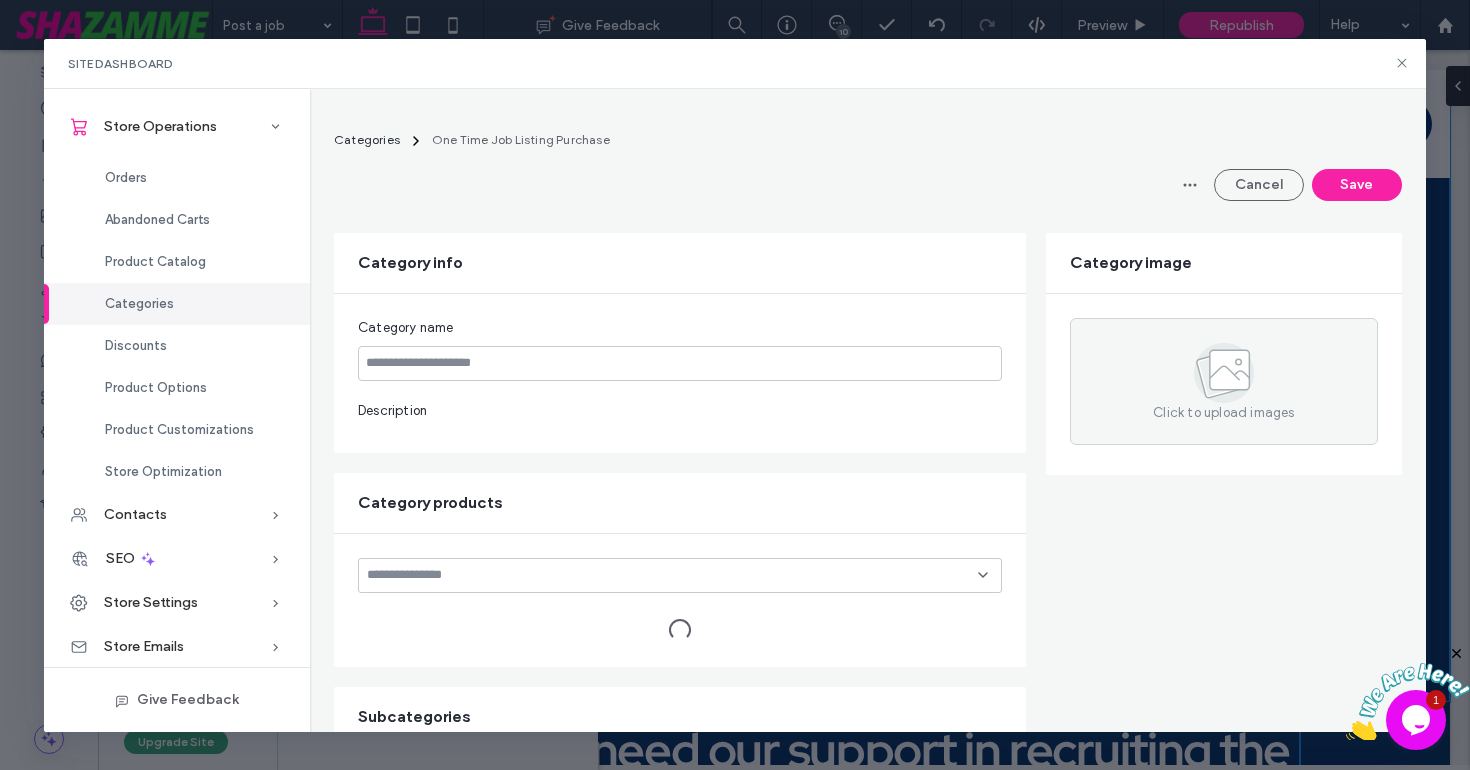 type on "**********" 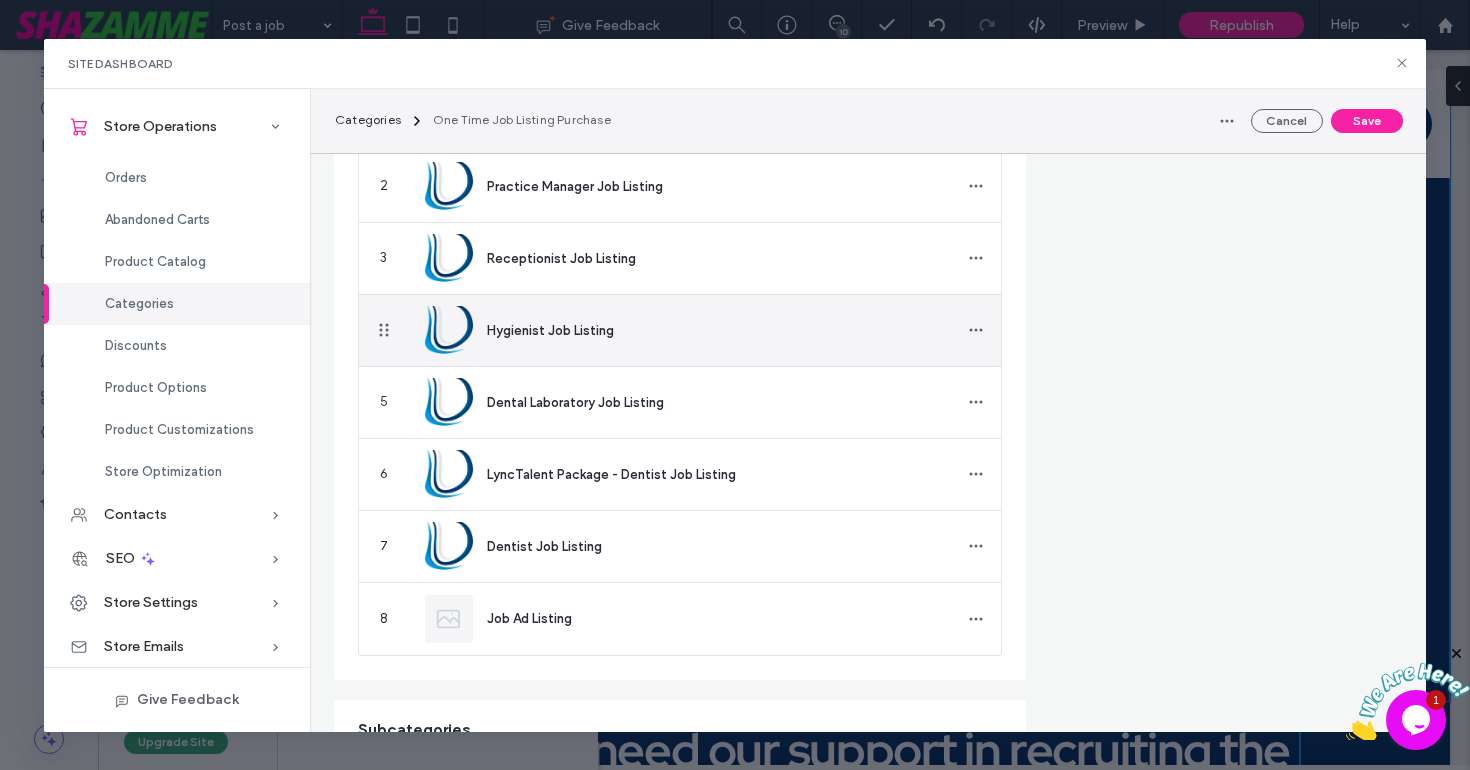 scroll, scrollTop: 775, scrollLeft: 0, axis: vertical 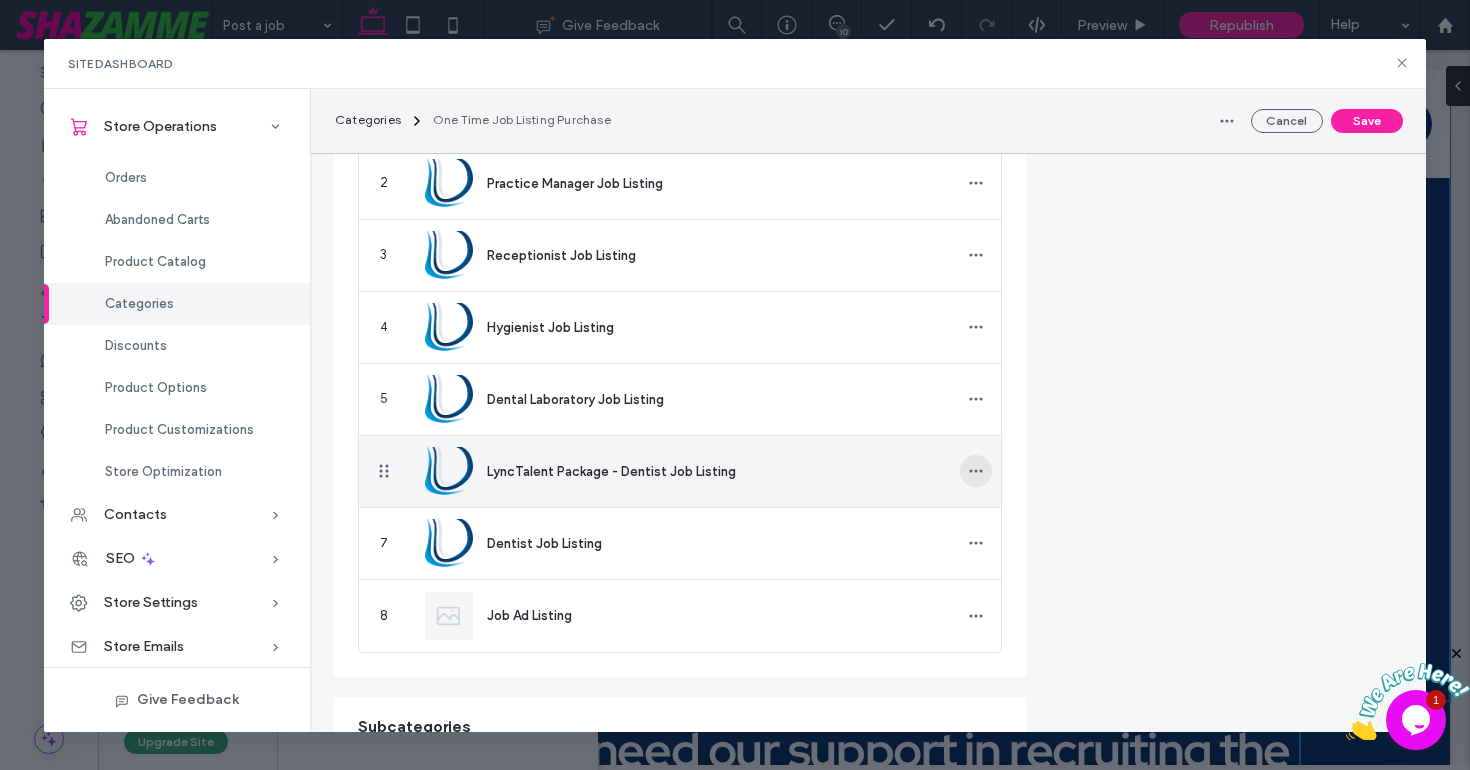 click 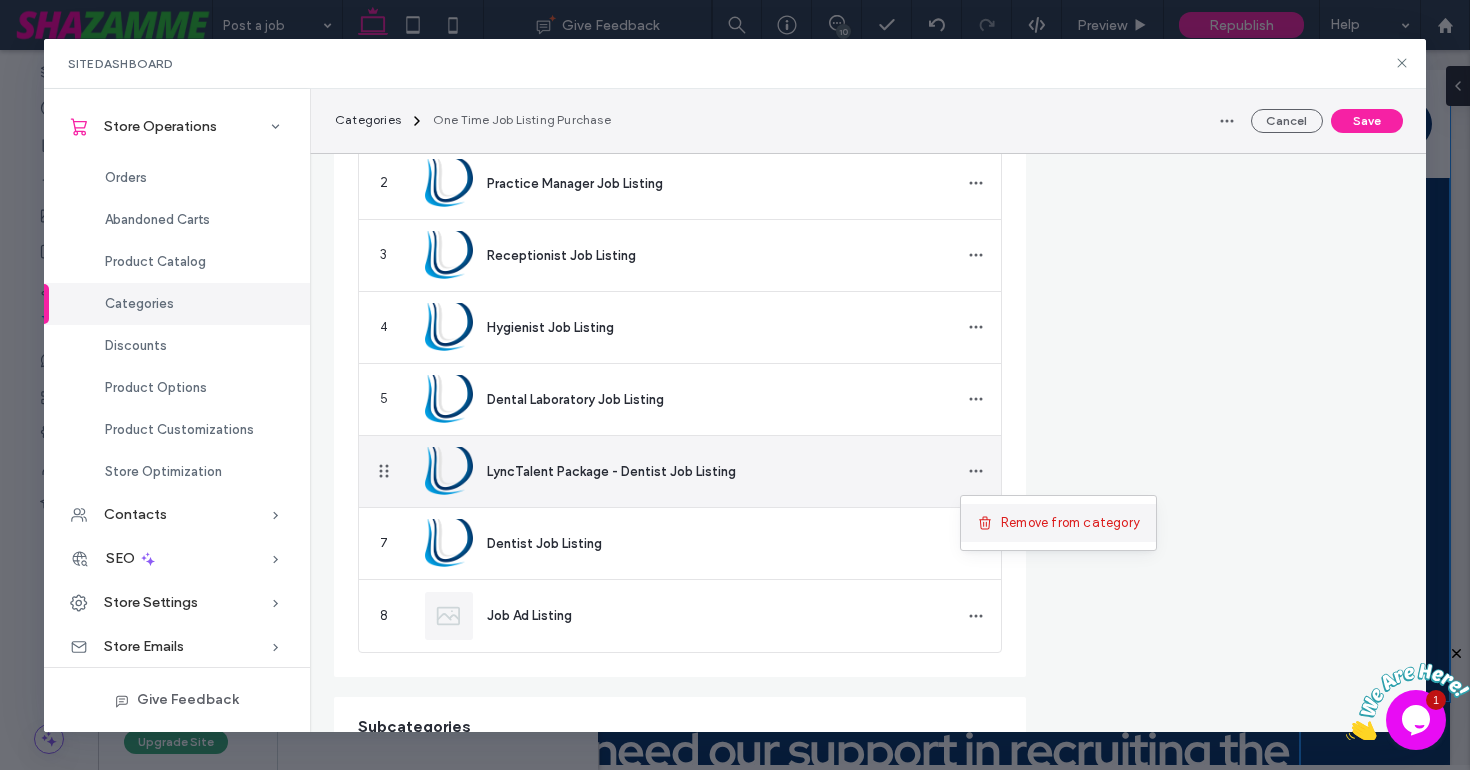click on "Remove from category" at bounding box center [1070, 523] 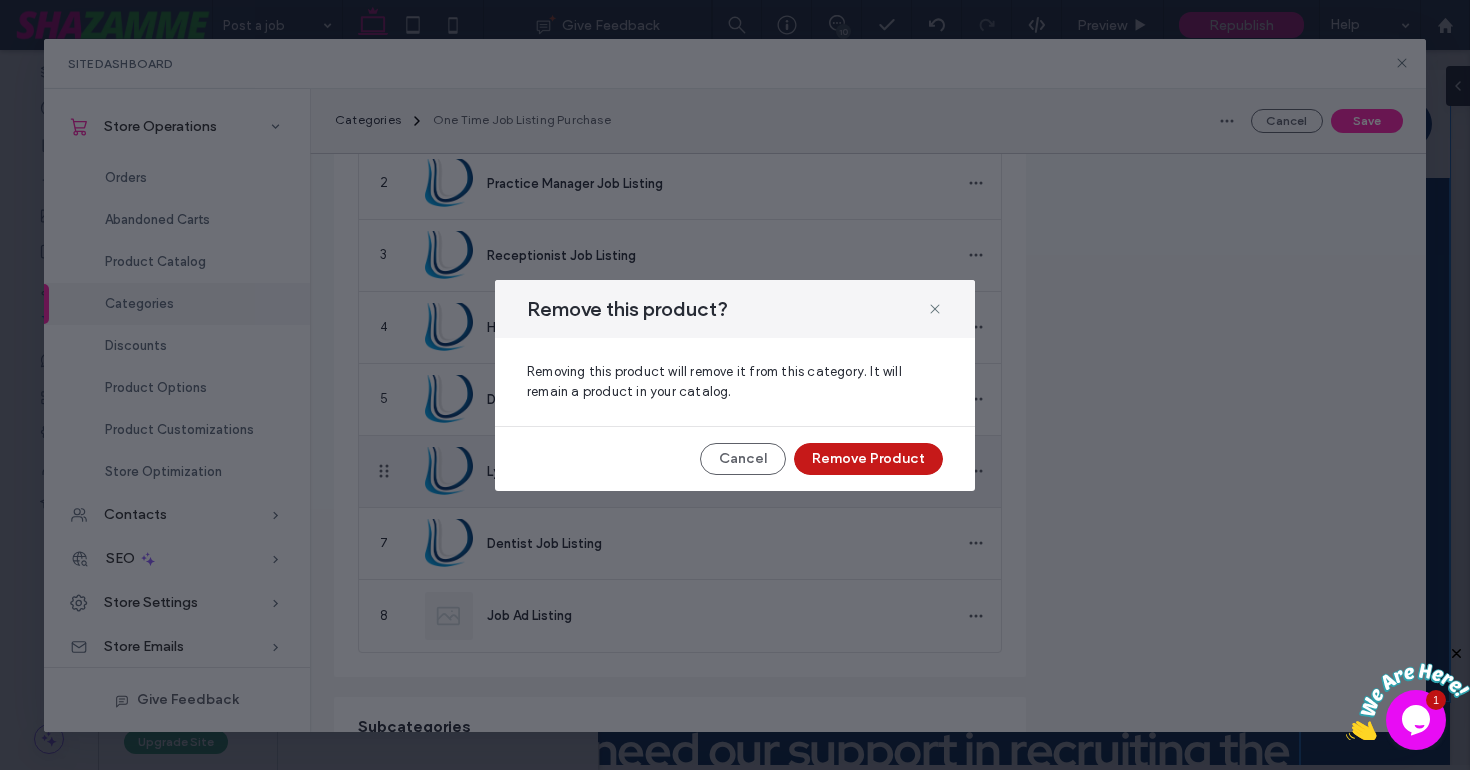 click on "Remove Product" at bounding box center [868, 459] 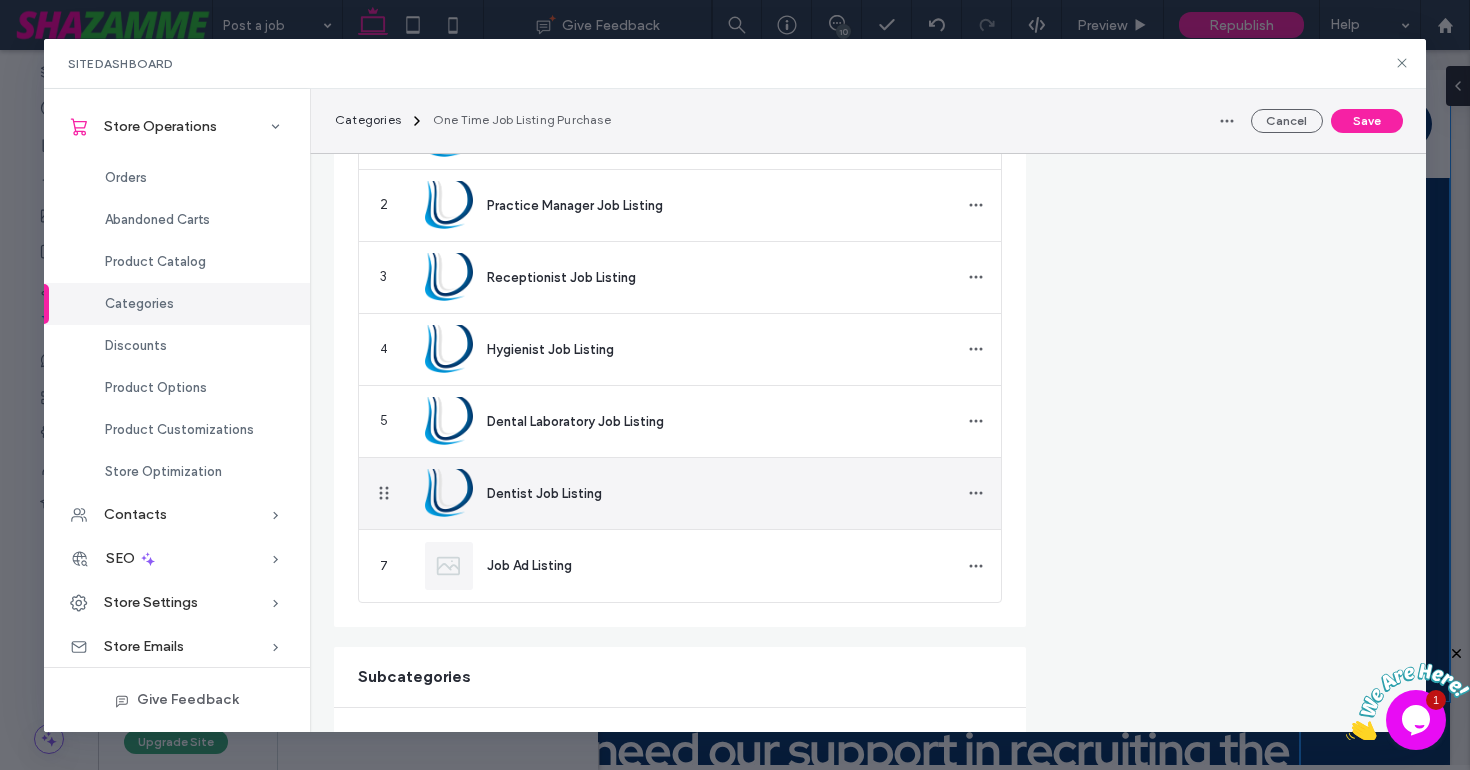 scroll, scrollTop: 769, scrollLeft: 0, axis: vertical 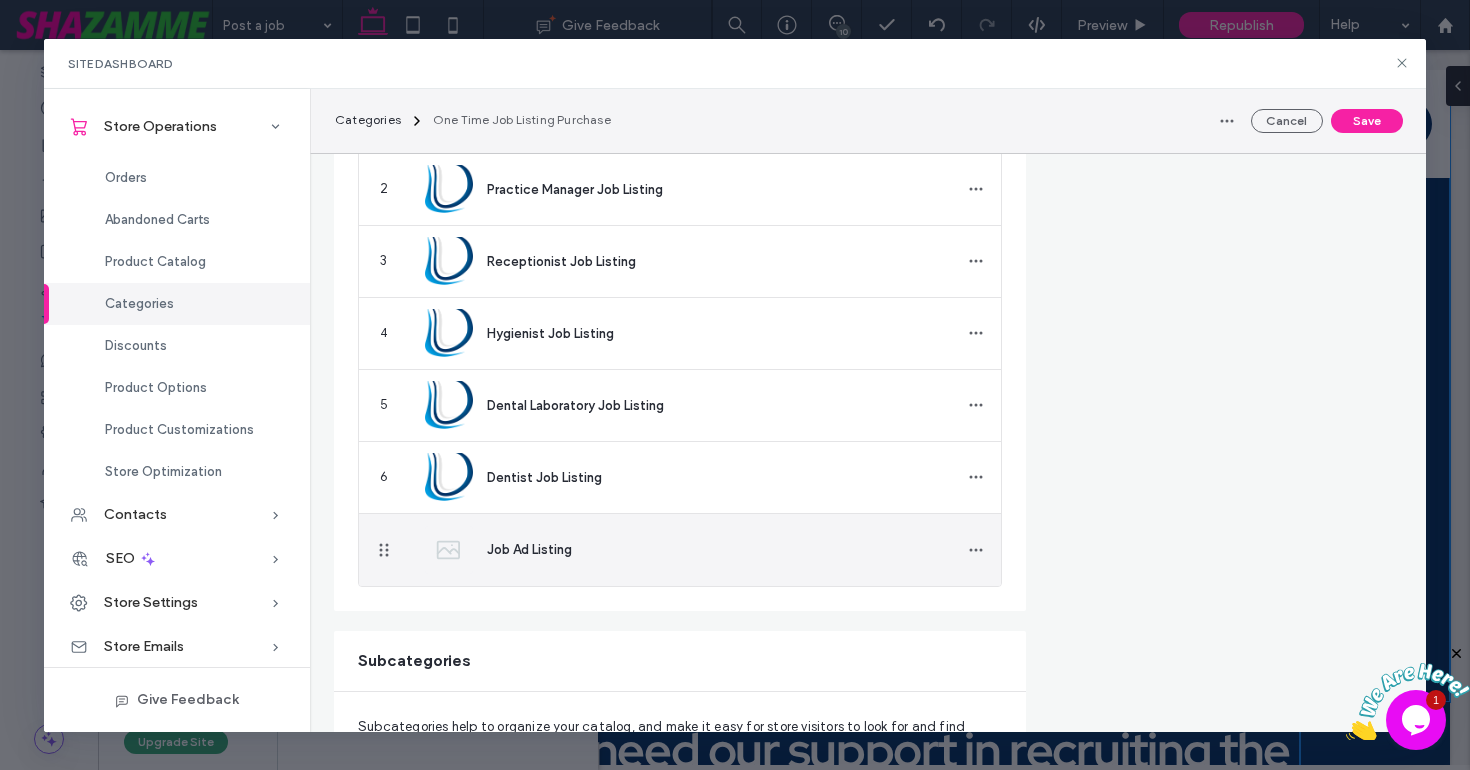 click on "Job Ad Listing" at bounding box center [703, 549] 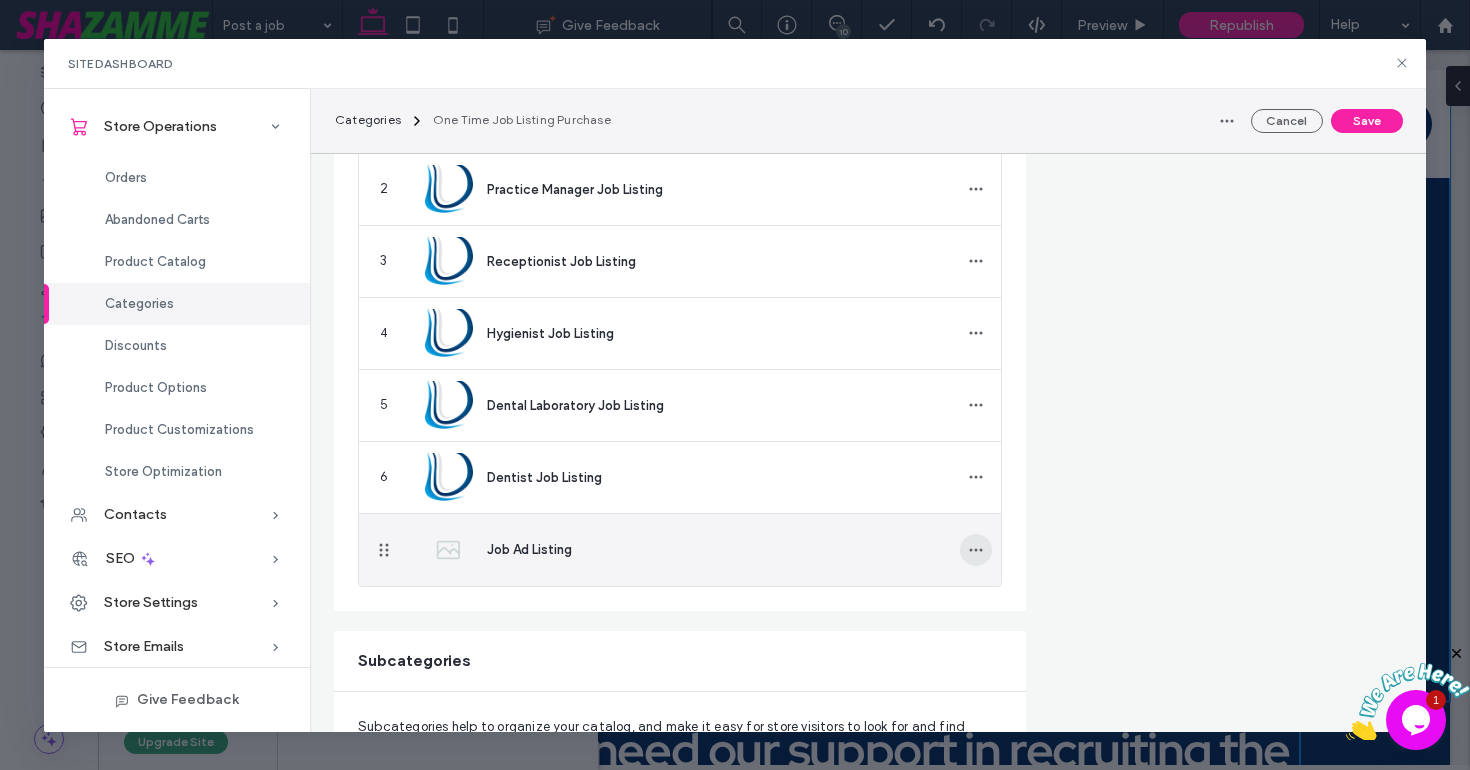 click 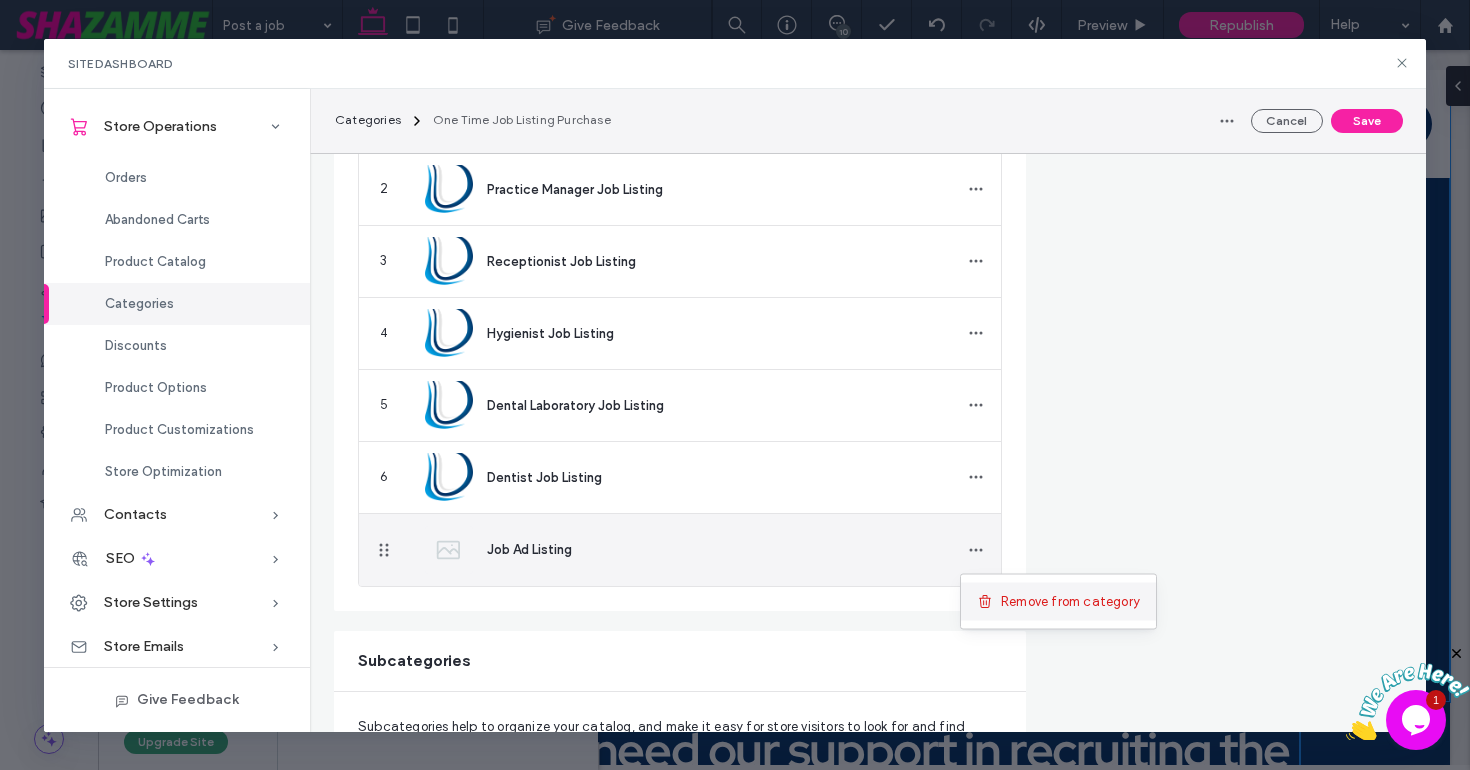 click on "Remove from category" at bounding box center (1070, 602) 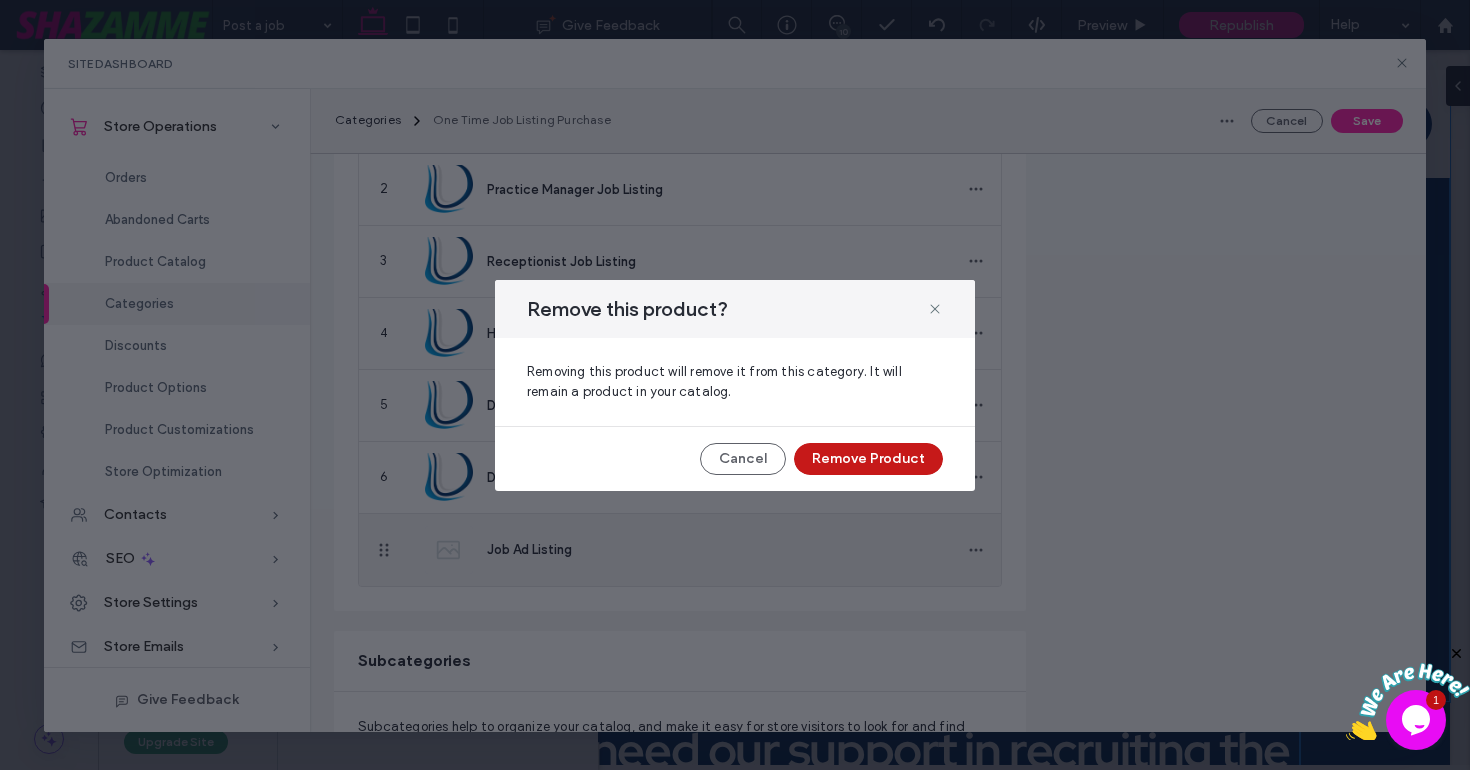 click on "Remove Product" at bounding box center (868, 459) 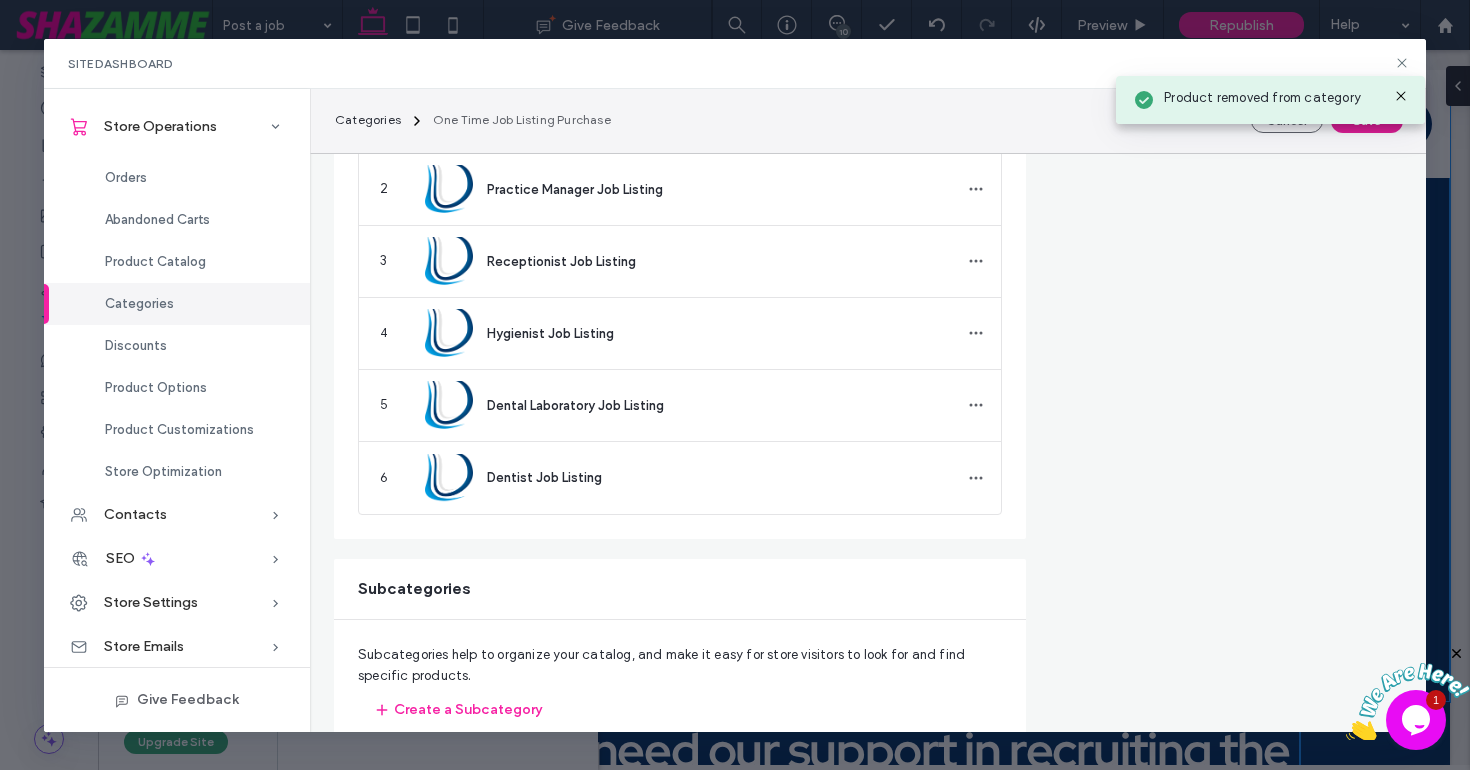 click on "Save" at bounding box center (1367, 121) 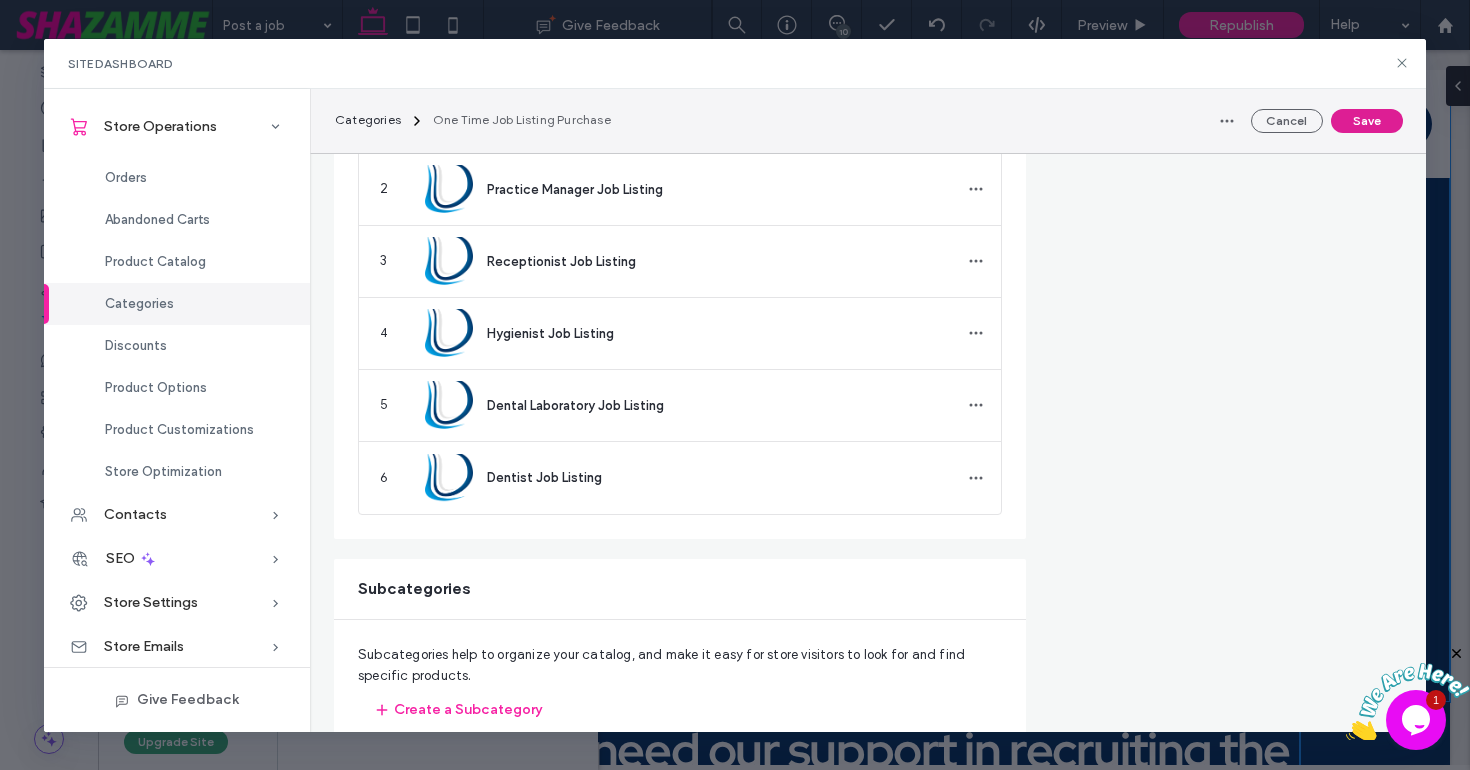 scroll, scrollTop: 0, scrollLeft: 0, axis: both 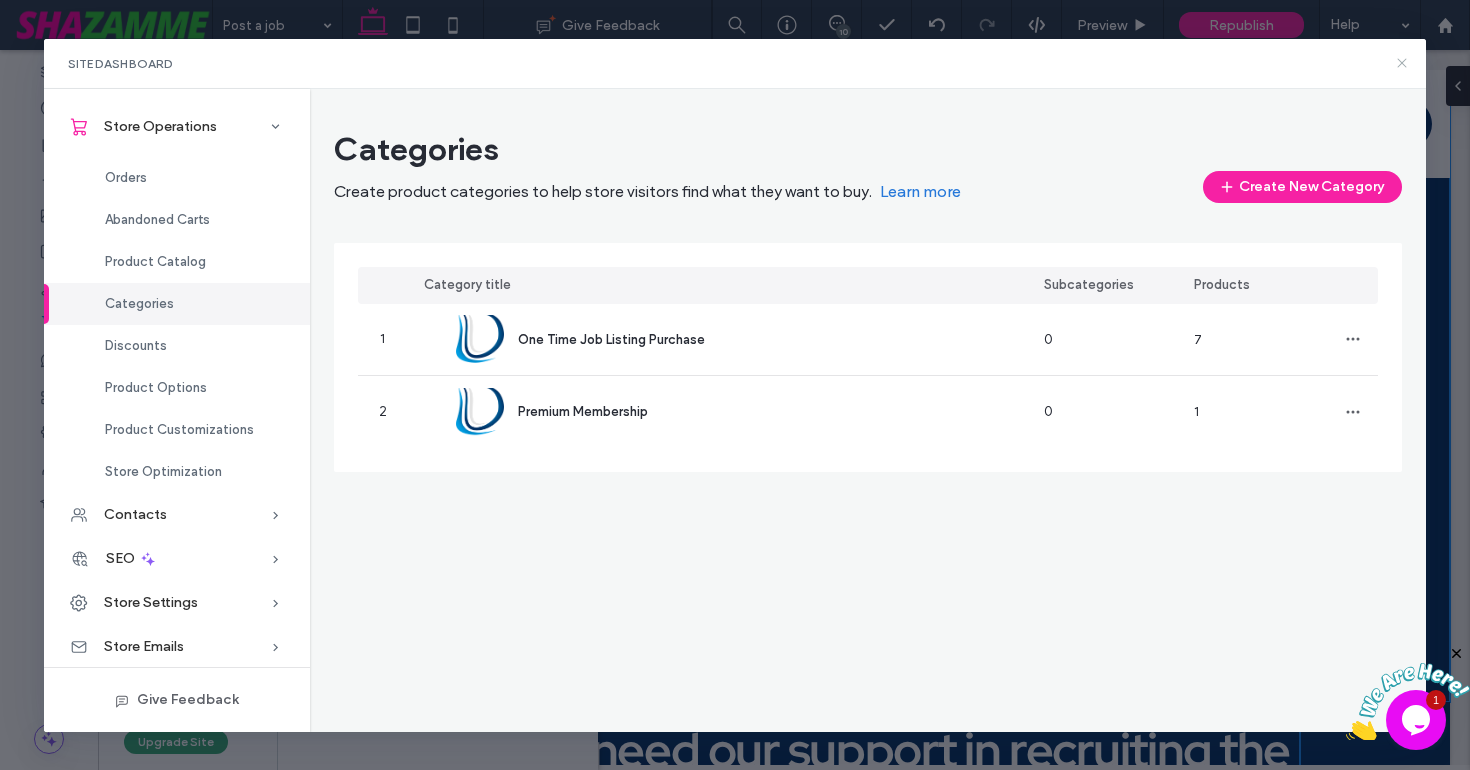 click 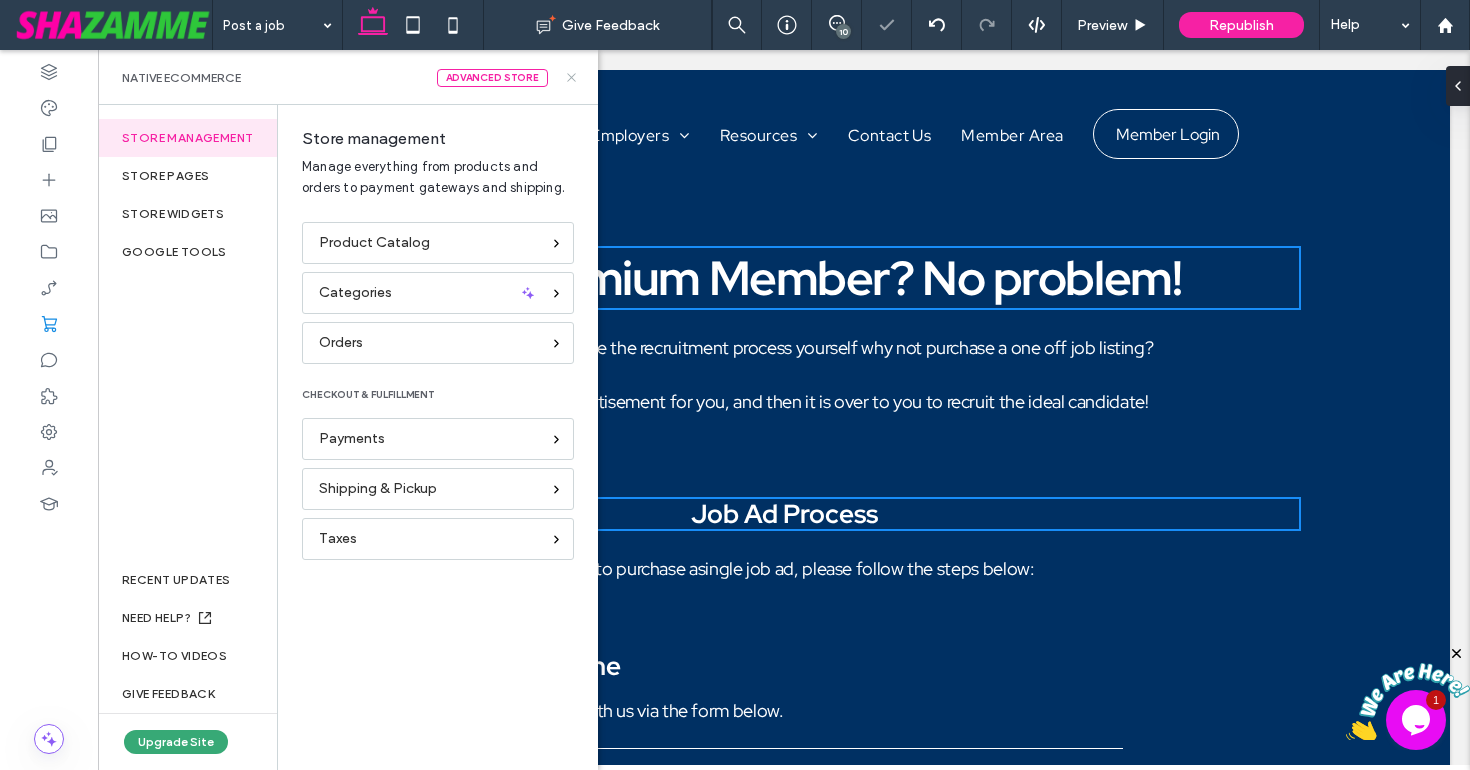 scroll, scrollTop: 0, scrollLeft: 0, axis: both 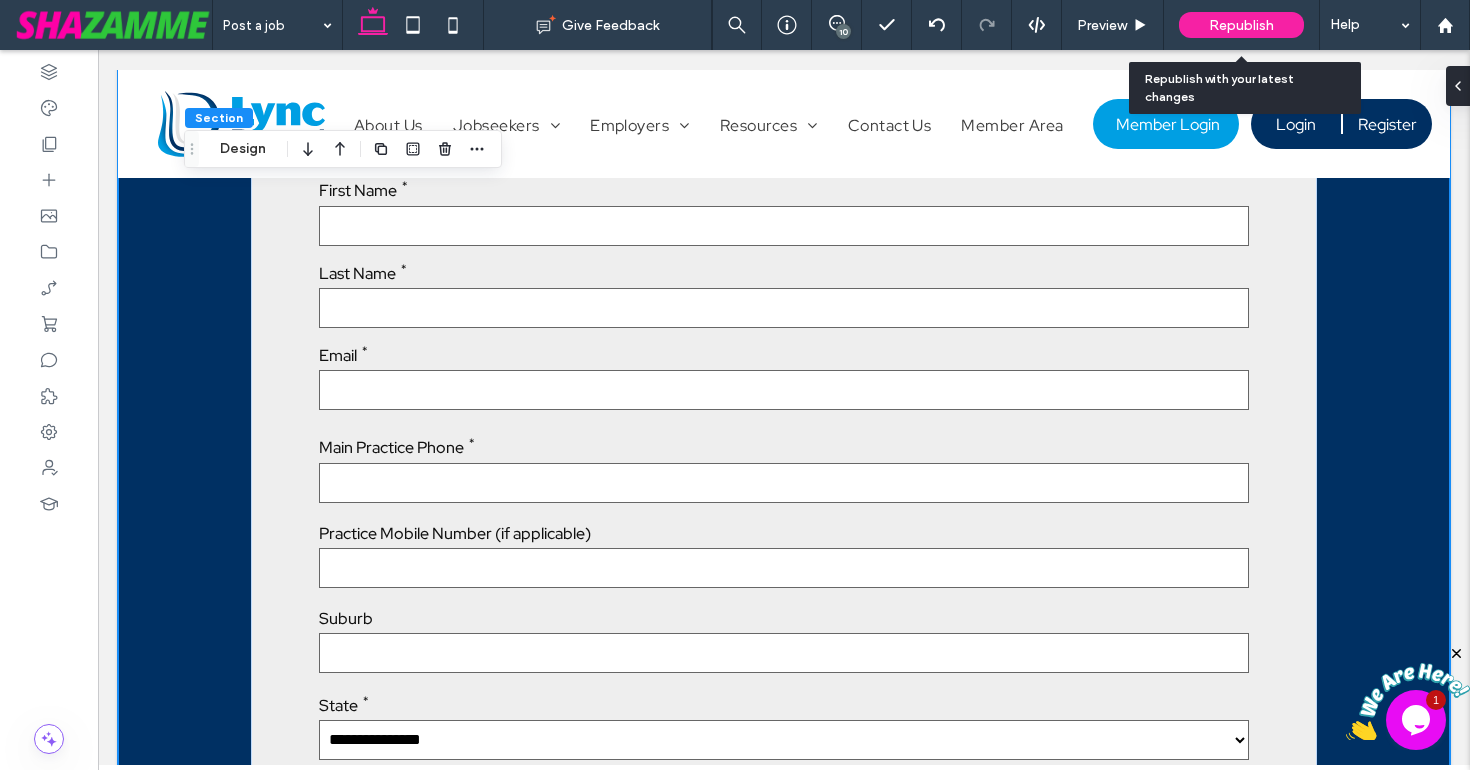 click on "Republish" at bounding box center (1241, 25) 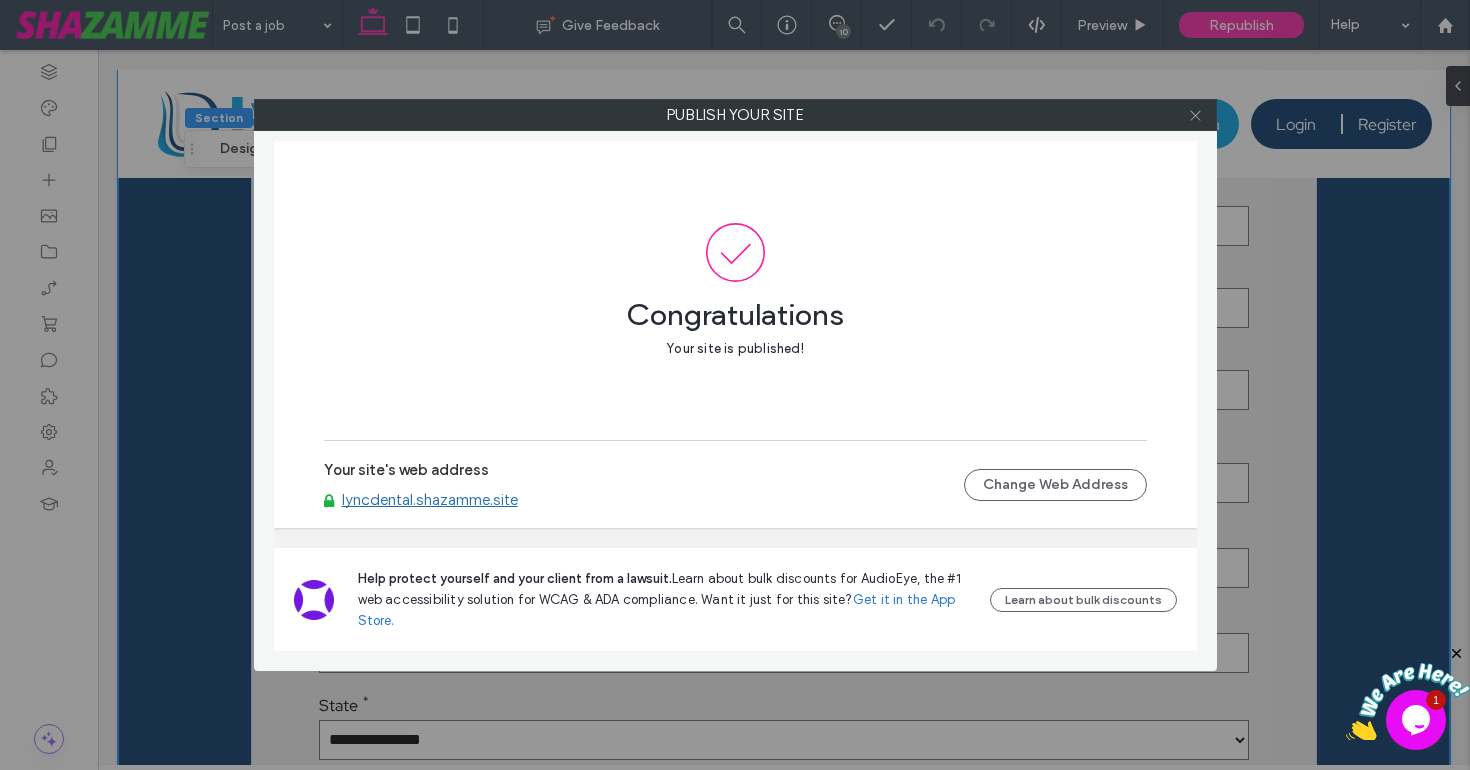 click 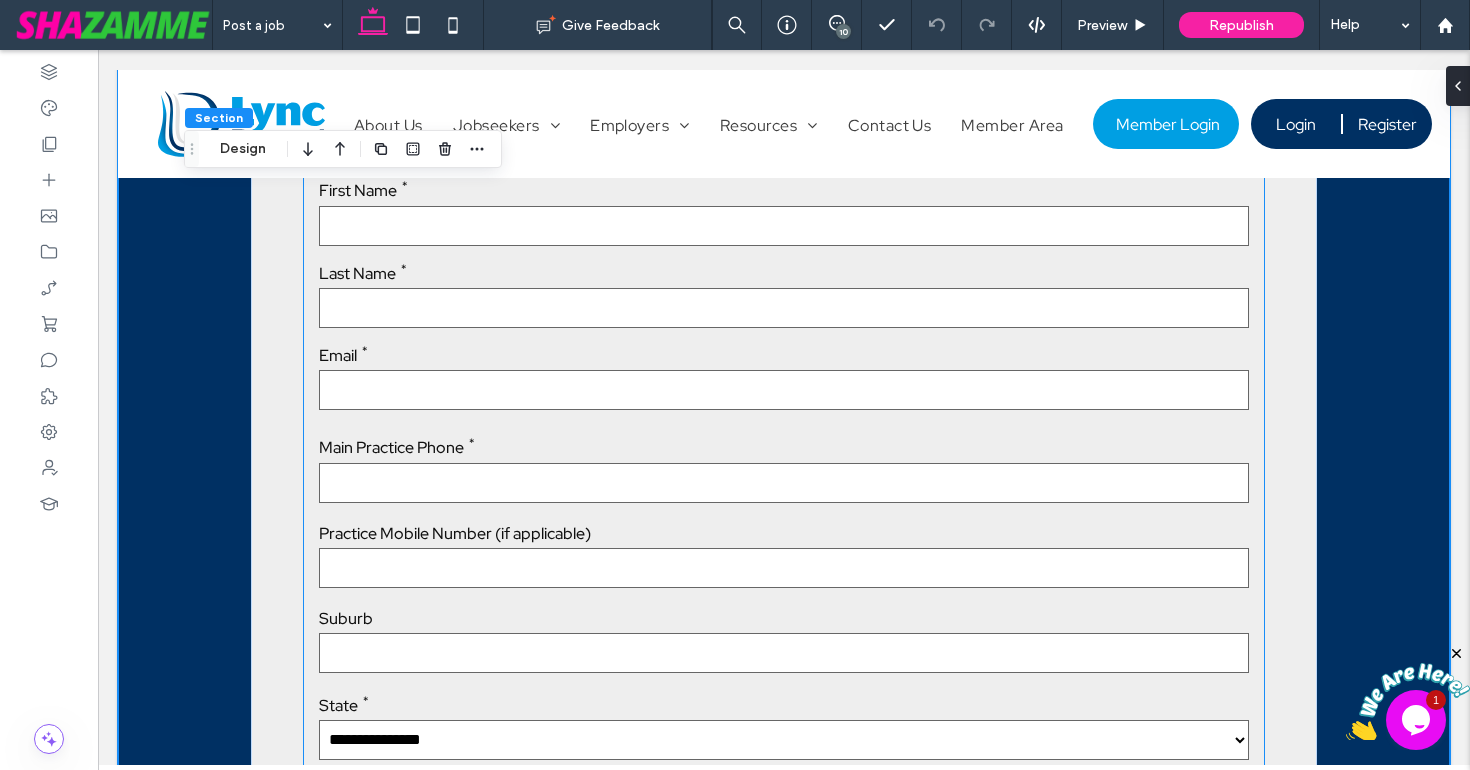 click at bounding box center (784, 483) 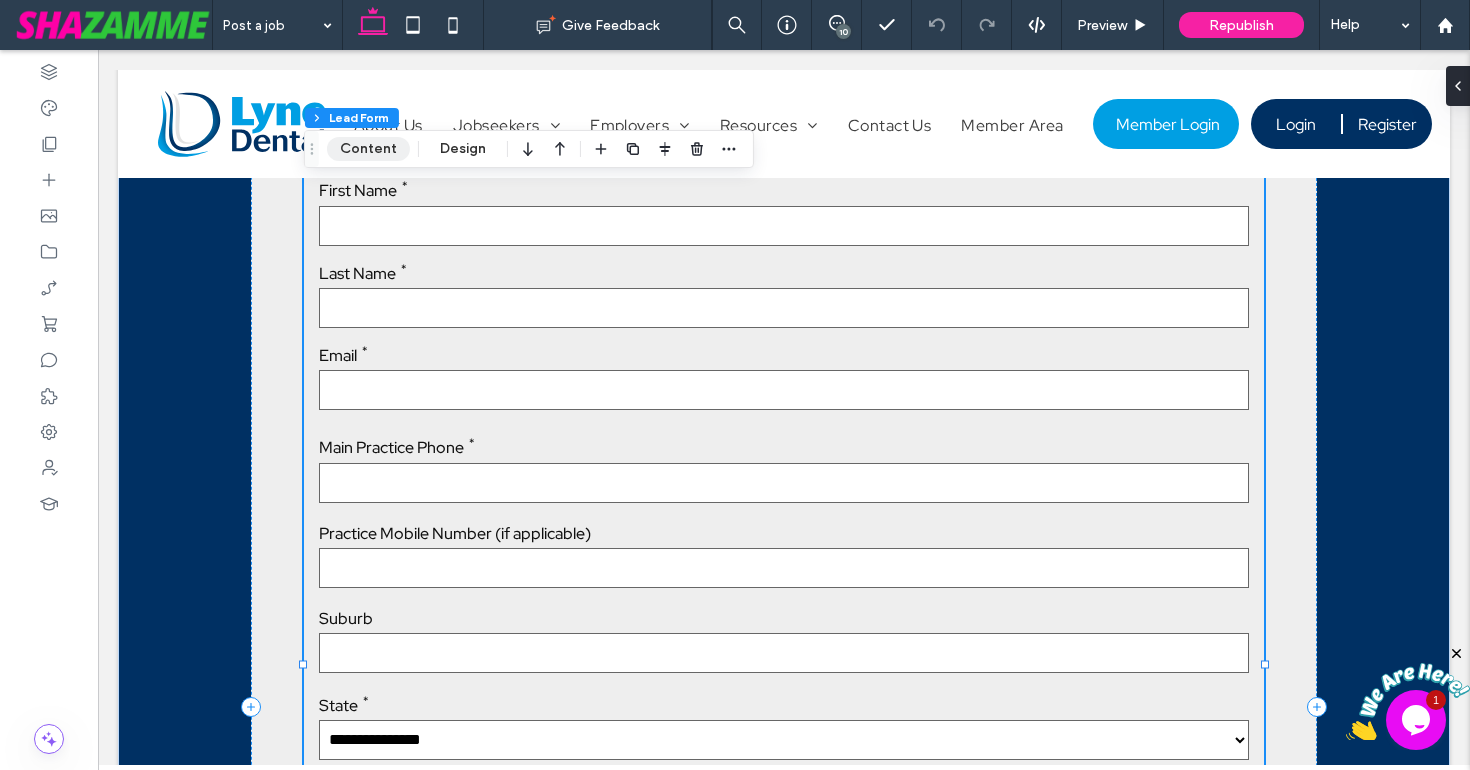 click on "Content" at bounding box center (368, 149) 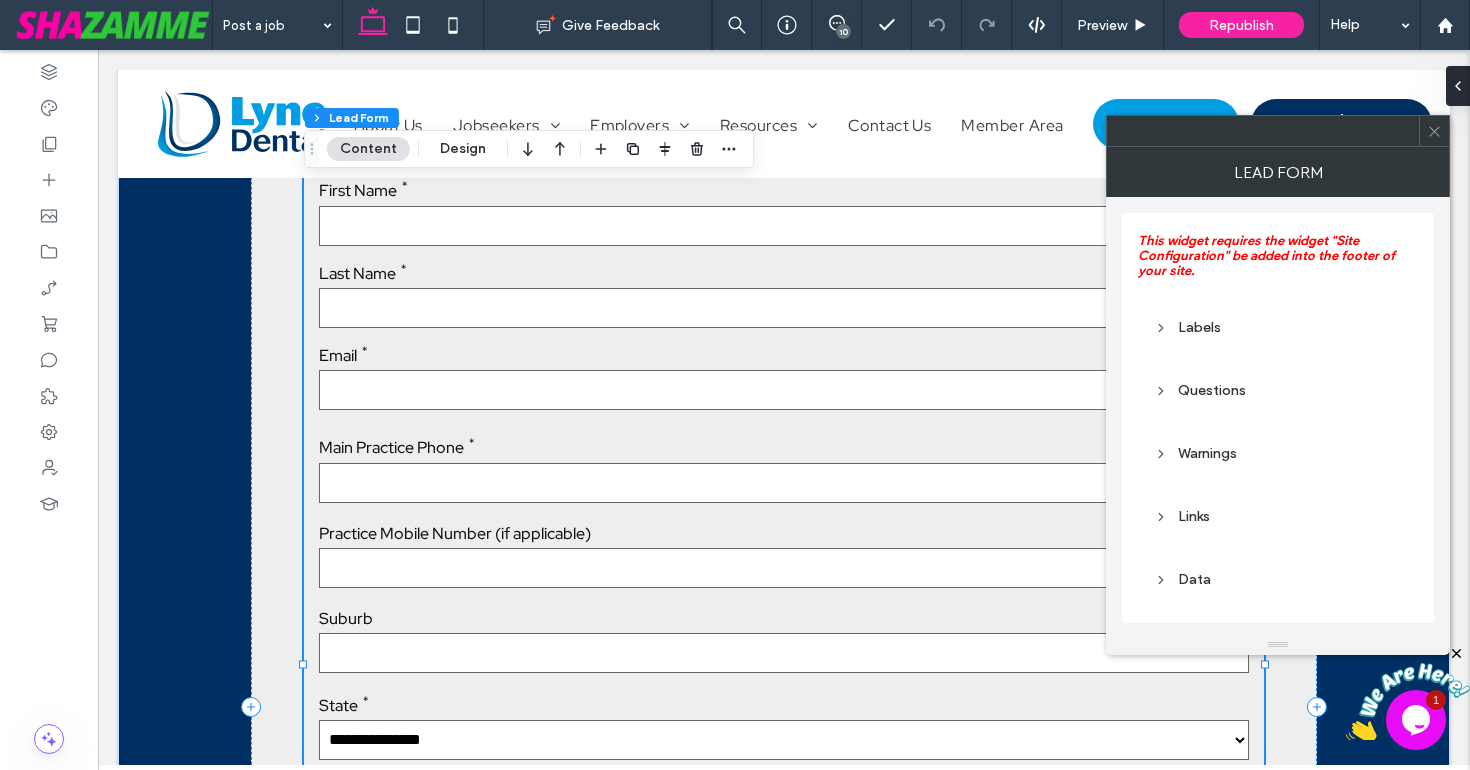 click on "Links" at bounding box center [1278, 516] 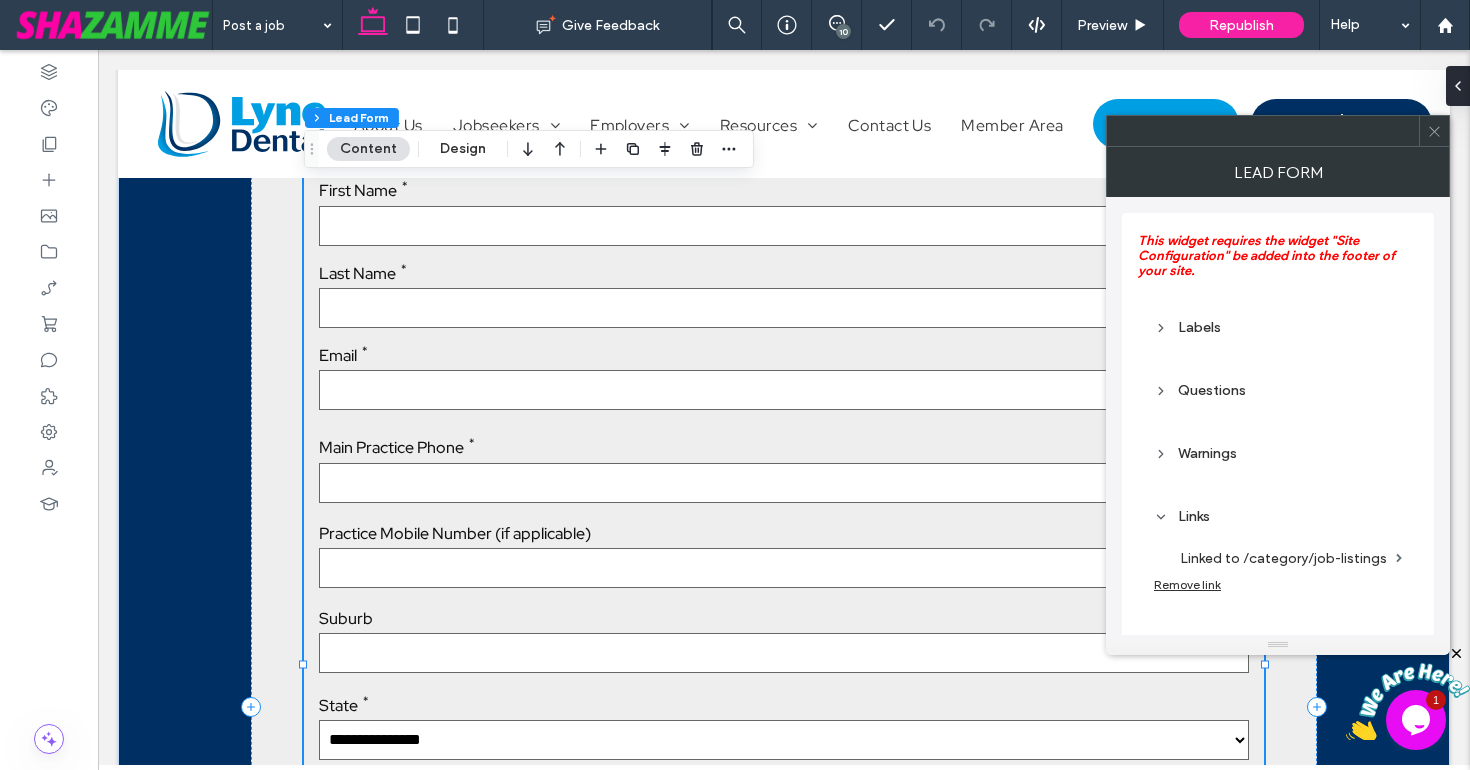 scroll, scrollTop: 72, scrollLeft: 0, axis: vertical 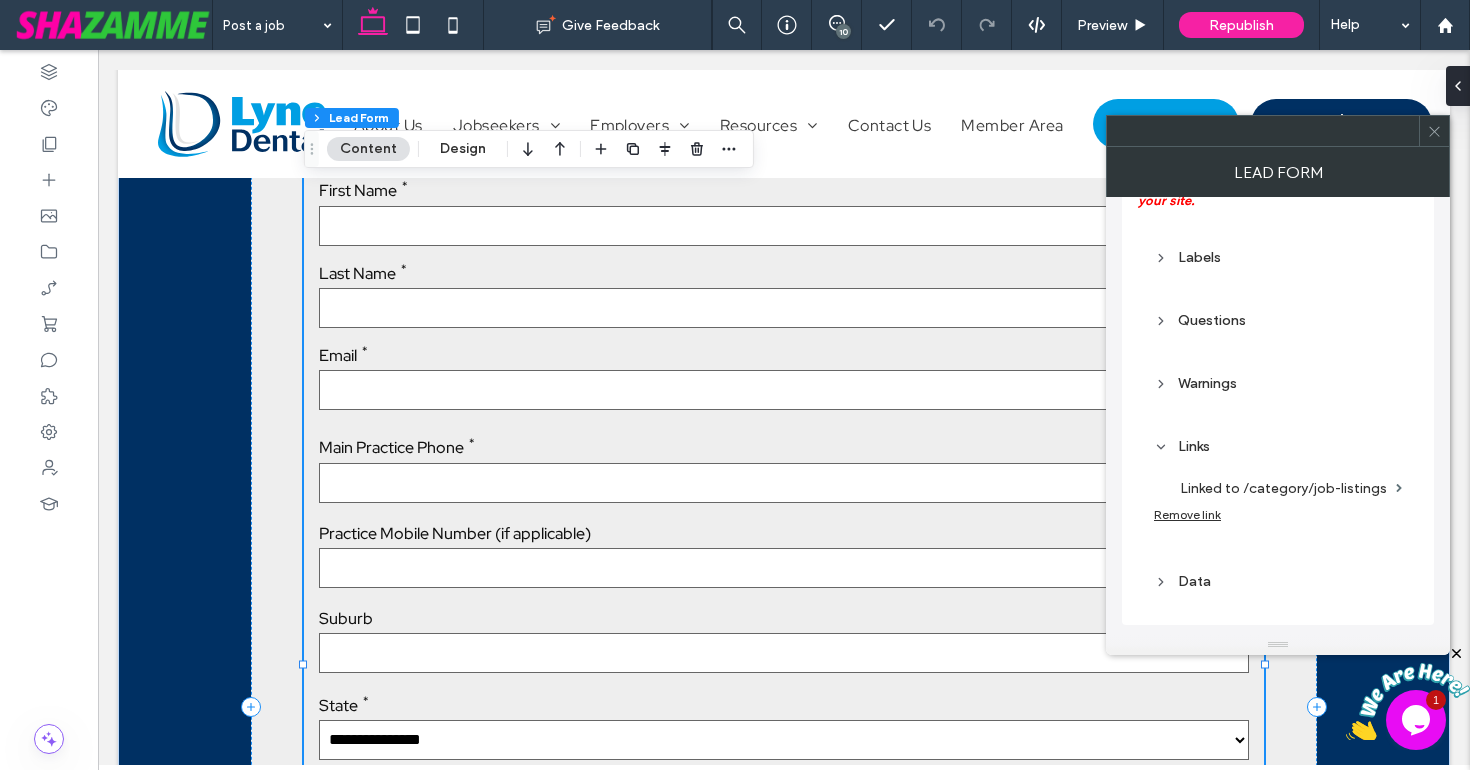 click on "Linked to /category/job-listings" at bounding box center [1284, 488] 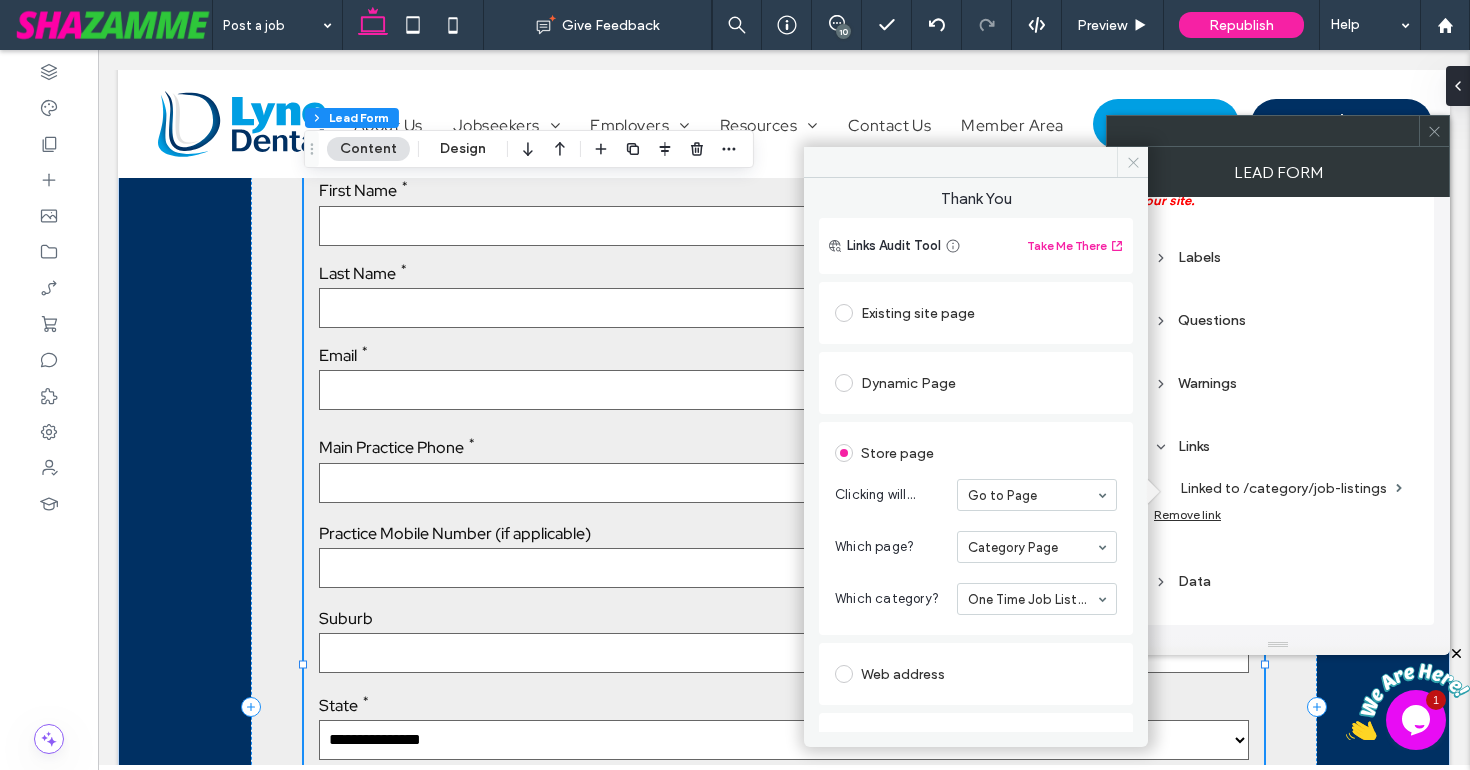 click 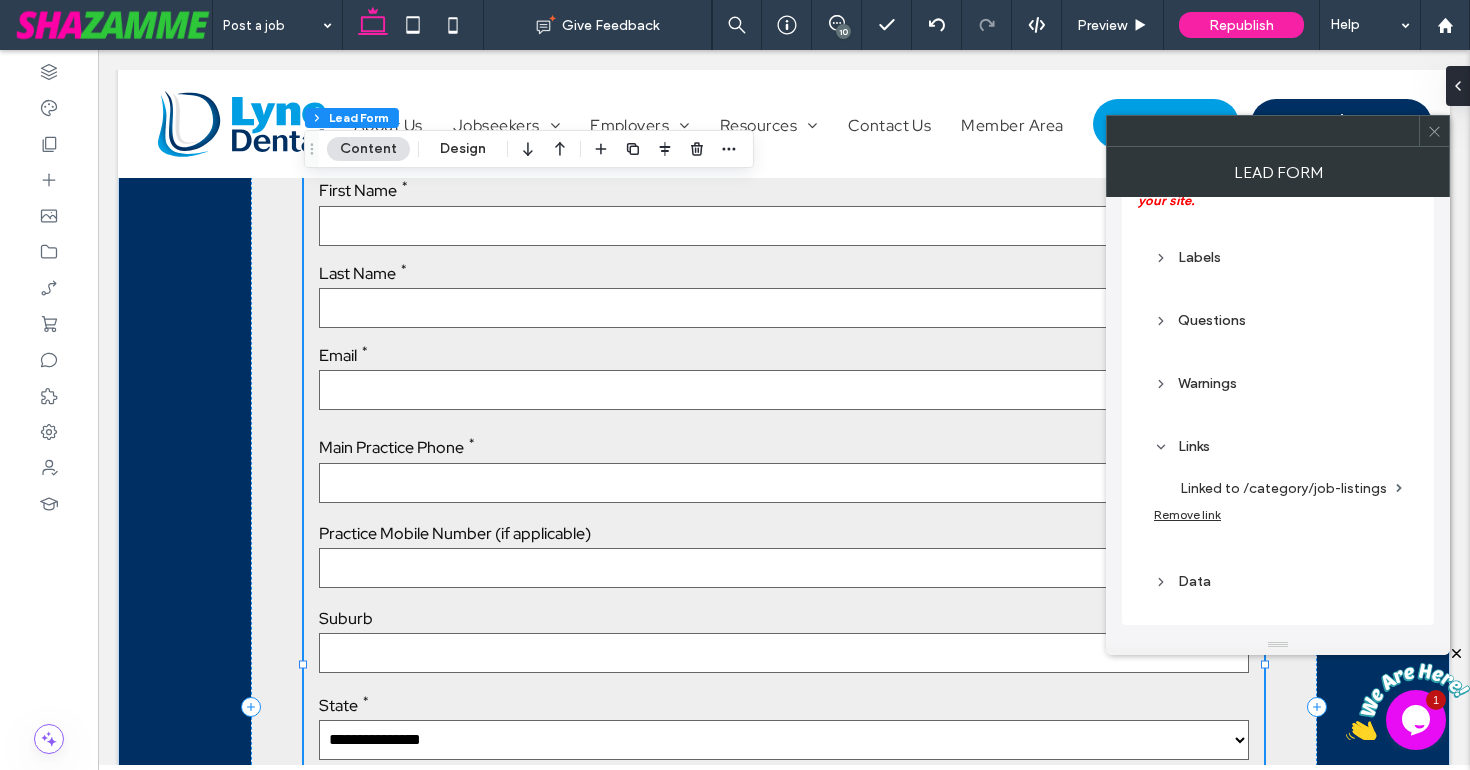 click 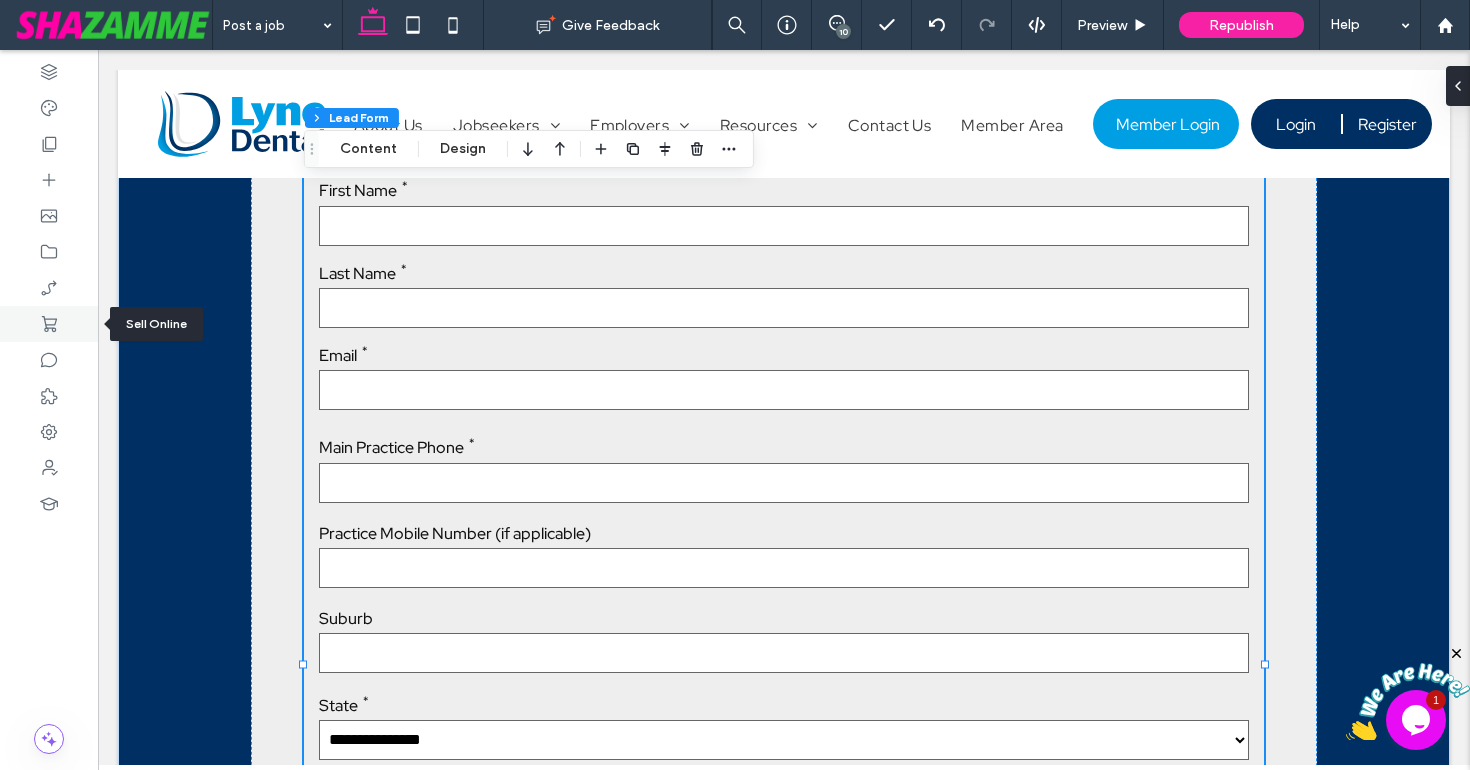click at bounding box center (49, 324) 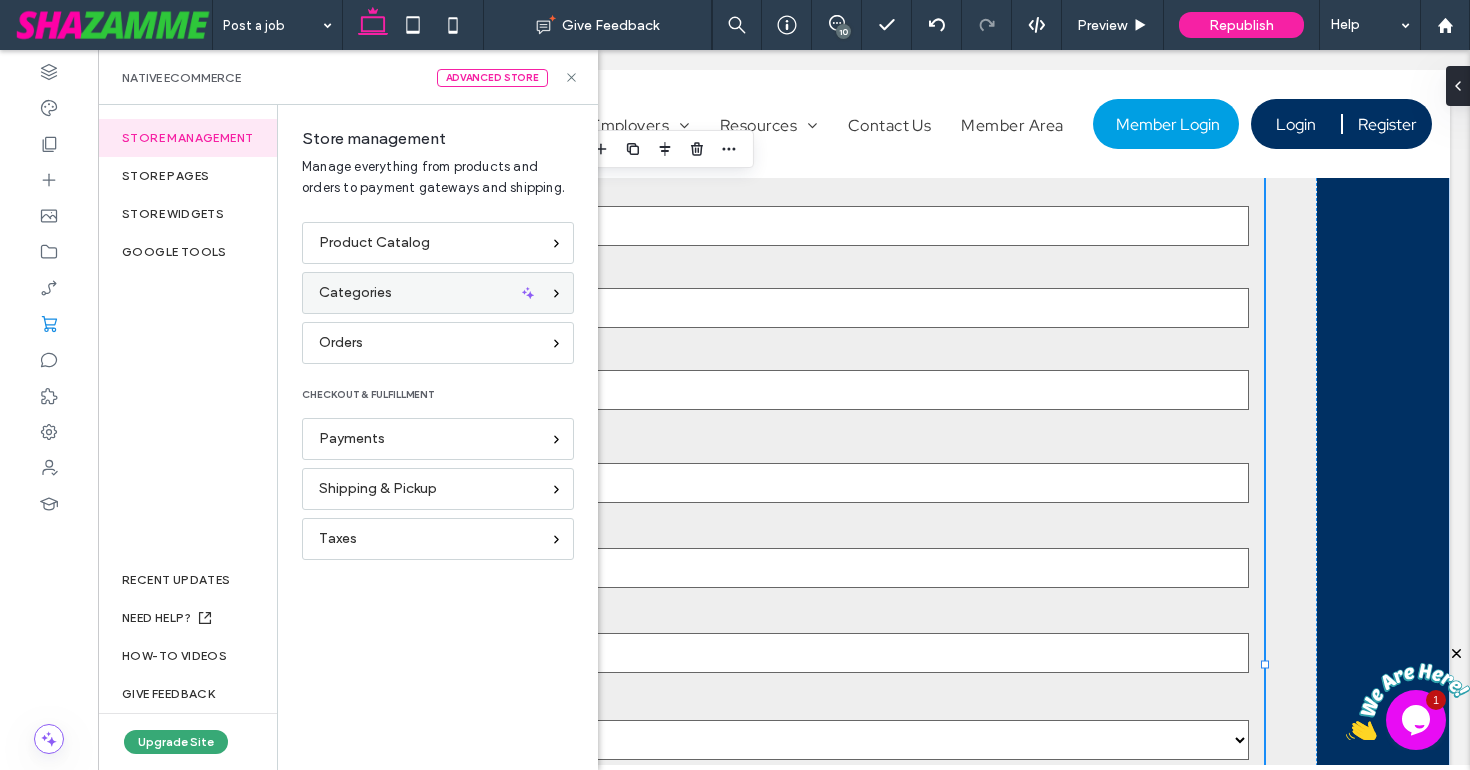 click on "Categories" at bounding box center [438, 293] 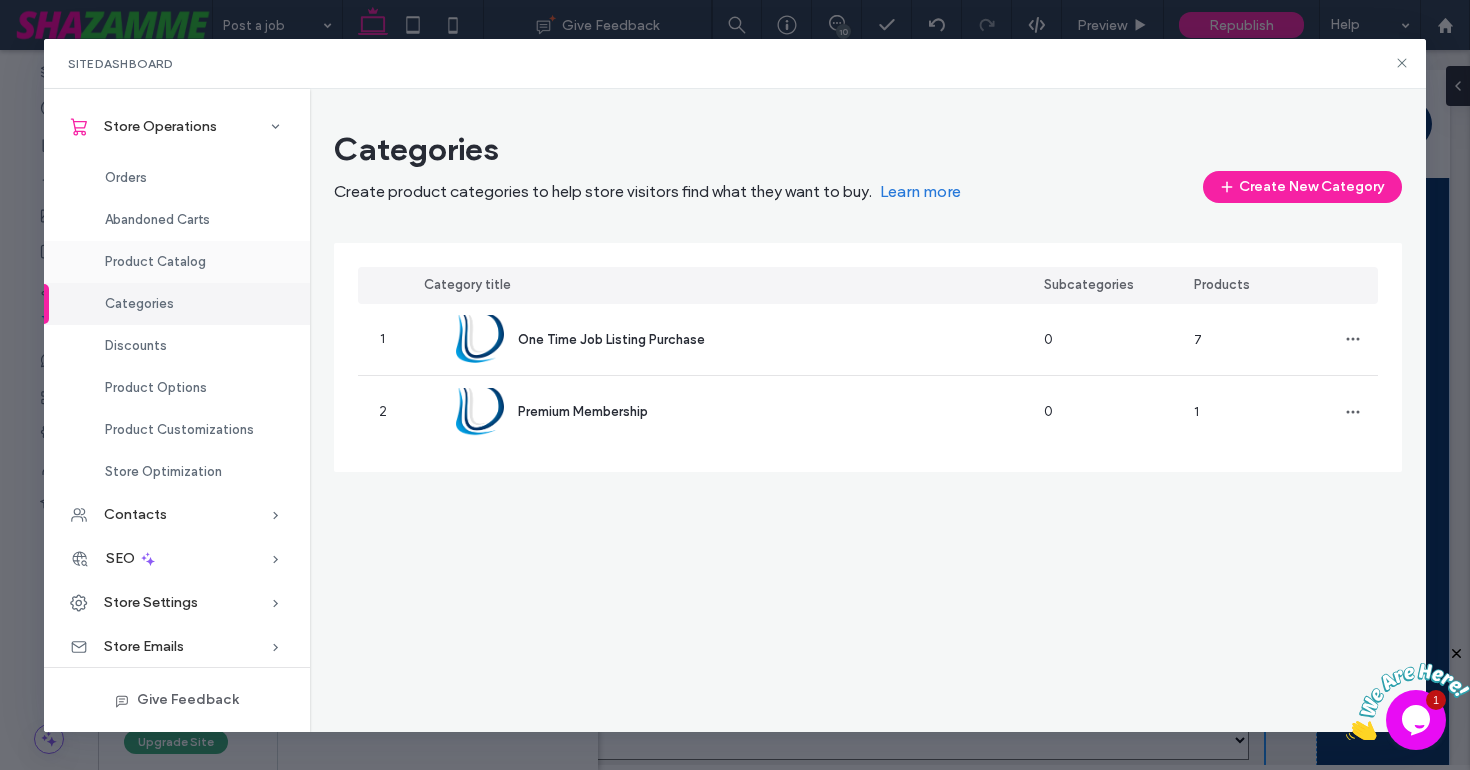 click on "Product Catalog" at bounding box center (155, 261) 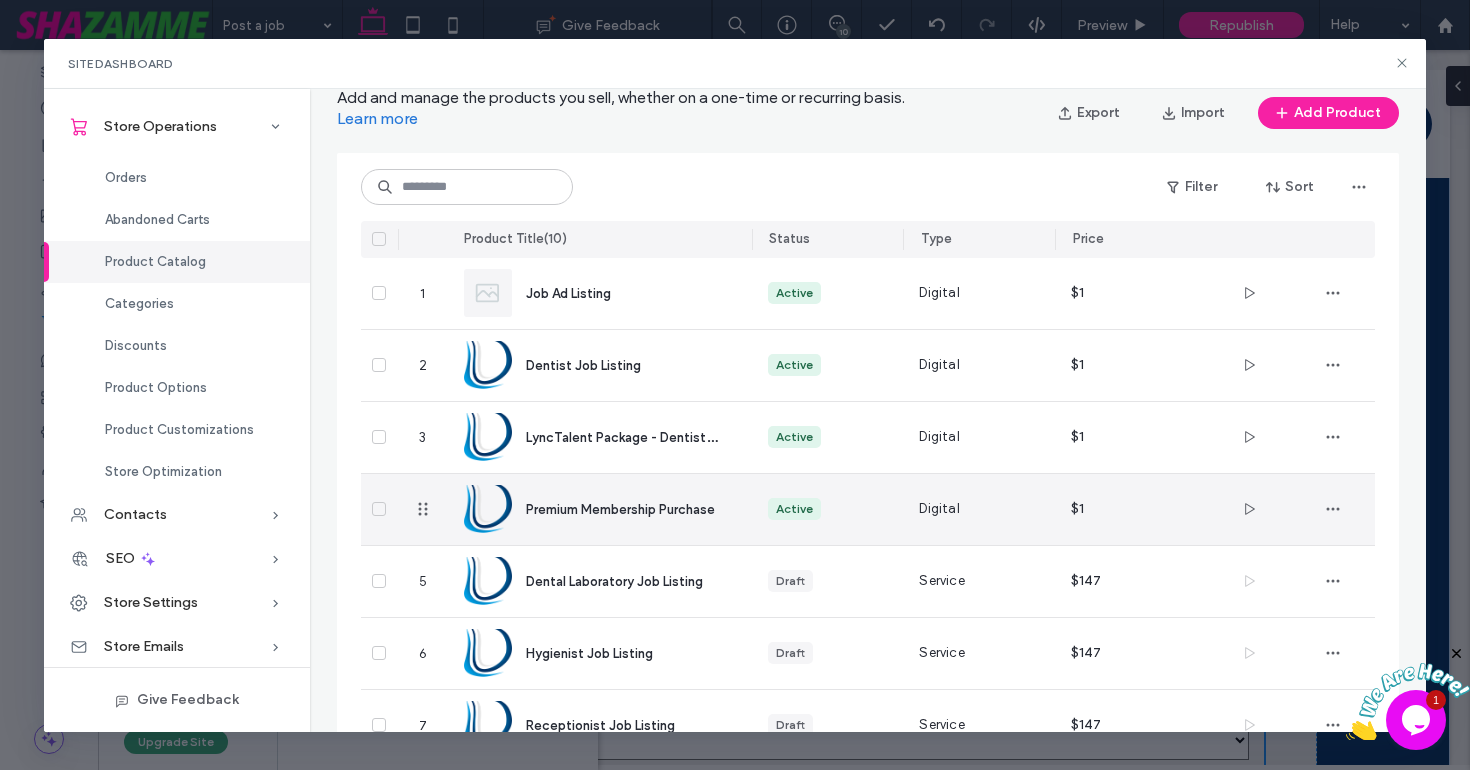 scroll, scrollTop: 0, scrollLeft: 0, axis: both 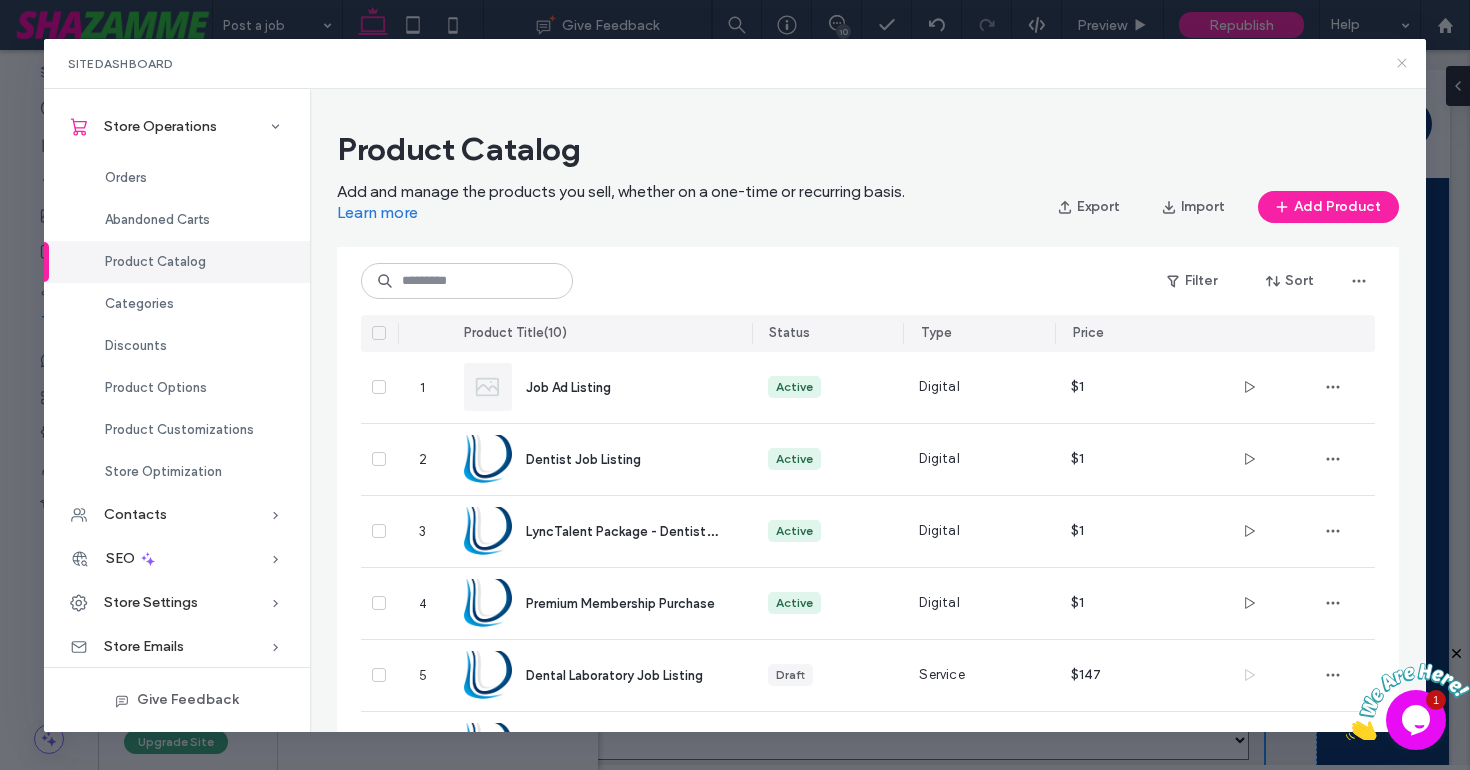 click 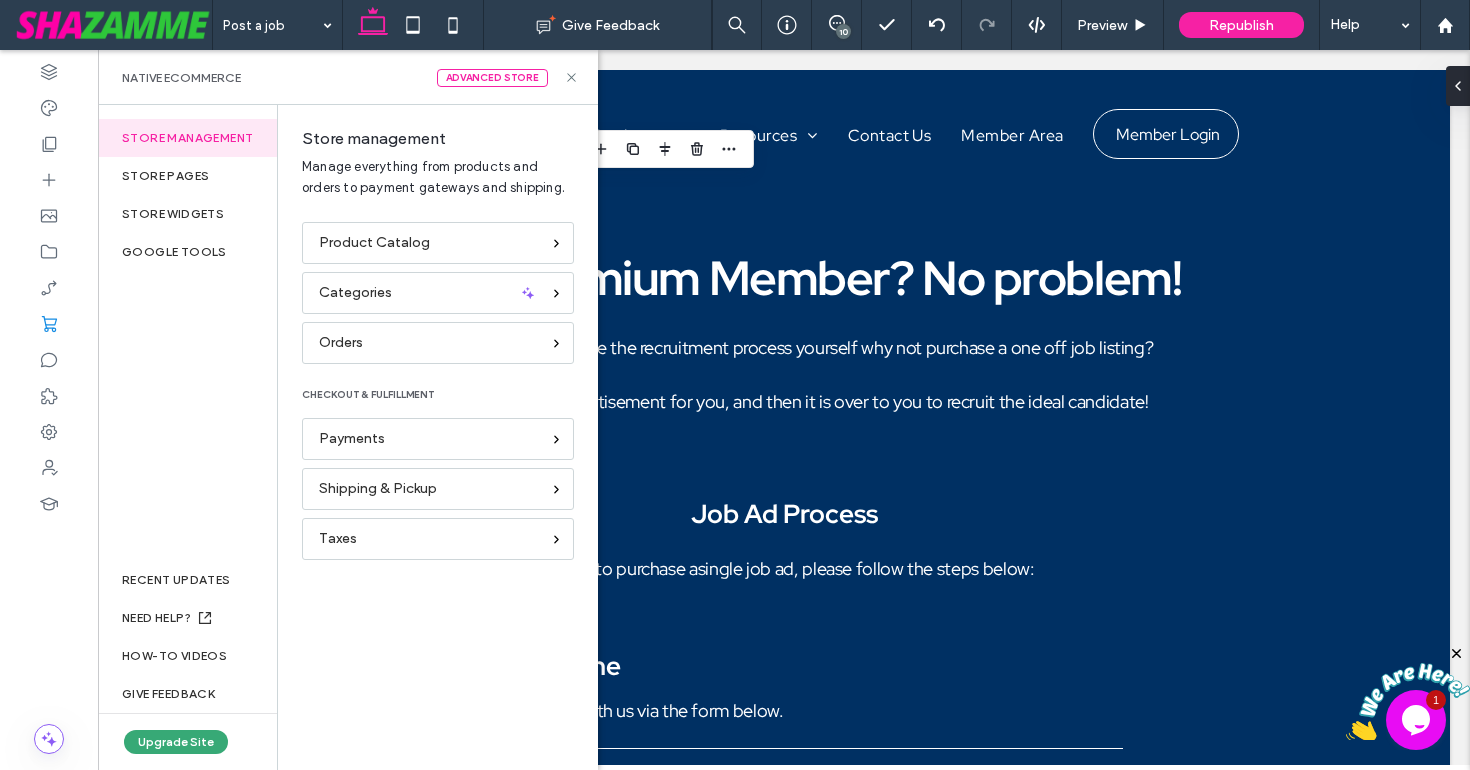 scroll, scrollTop: 0, scrollLeft: 0, axis: both 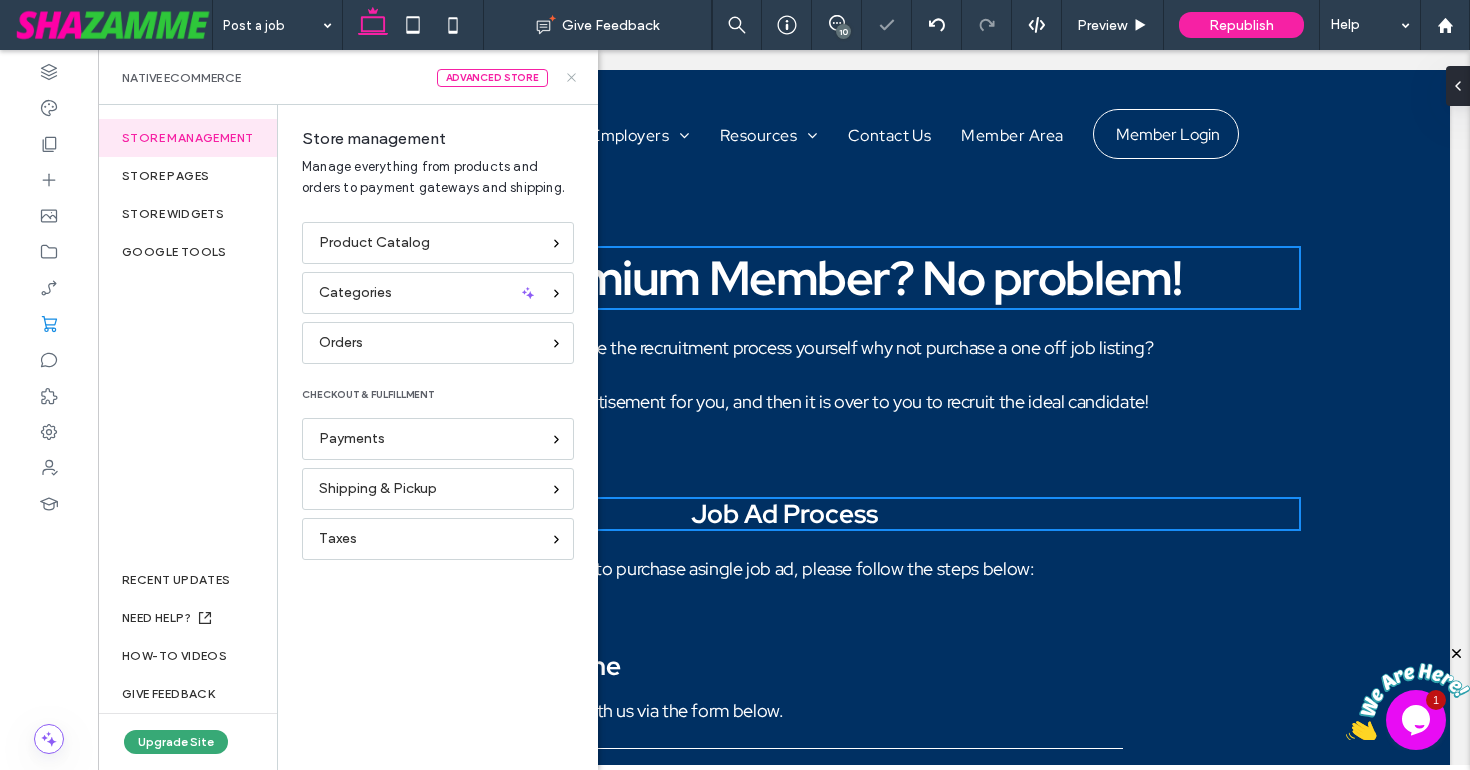 click 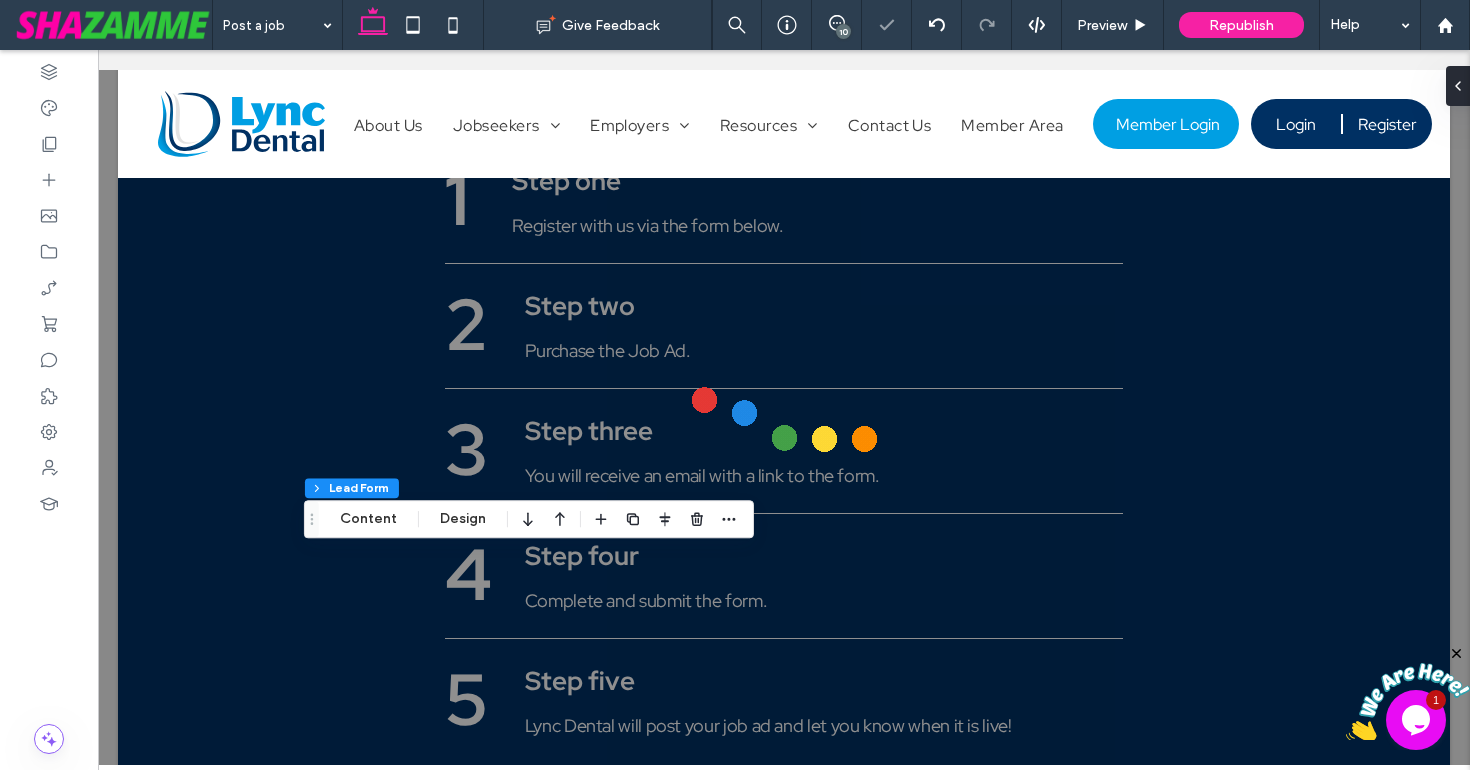scroll, scrollTop: 1056, scrollLeft: 0, axis: vertical 